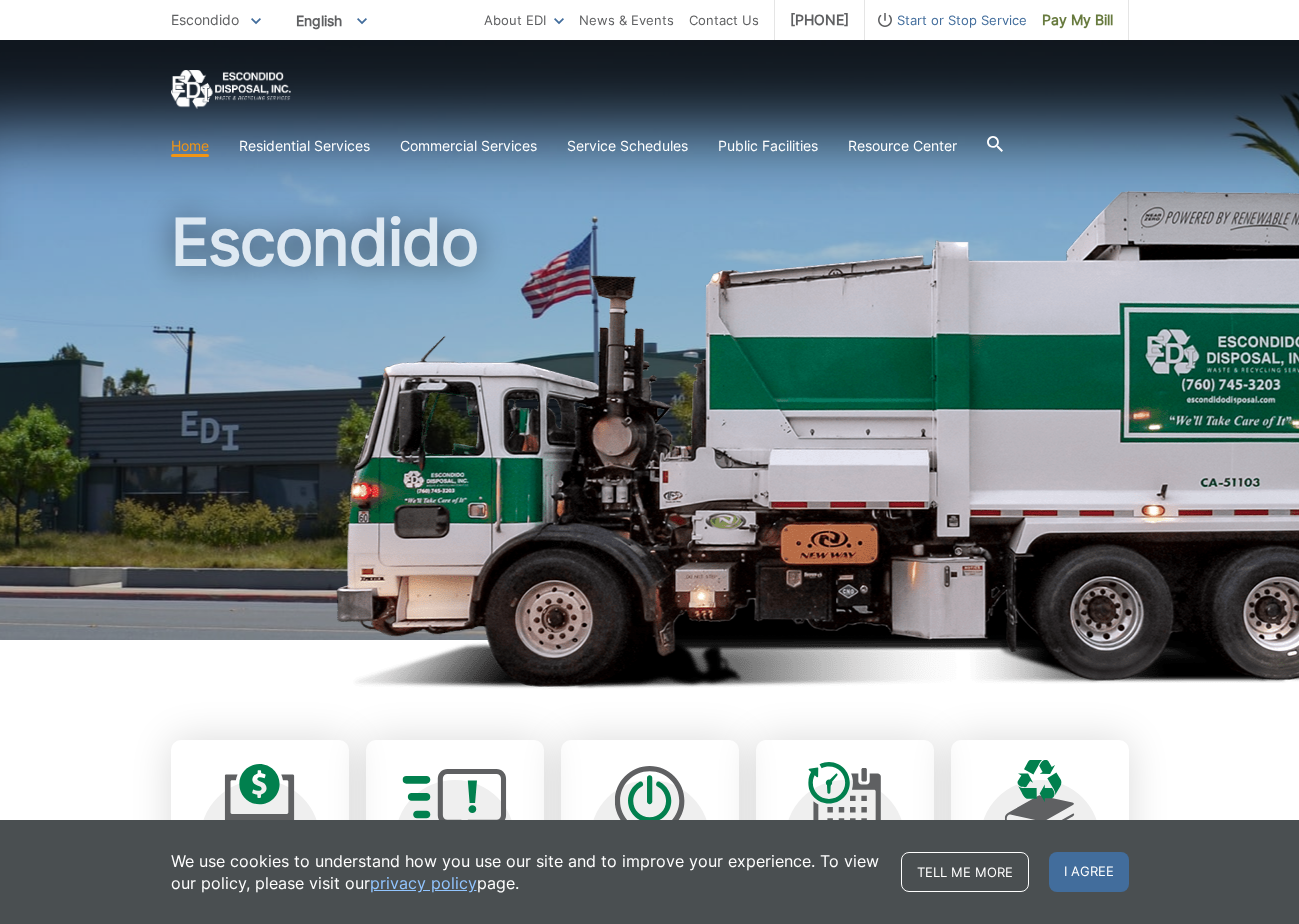 scroll, scrollTop: 0, scrollLeft: 0, axis: both 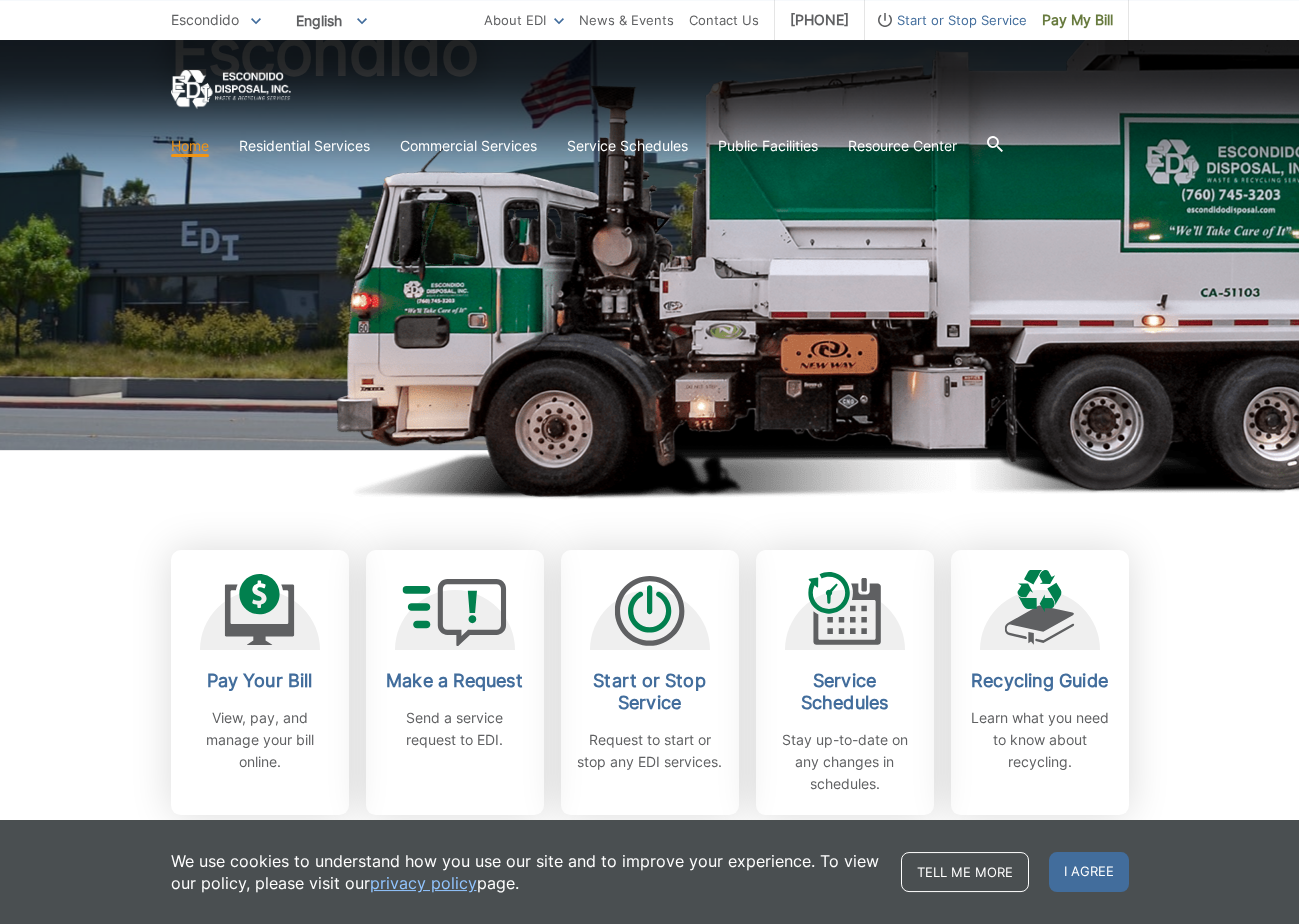 click on "I agree" at bounding box center (1089, 872) 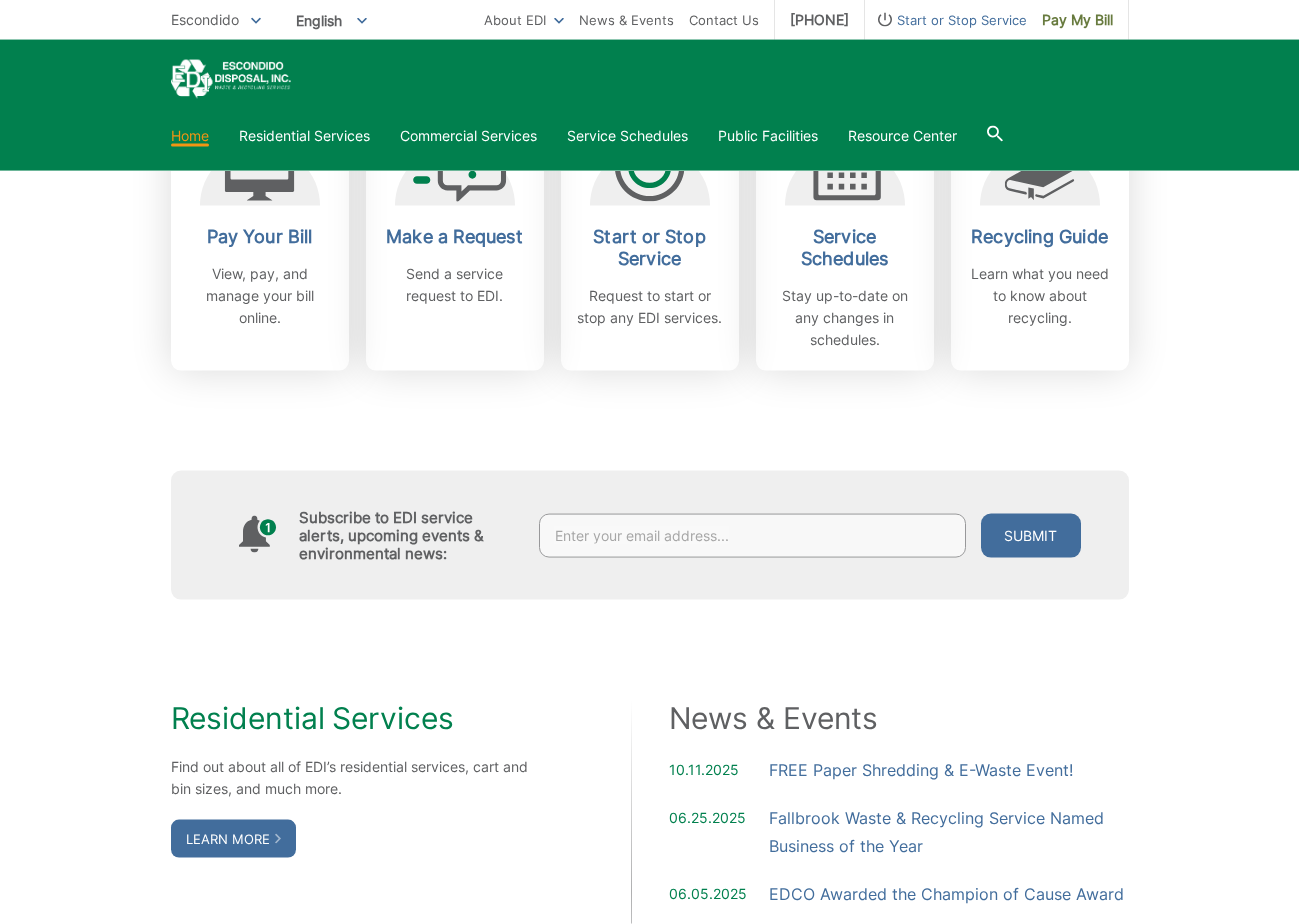 scroll, scrollTop: 630, scrollLeft: 0, axis: vertical 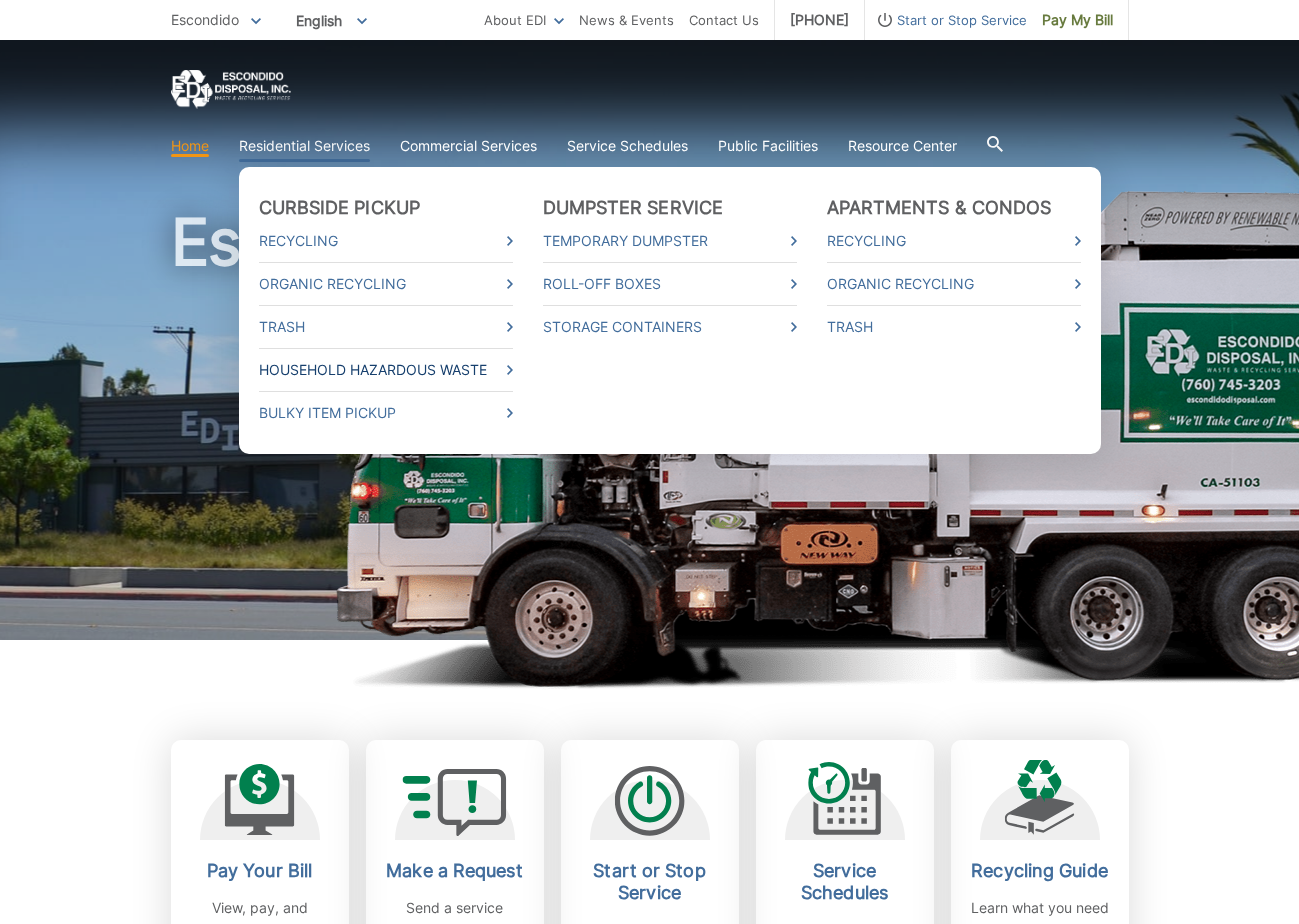 click on "Household Hazardous Waste" at bounding box center [386, 370] 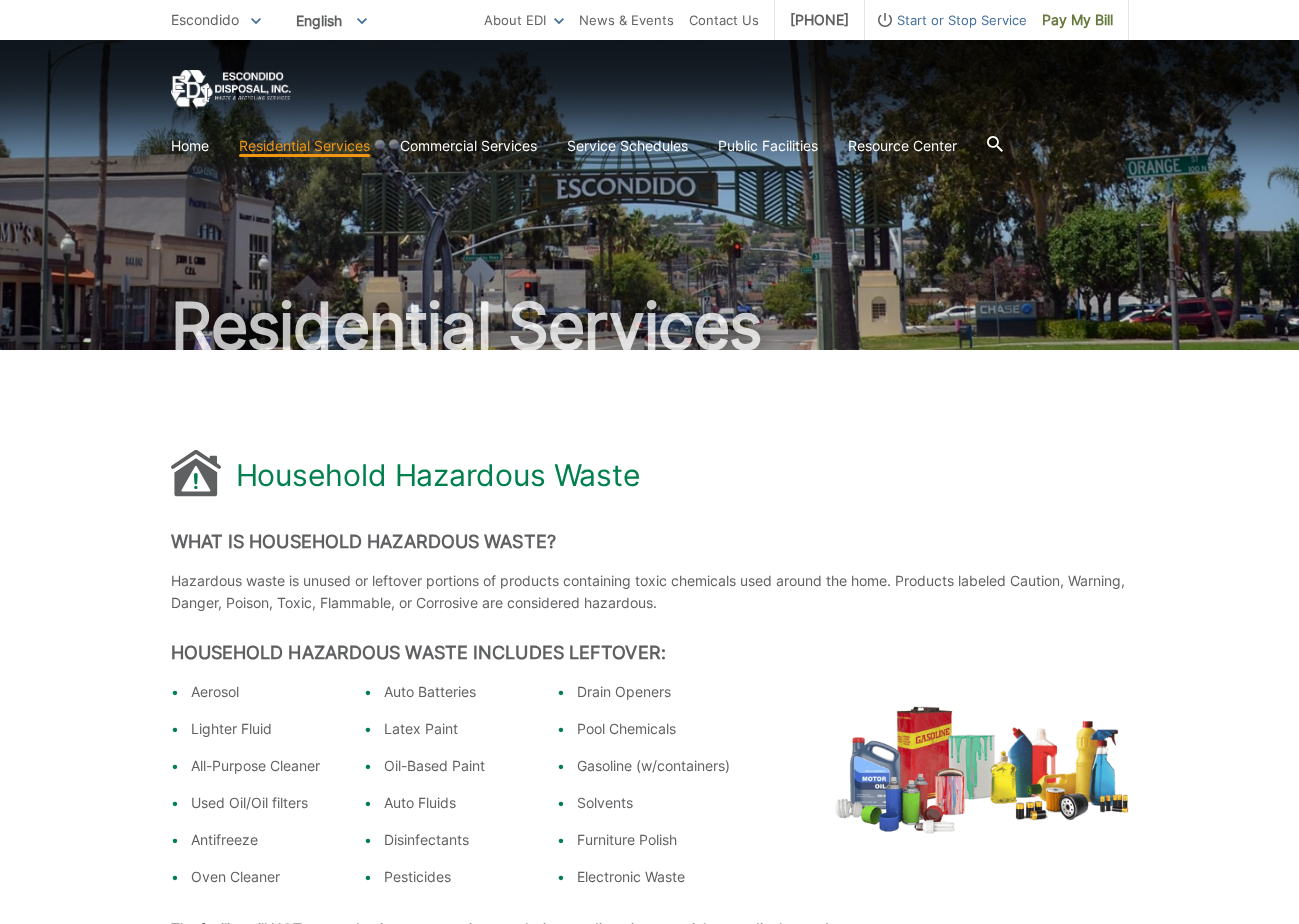scroll, scrollTop: 0, scrollLeft: 0, axis: both 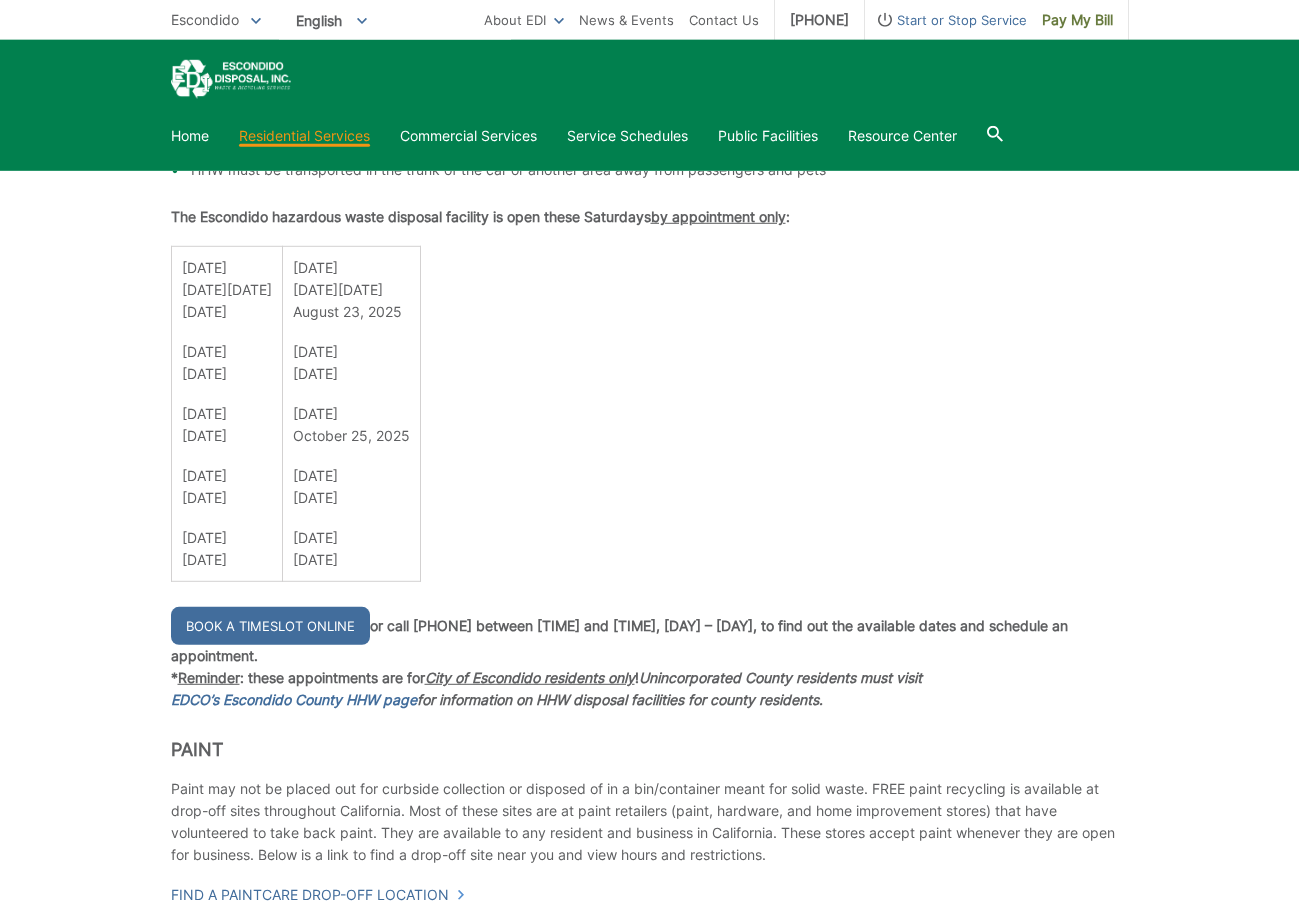 click on "Book a Timeslot Online" at bounding box center (270, 626) 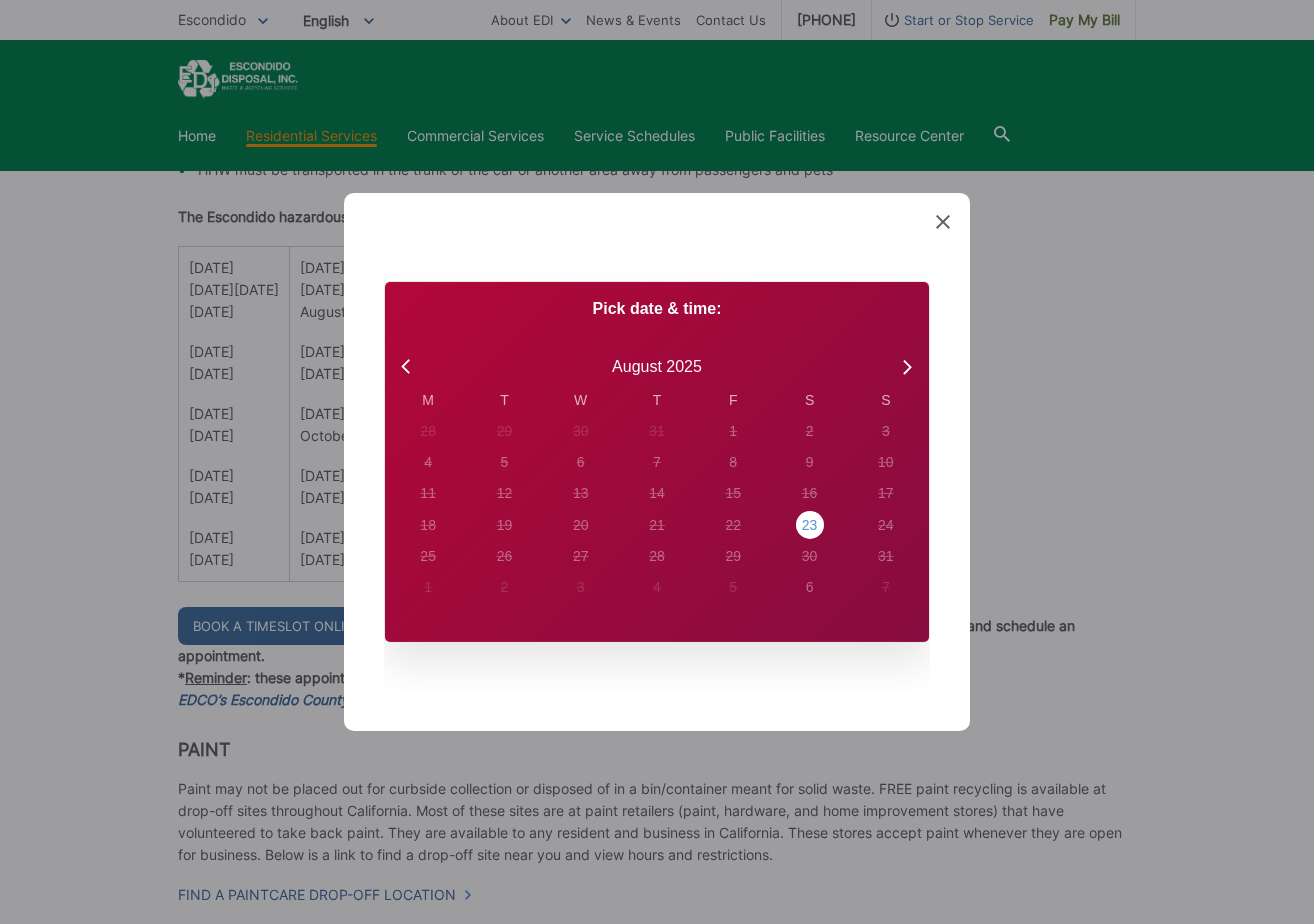 click on "23" at bounding box center [428, 432] 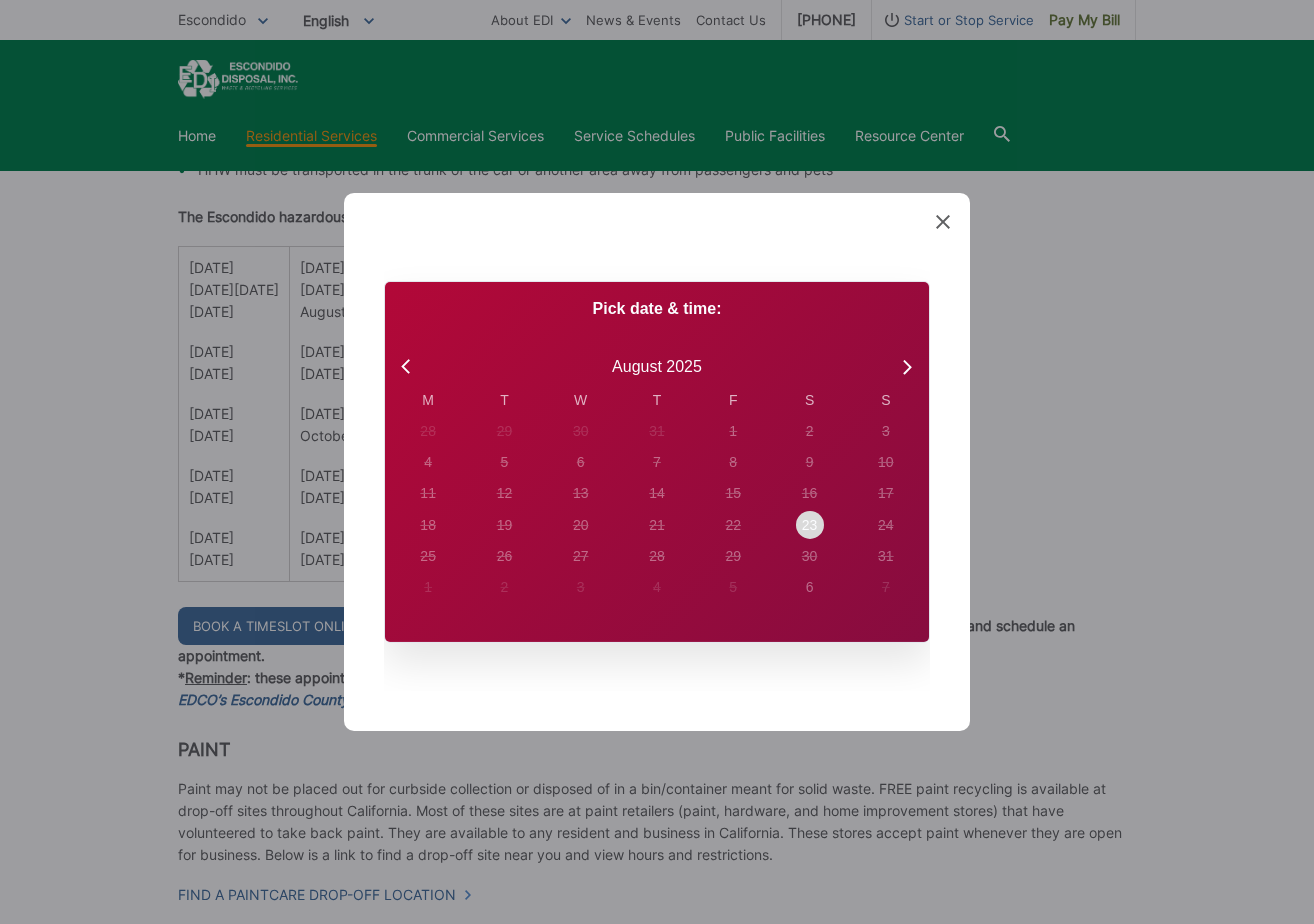 radio on "true" 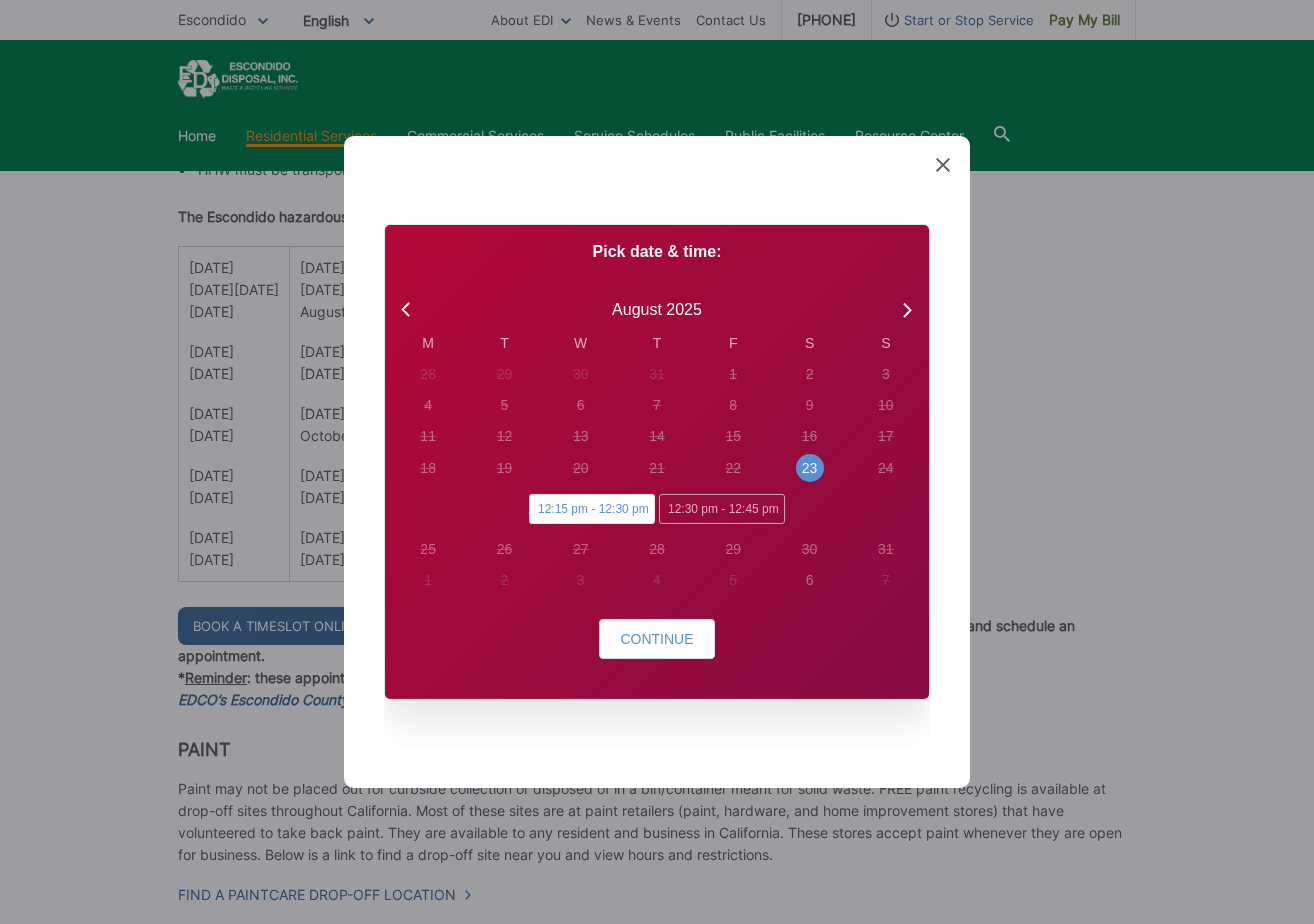 click on "12:15 pm - 12:30 pm" at bounding box center (592, 509) 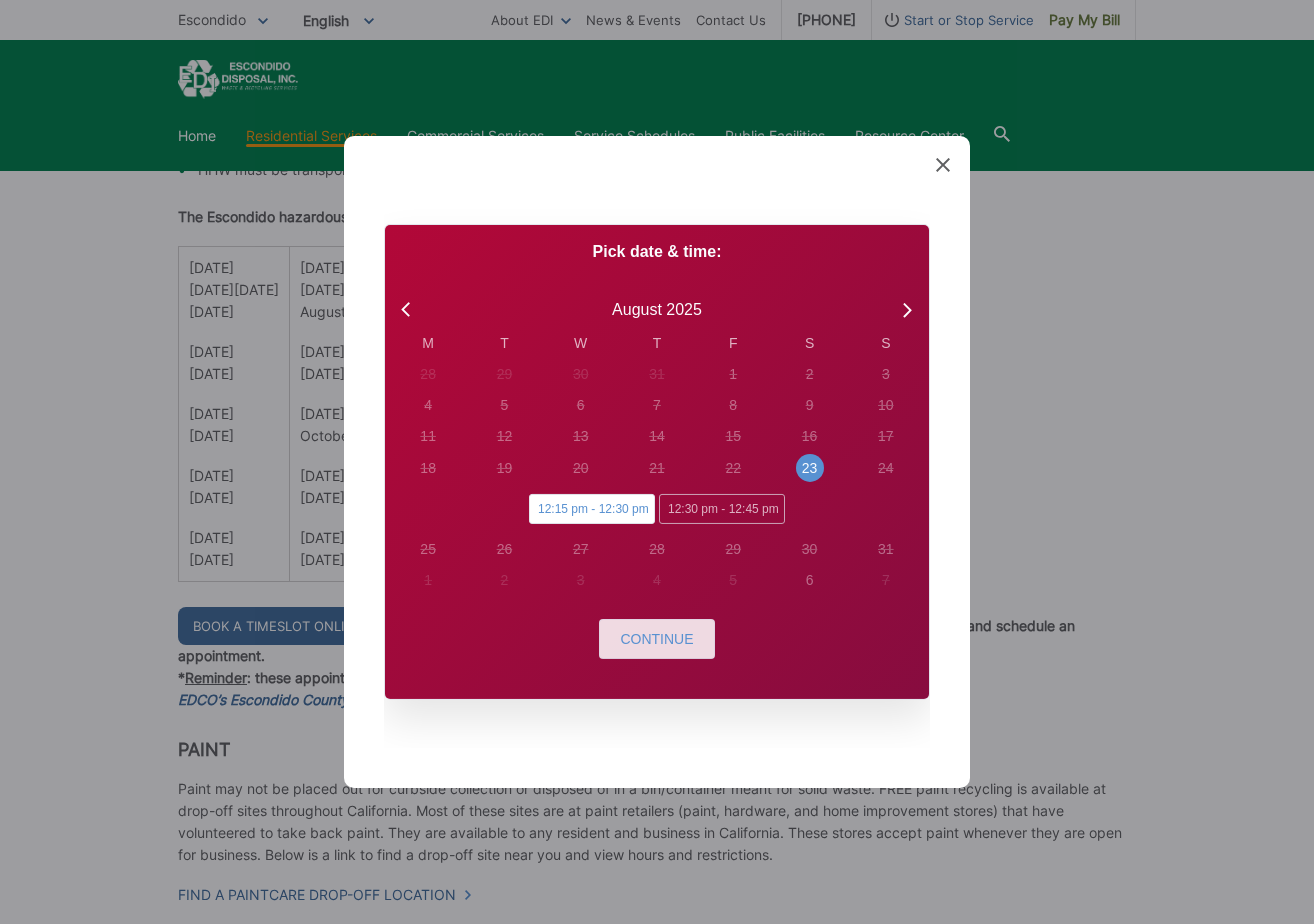 click on "Continue" at bounding box center [656, 639] 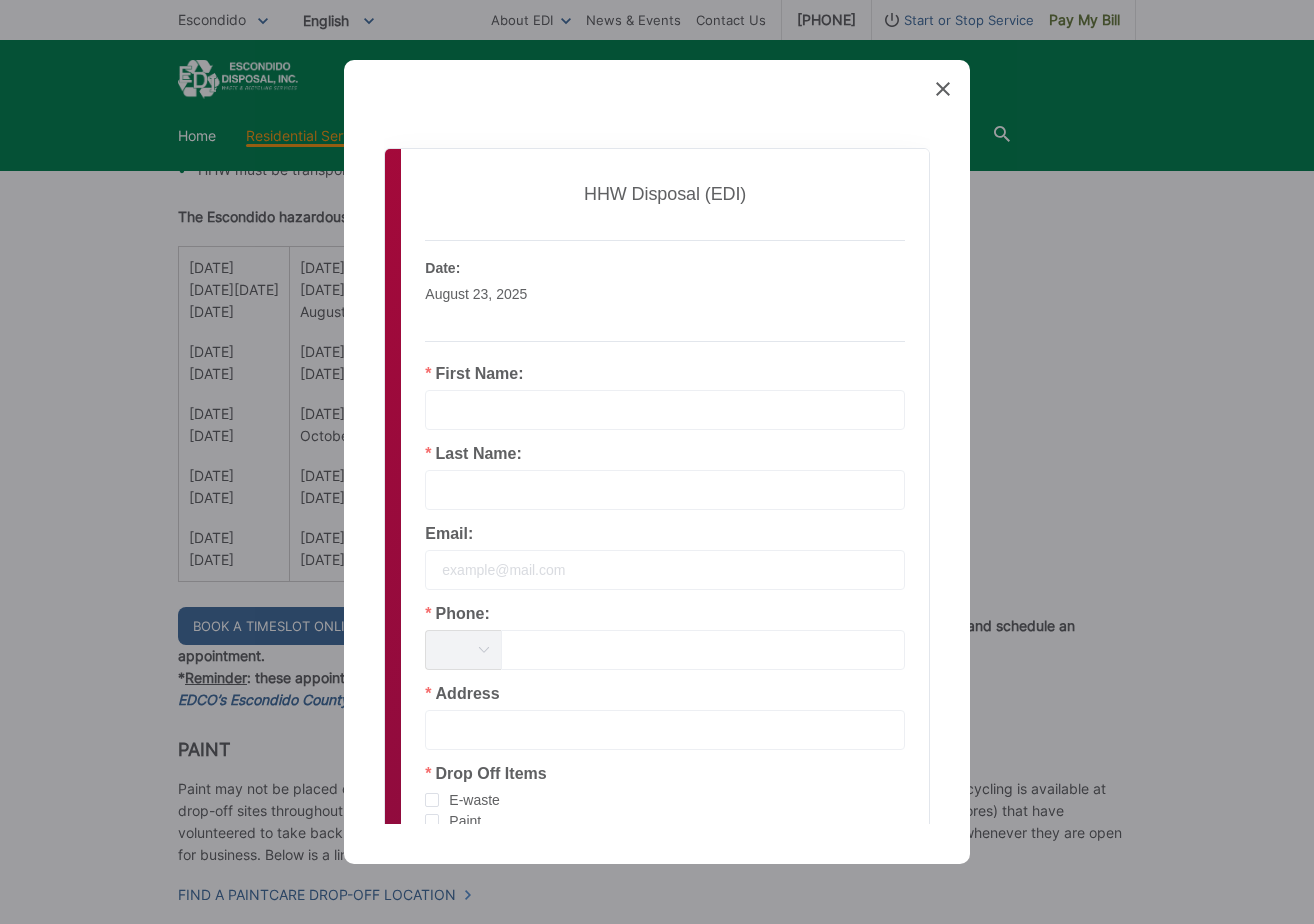 click at bounding box center (665, 410) 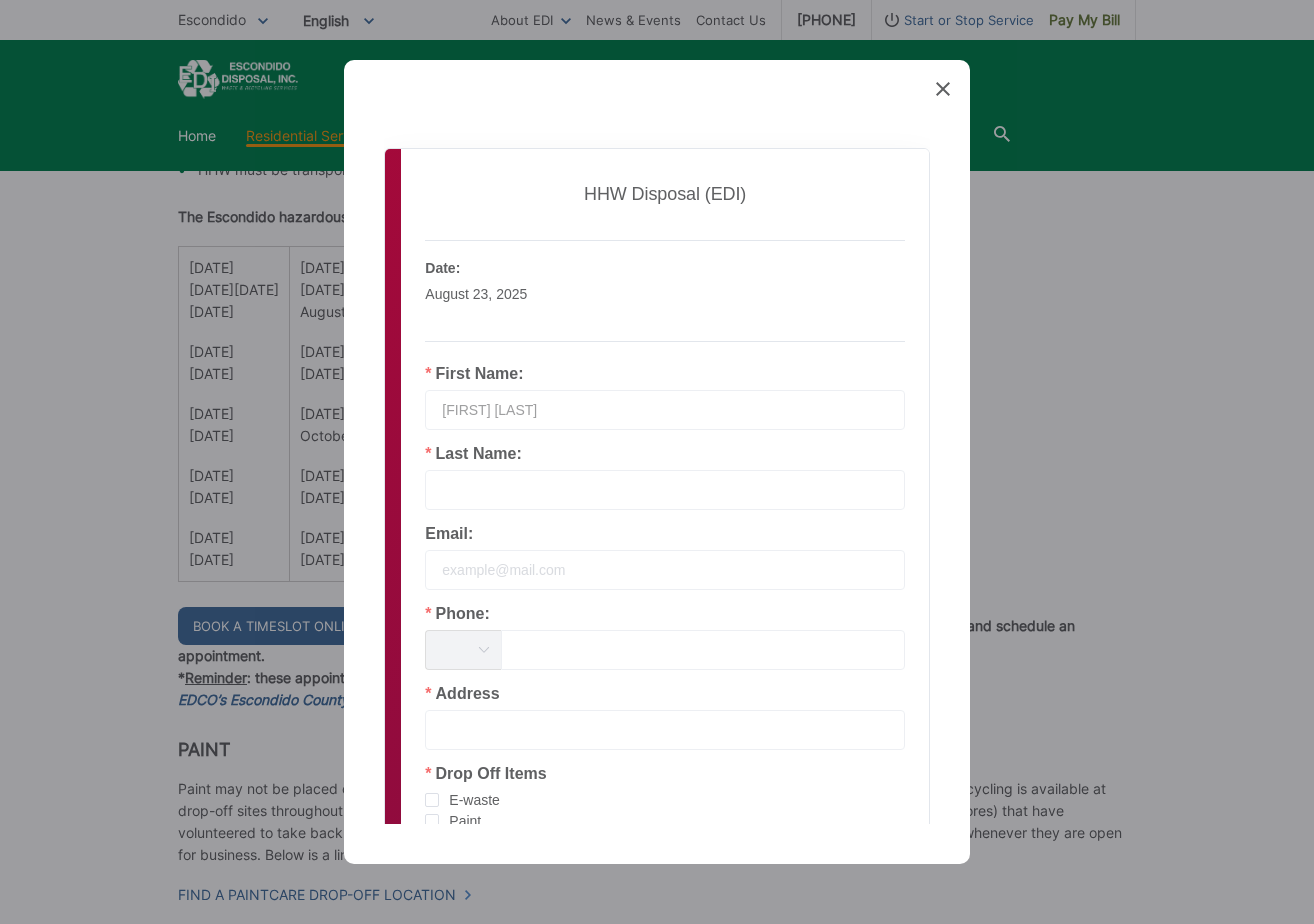 type on "[FIRST] [LAST]" 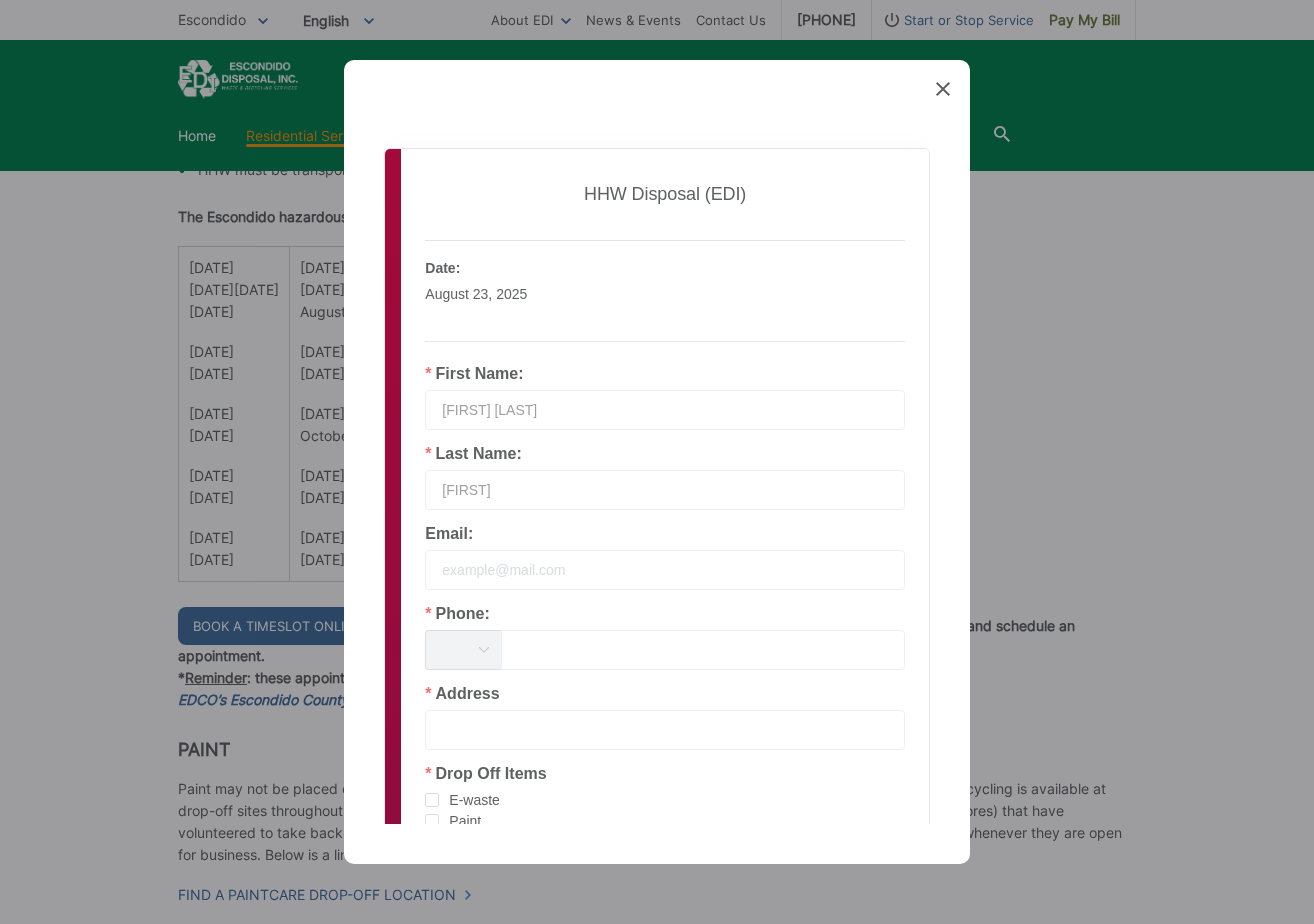 type on "[FIRST]" 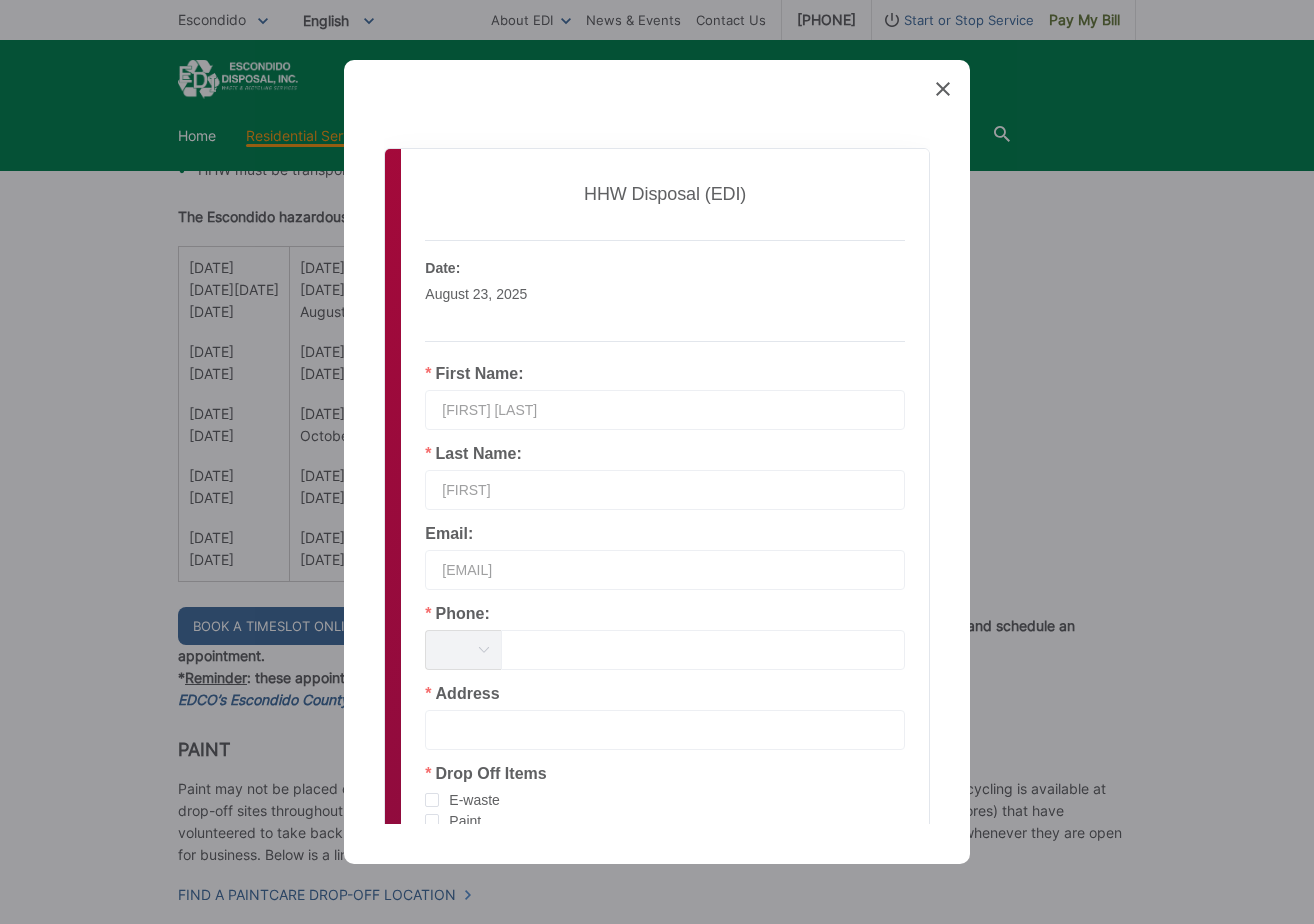 type on "[EMAIL]" 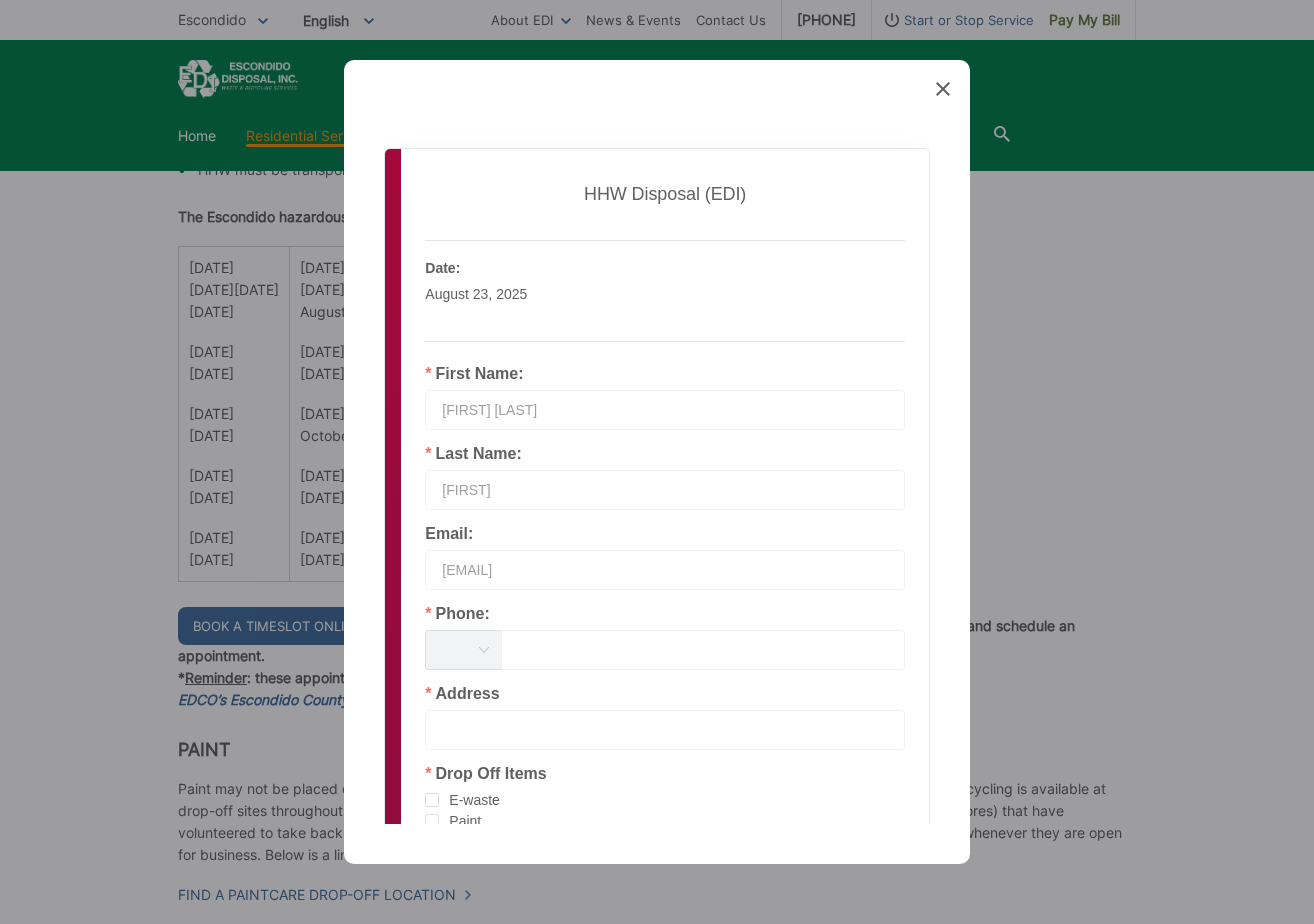 click at bounding box center (483, 650) 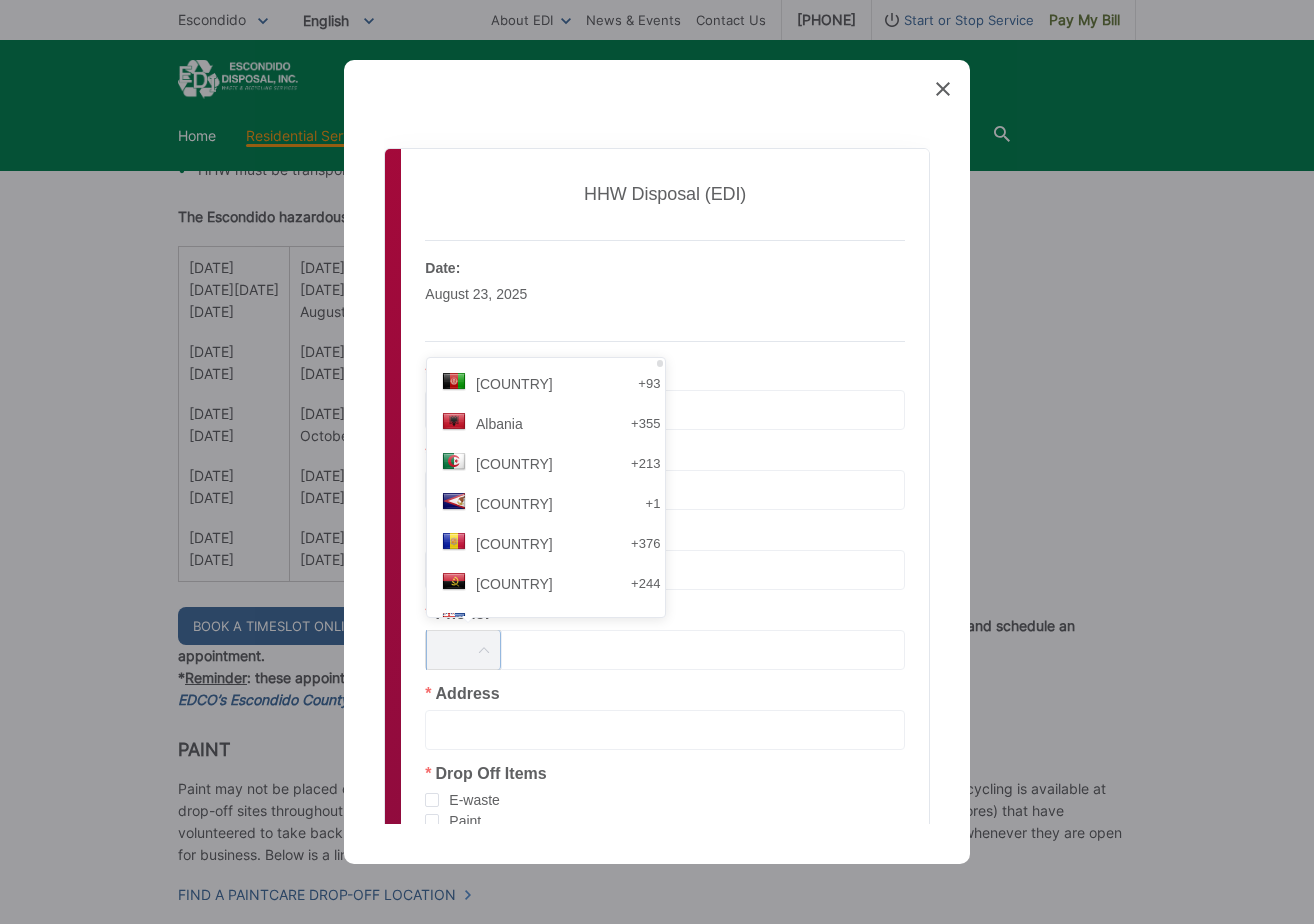 click at bounding box center [665, 730] 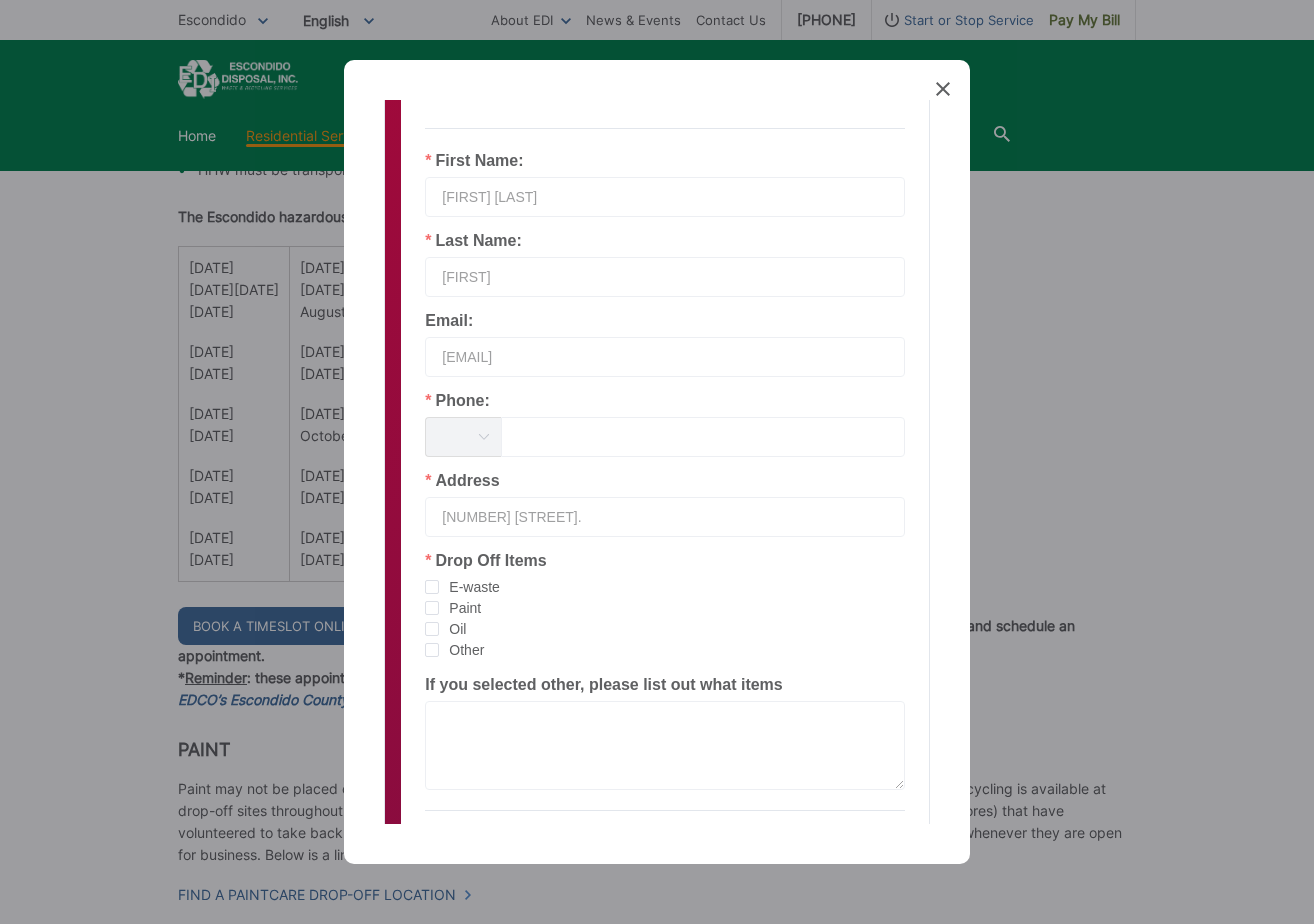 scroll, scrollTop: 241, scrollLeft: 0, axis: vertical 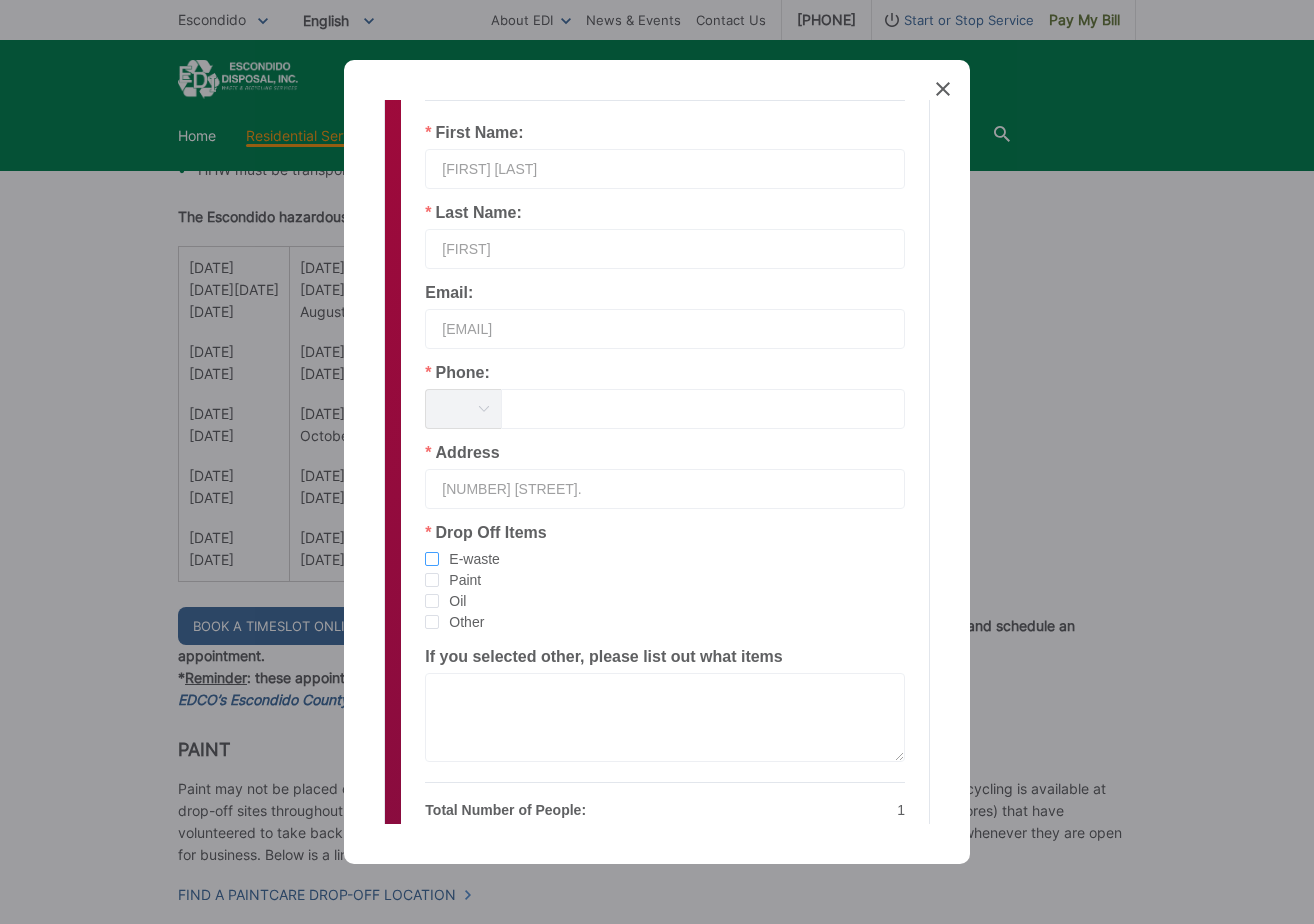 type on "[NUMBER] [STREET]." 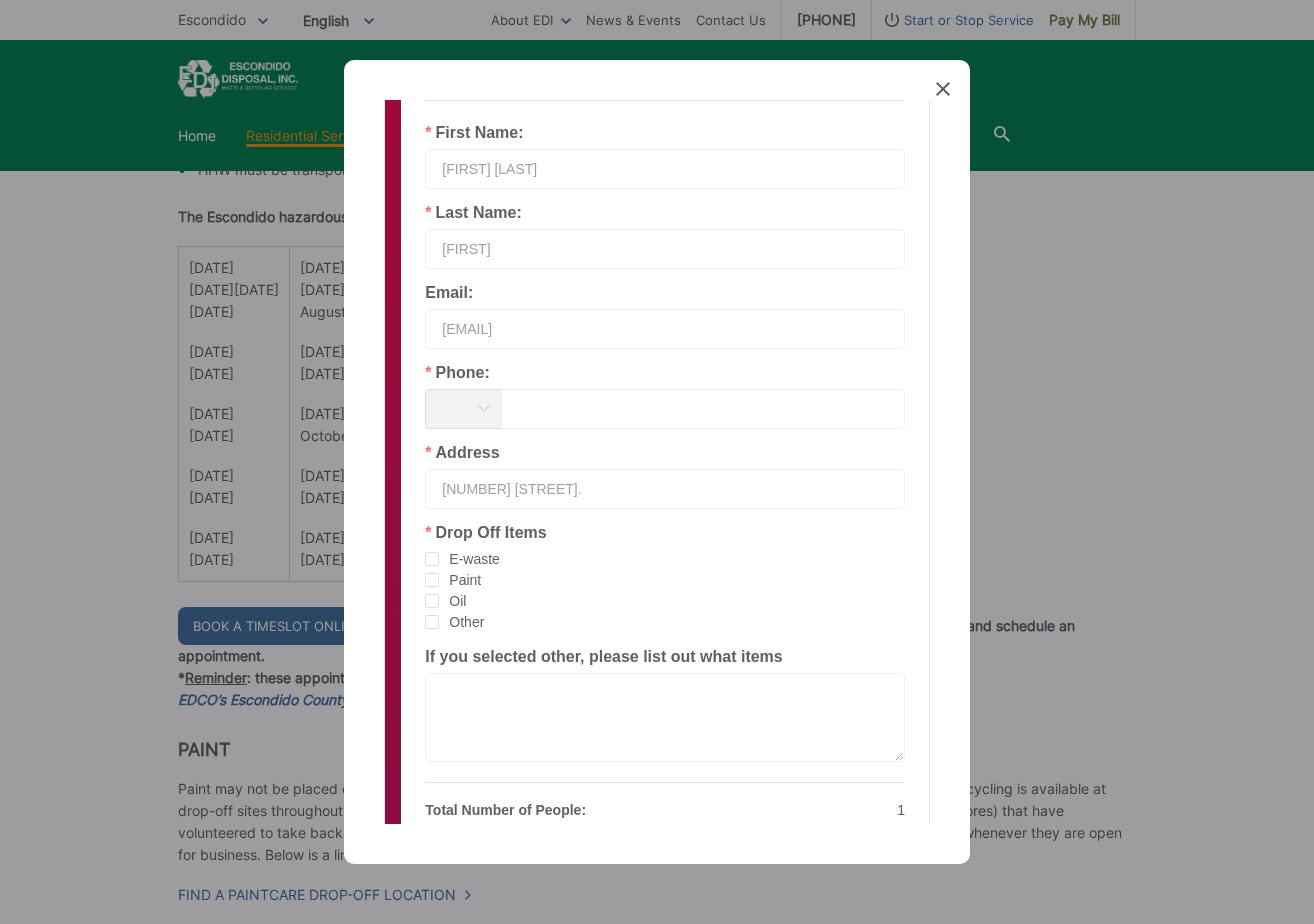 drag, startPoint x: 437, startPoint y: 556, endPoint x: 433, endPoint y: 568, distance: 12.649111 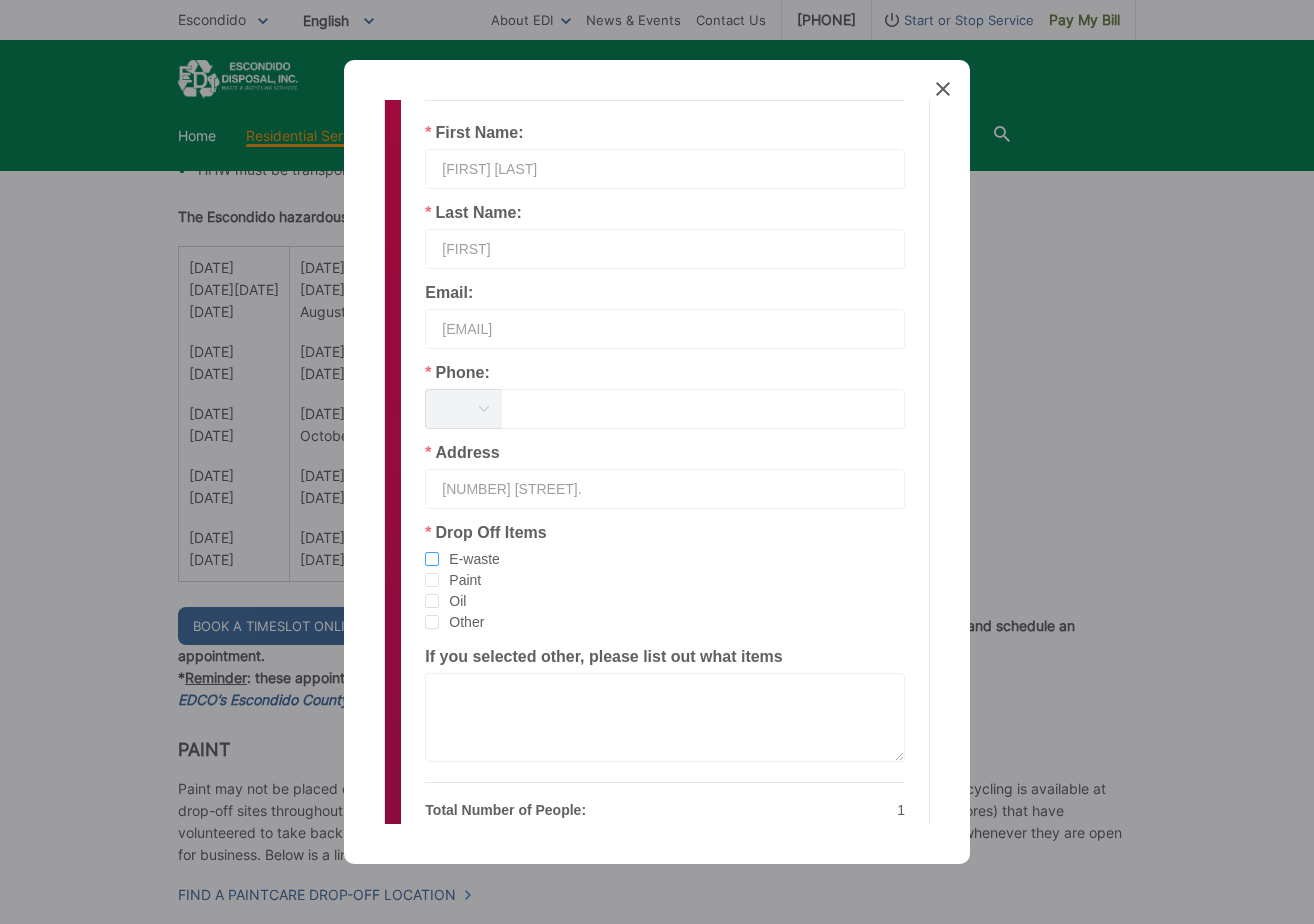 click at bounding box center [432, 559] 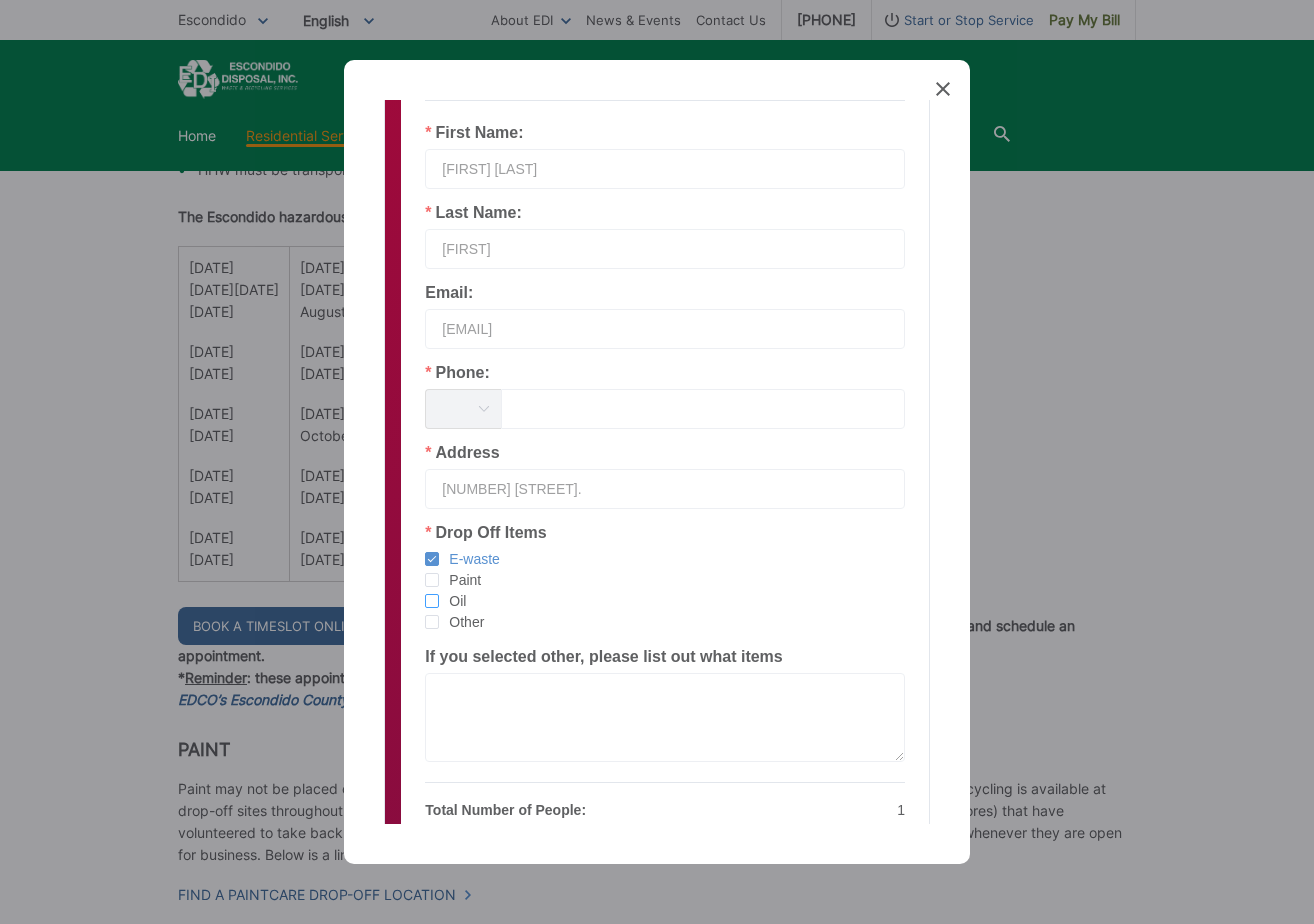 drag, startPoint x: 429, startPoint y: 576, endPoint x: 427, endPoint y: 603, distance: 27.073973 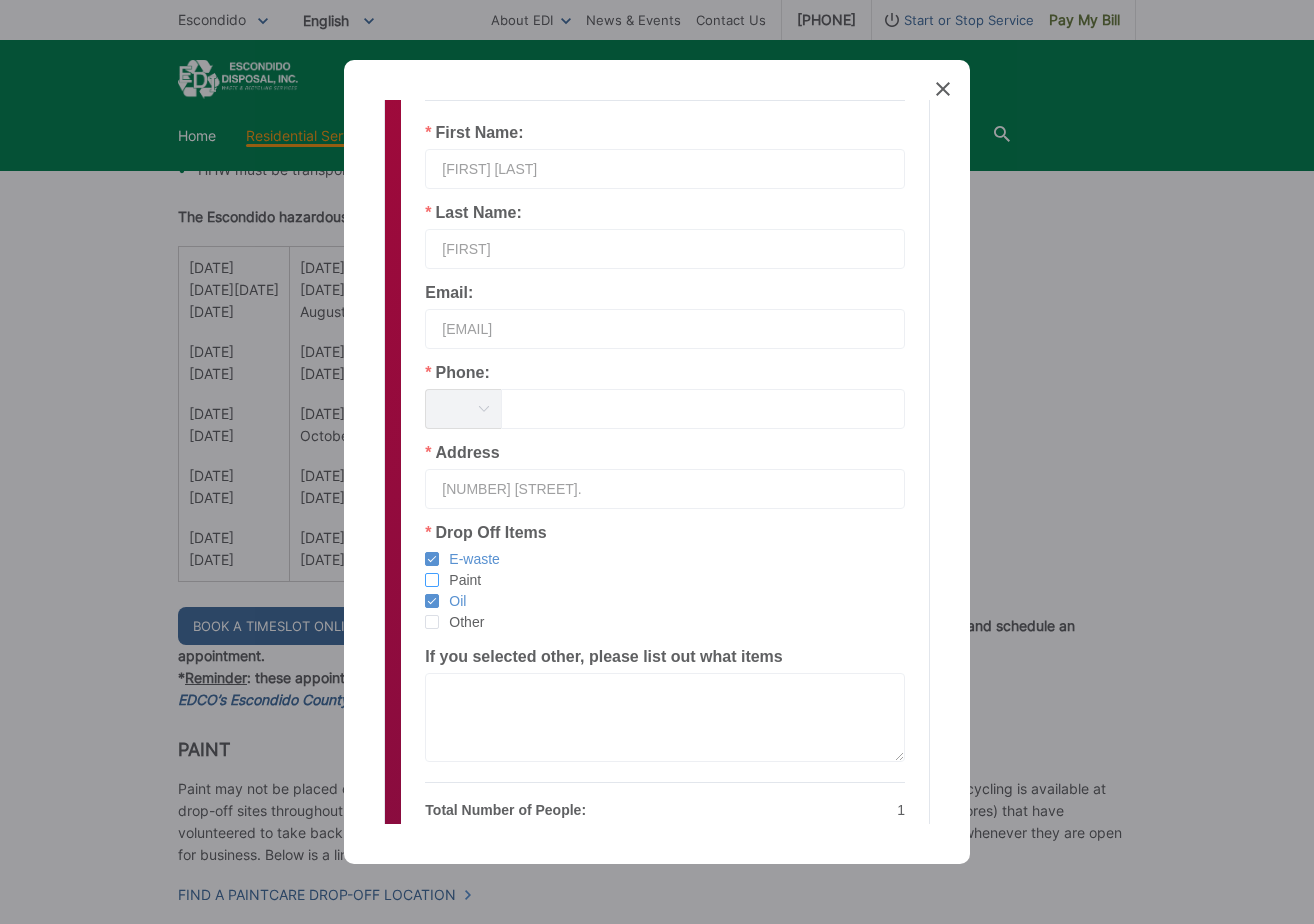 drag, startPoint x: 434, startPoint y: 572, endPoint x: 433, endPoint y: 584, distance: 12.0415945 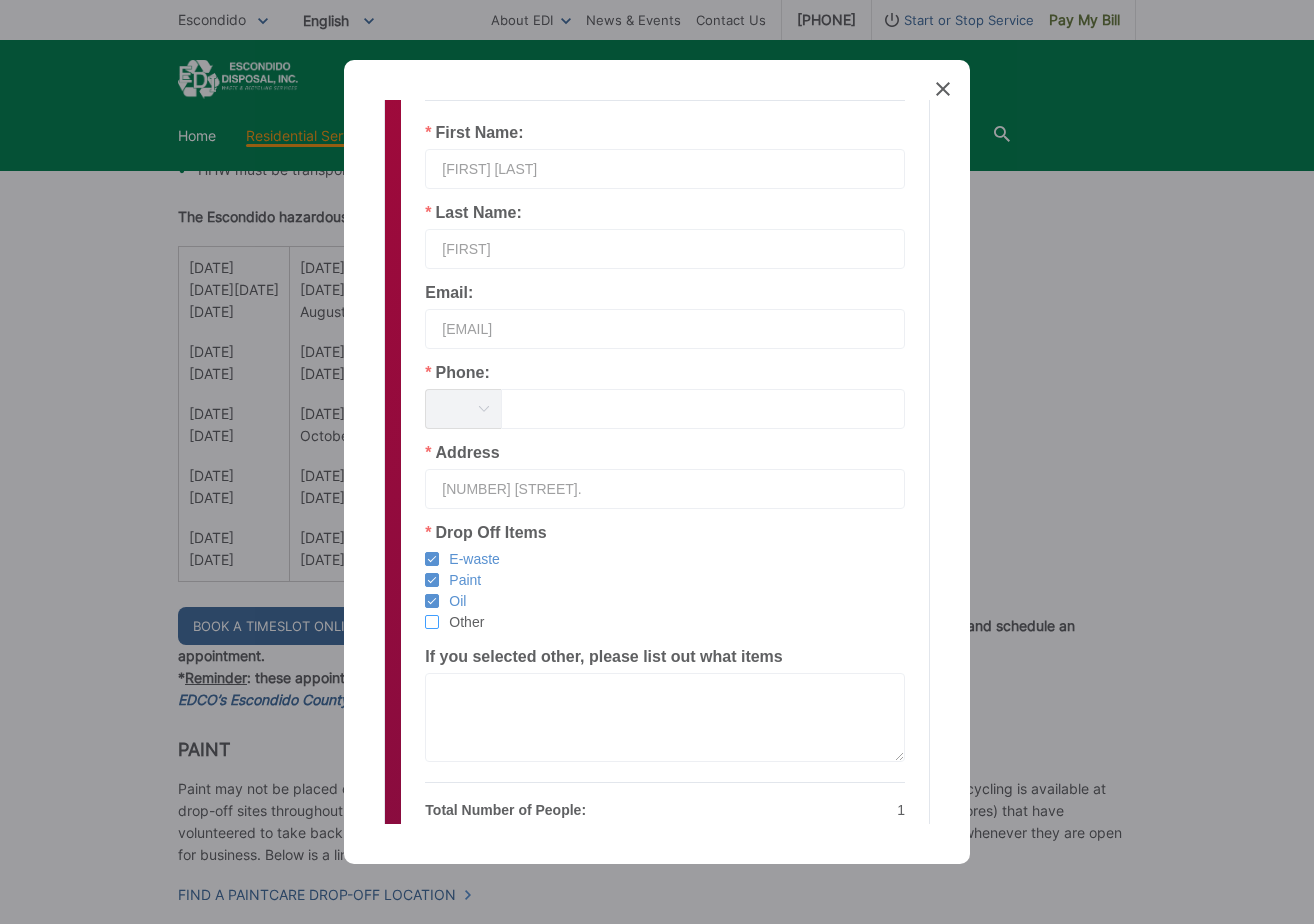 click at bounding box center (432, 622) 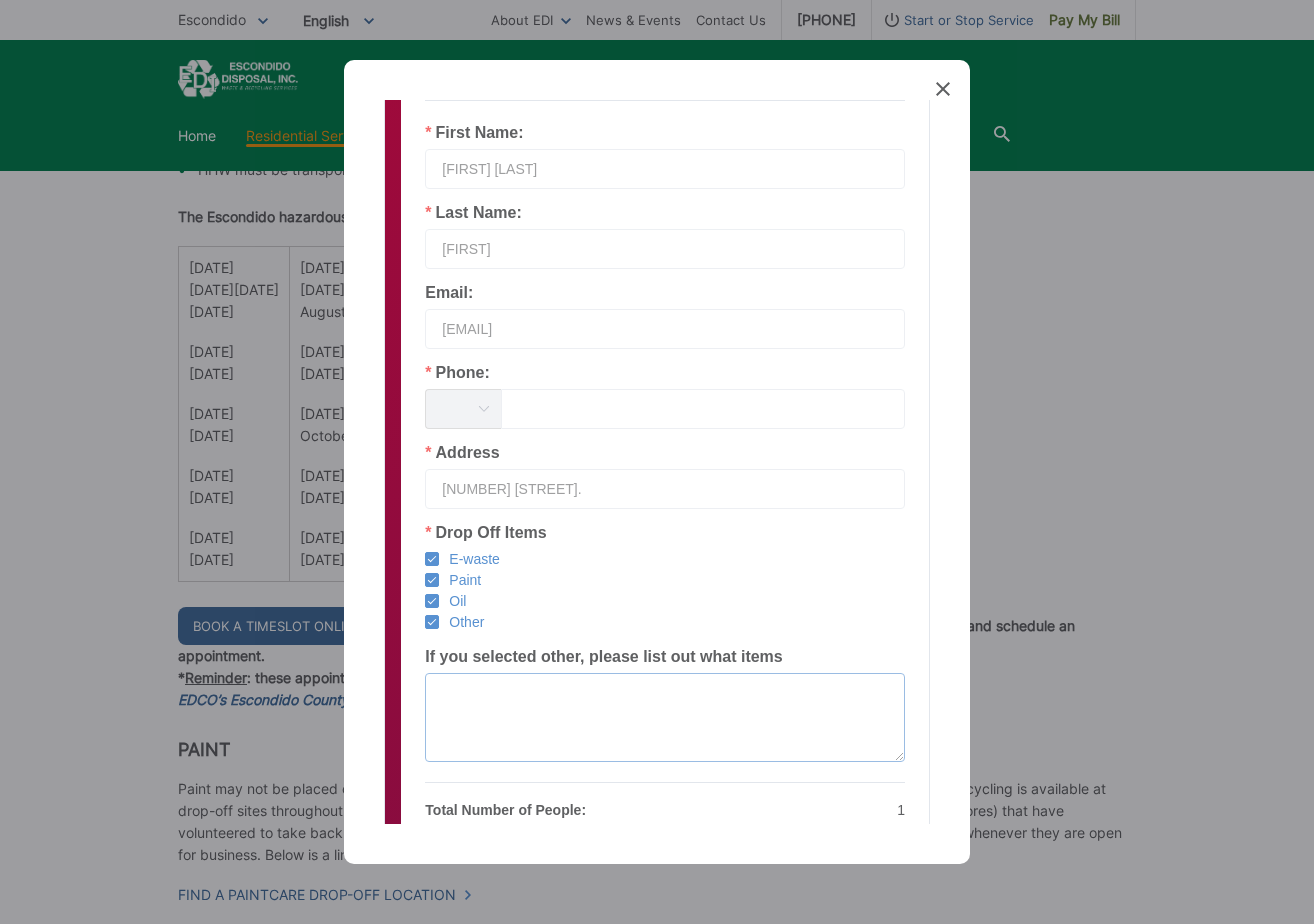 click at bounding box center [665, 717] 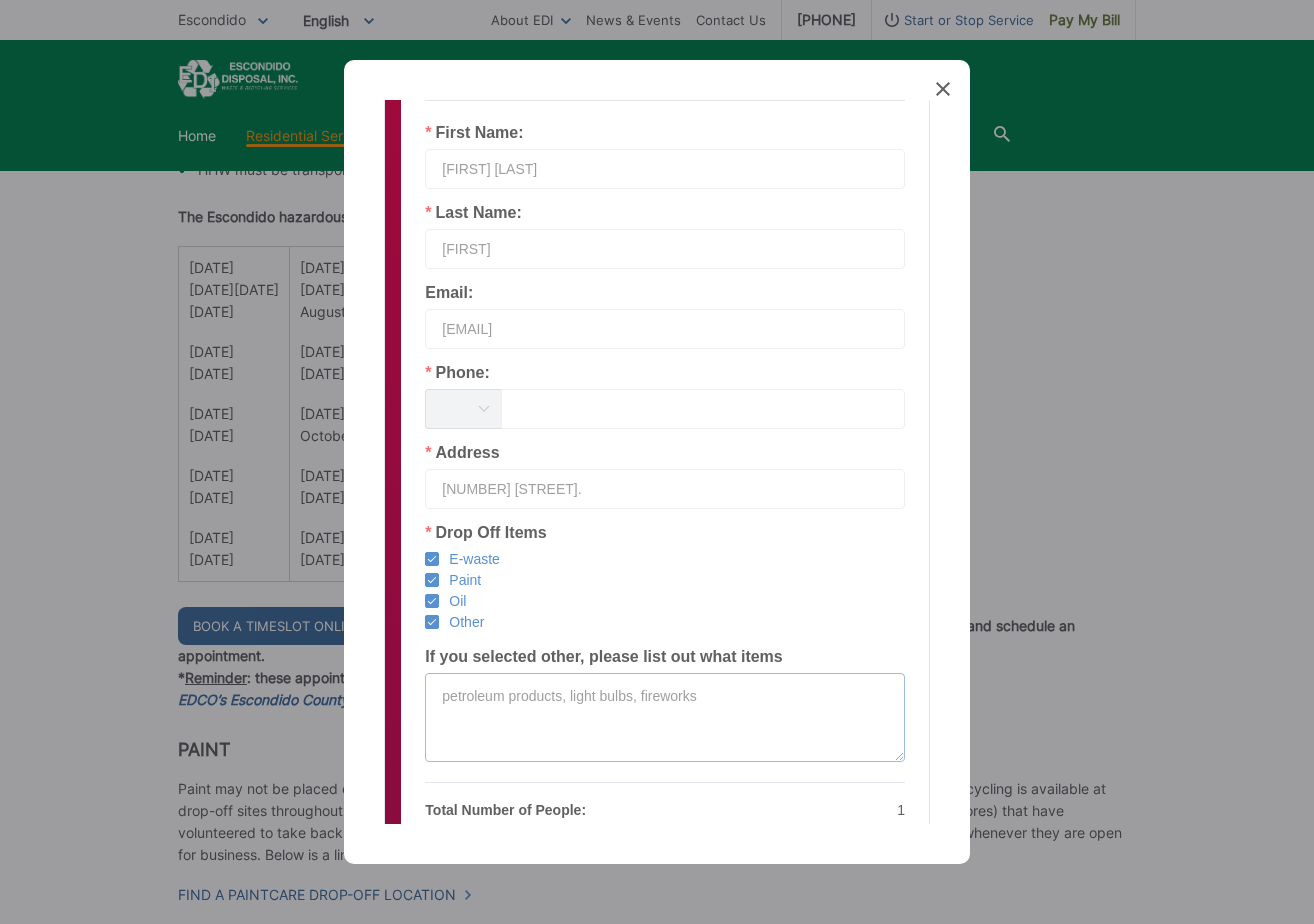 type on "petroleum products, light bulbs, fireworks" 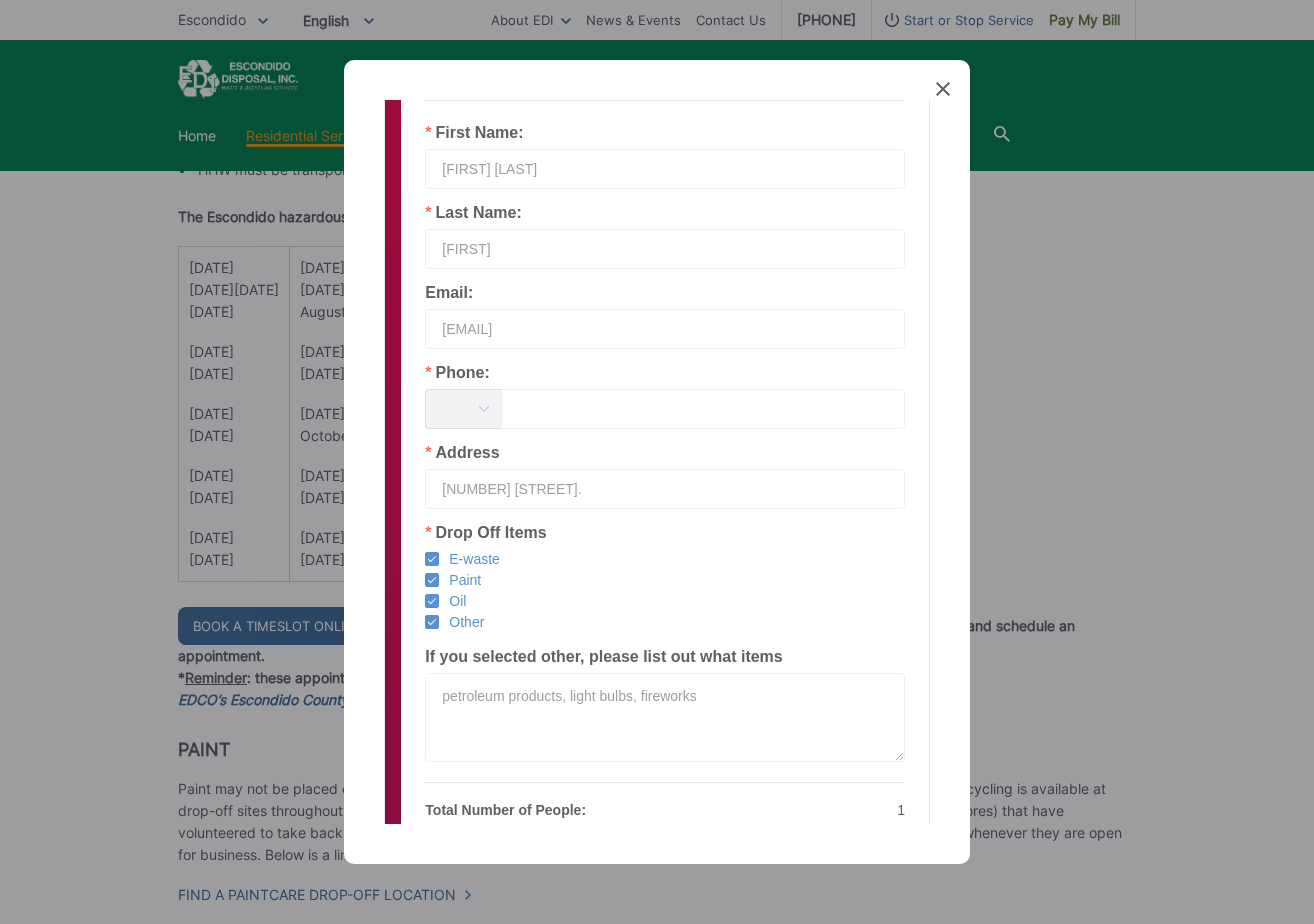 click at bounding box center (703, 409) 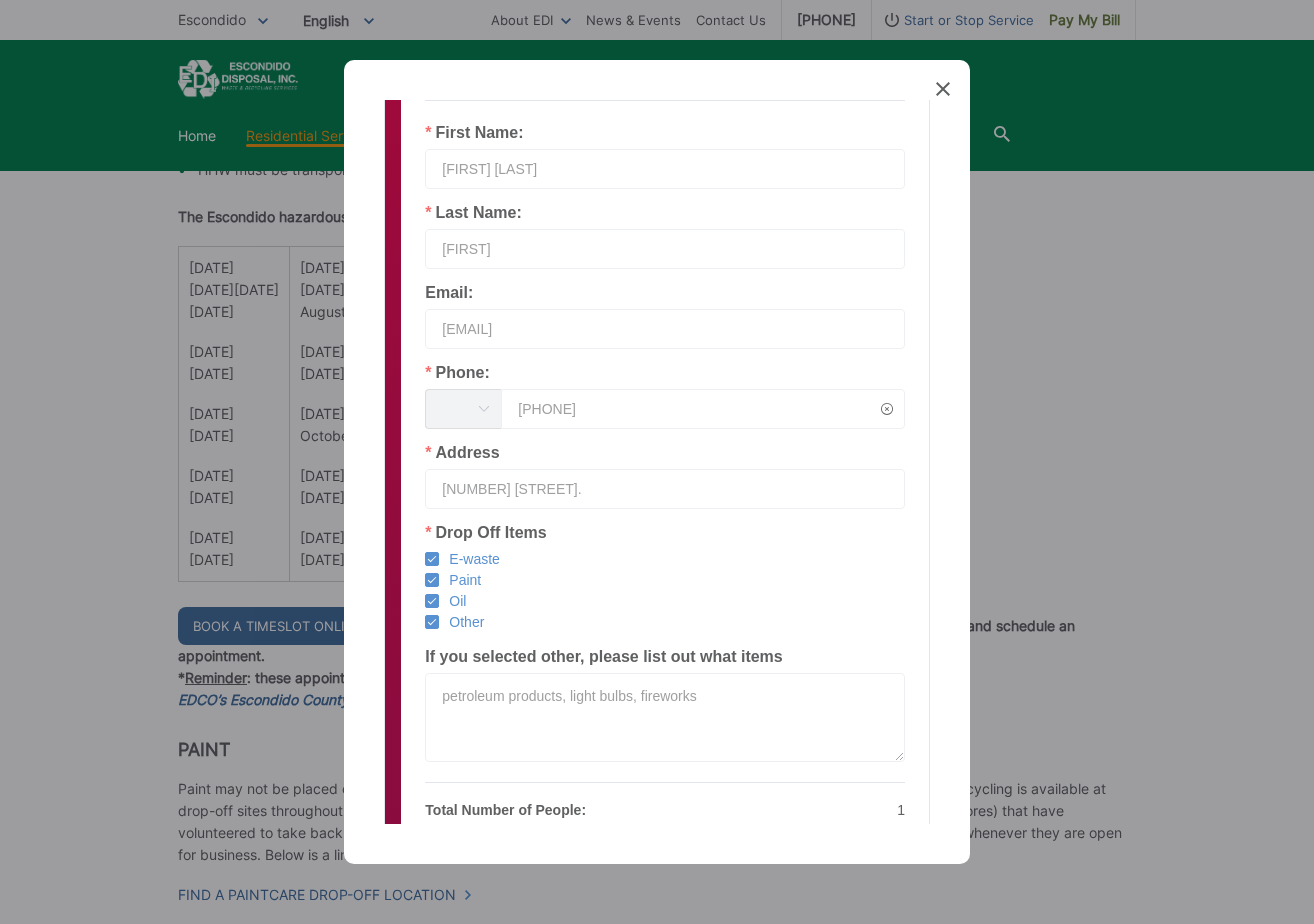 type on "[PHONE]" 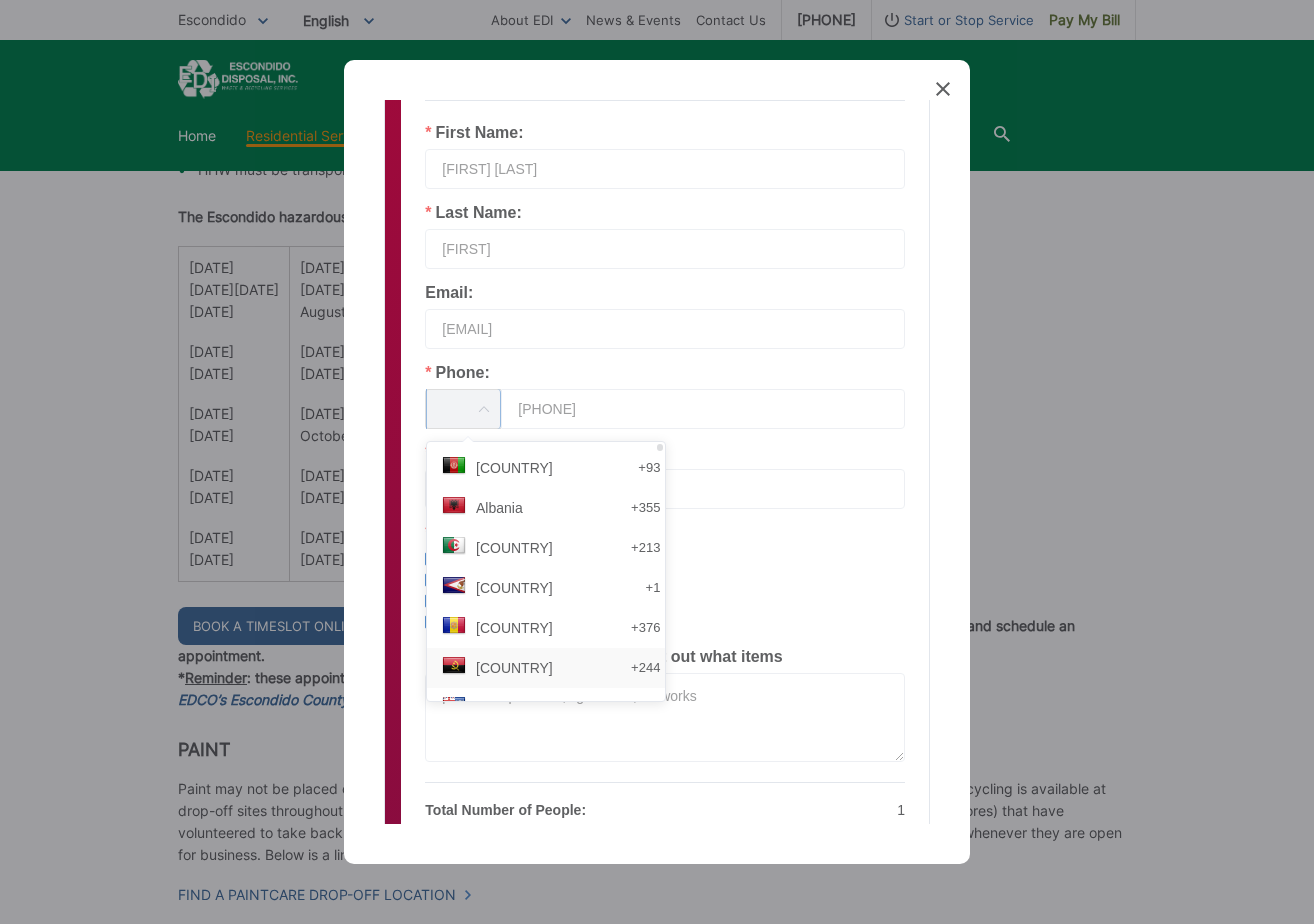 drag, startPoint x: 615, startPoint y: 653, endPoint x: 597, endPoint y: 682, distance: 34.132095 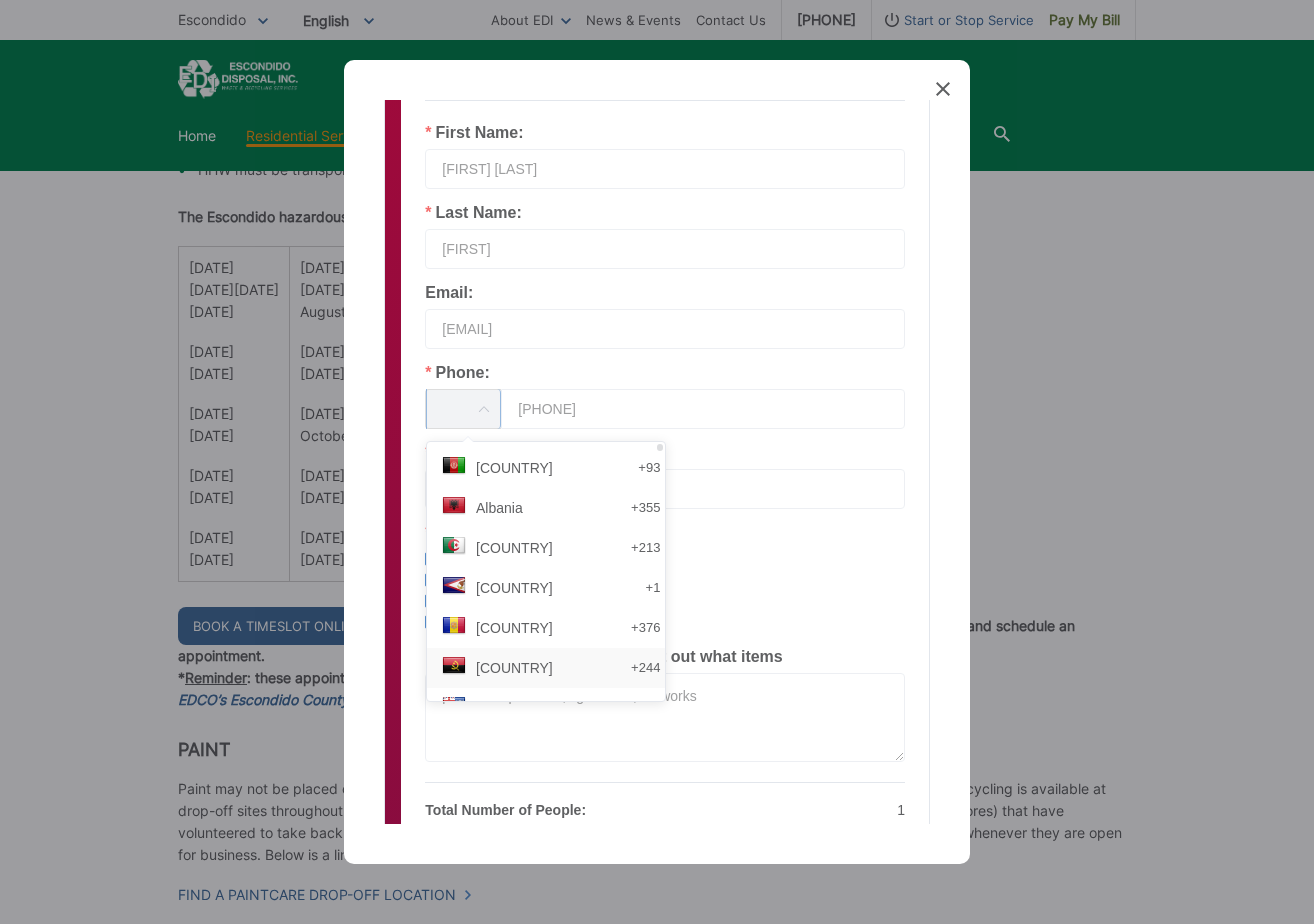 click on "[COUNTRY]   +244" at bounding box center (553, 668) 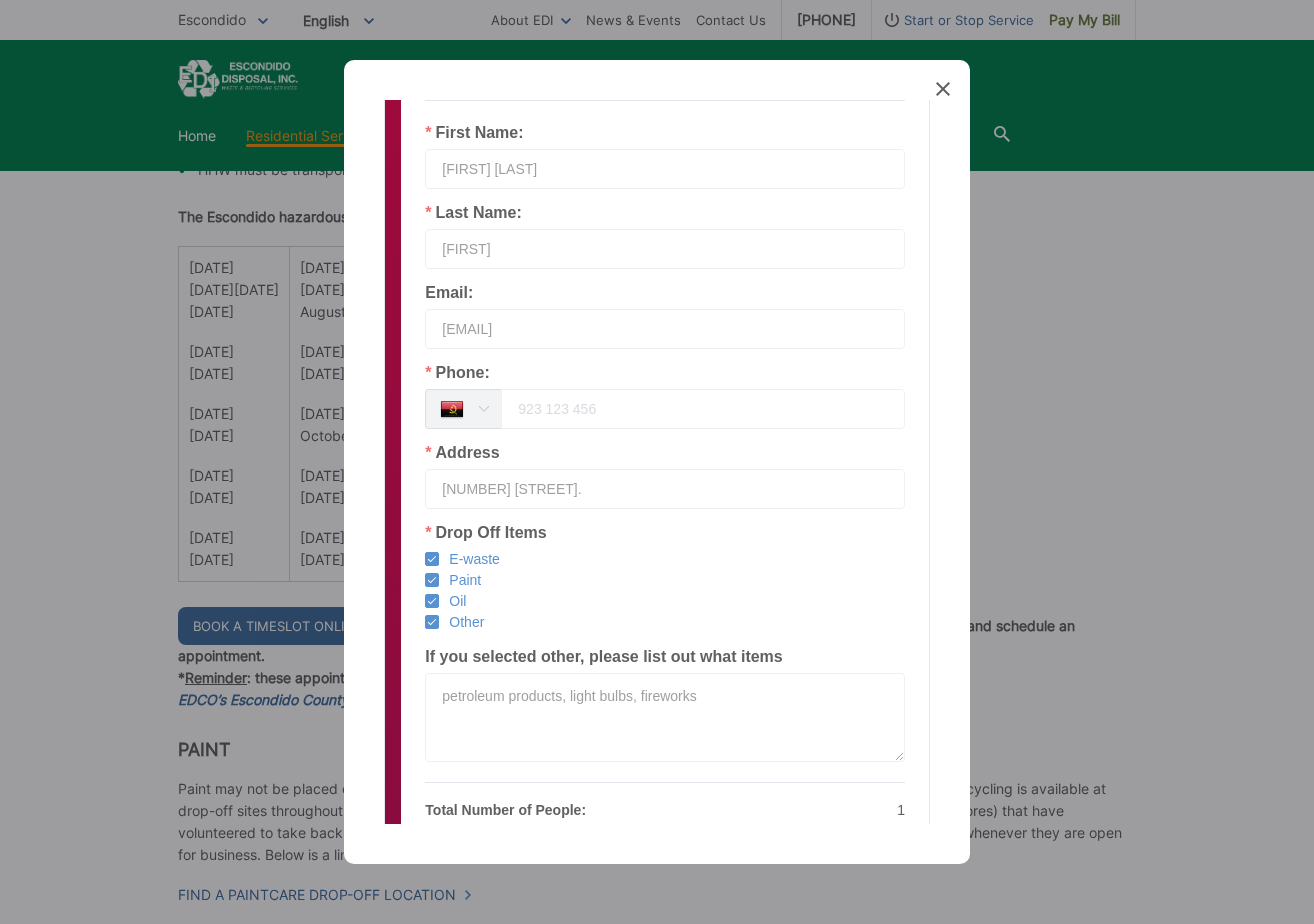 click at bounding box center [483, 409] 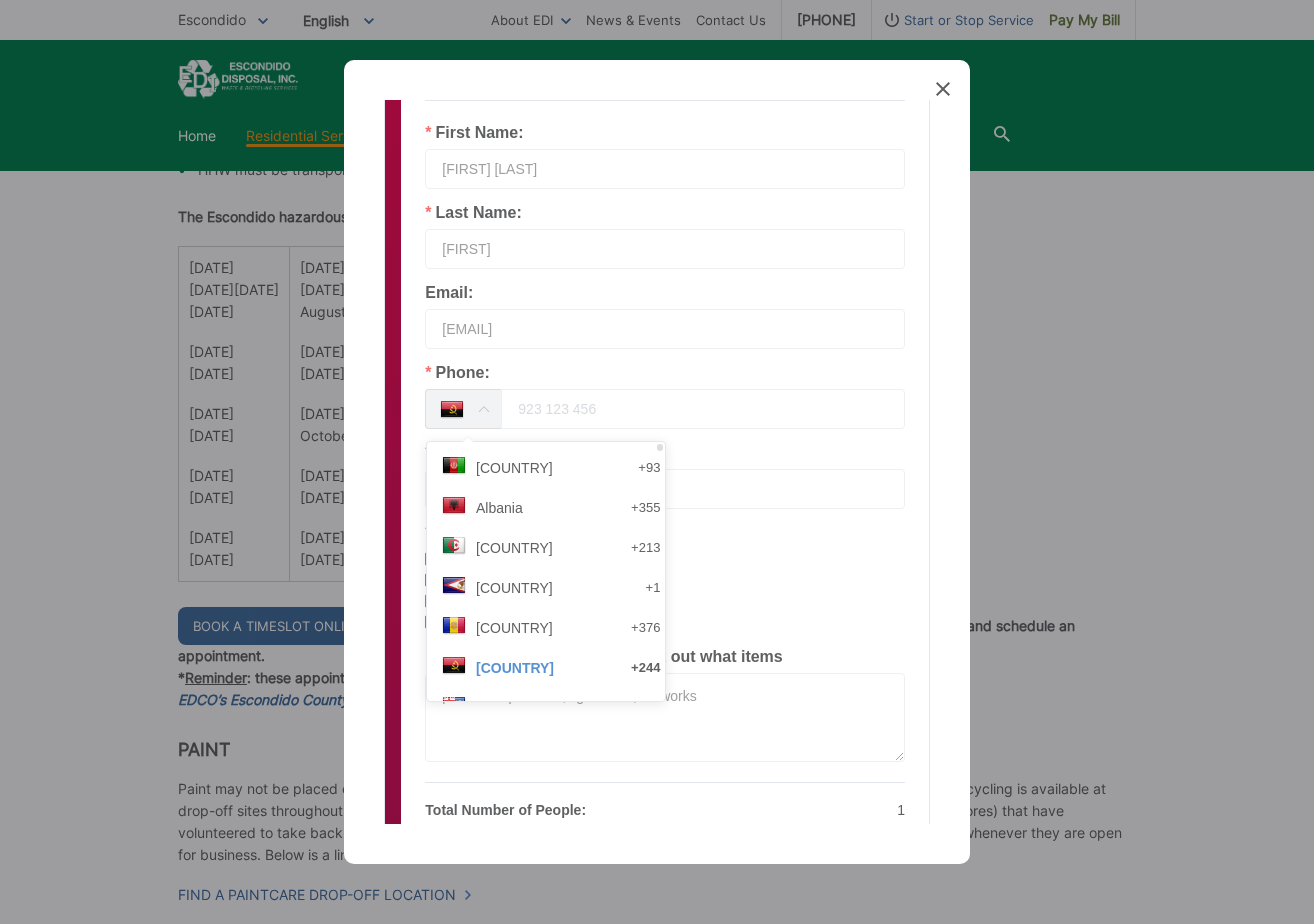 click at bounding box center (483, 409) 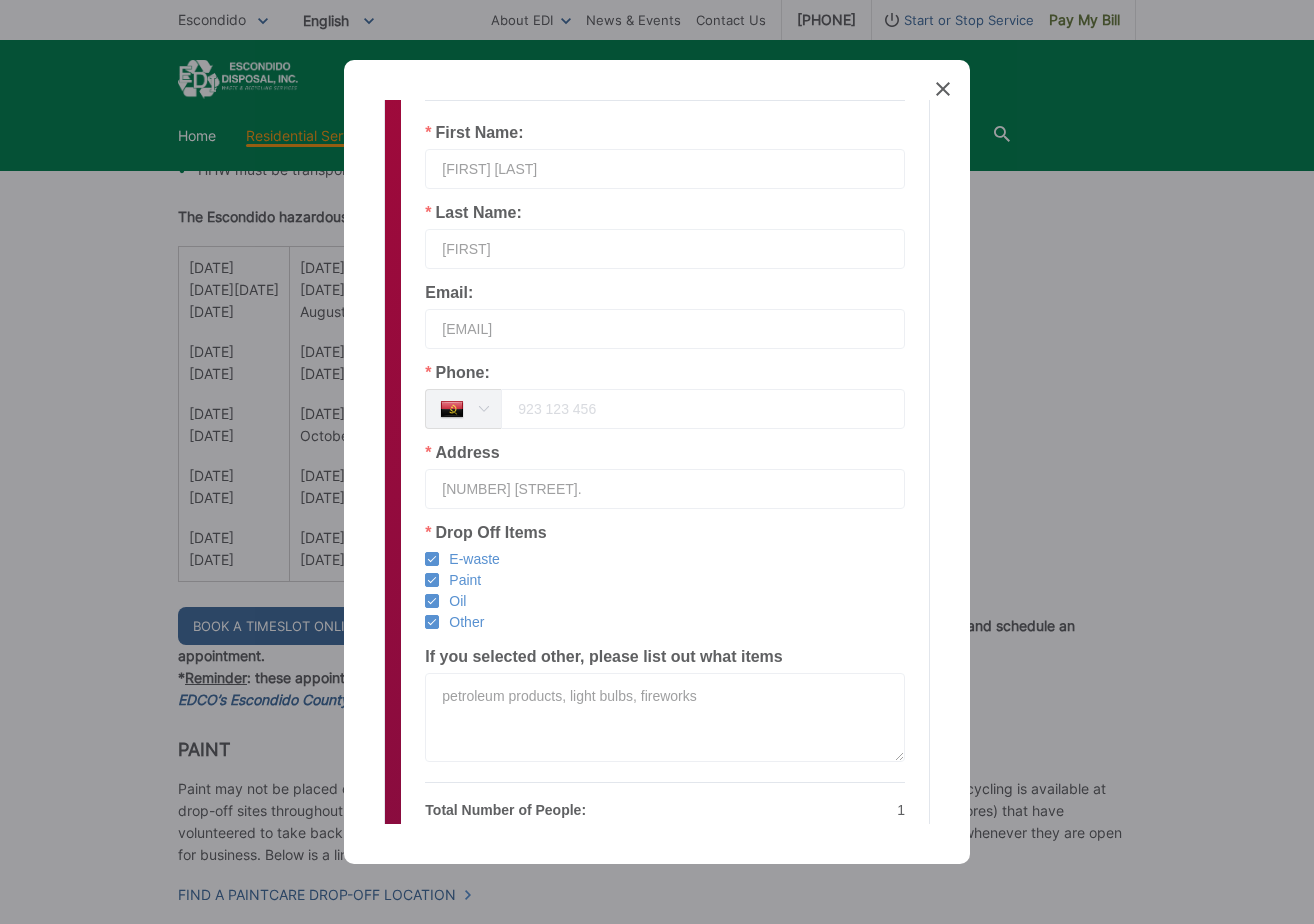 drag, startPoint x: 611, startPoint y: 406, endPoint x: 400, endPoint y: 398, distance: 211.15161 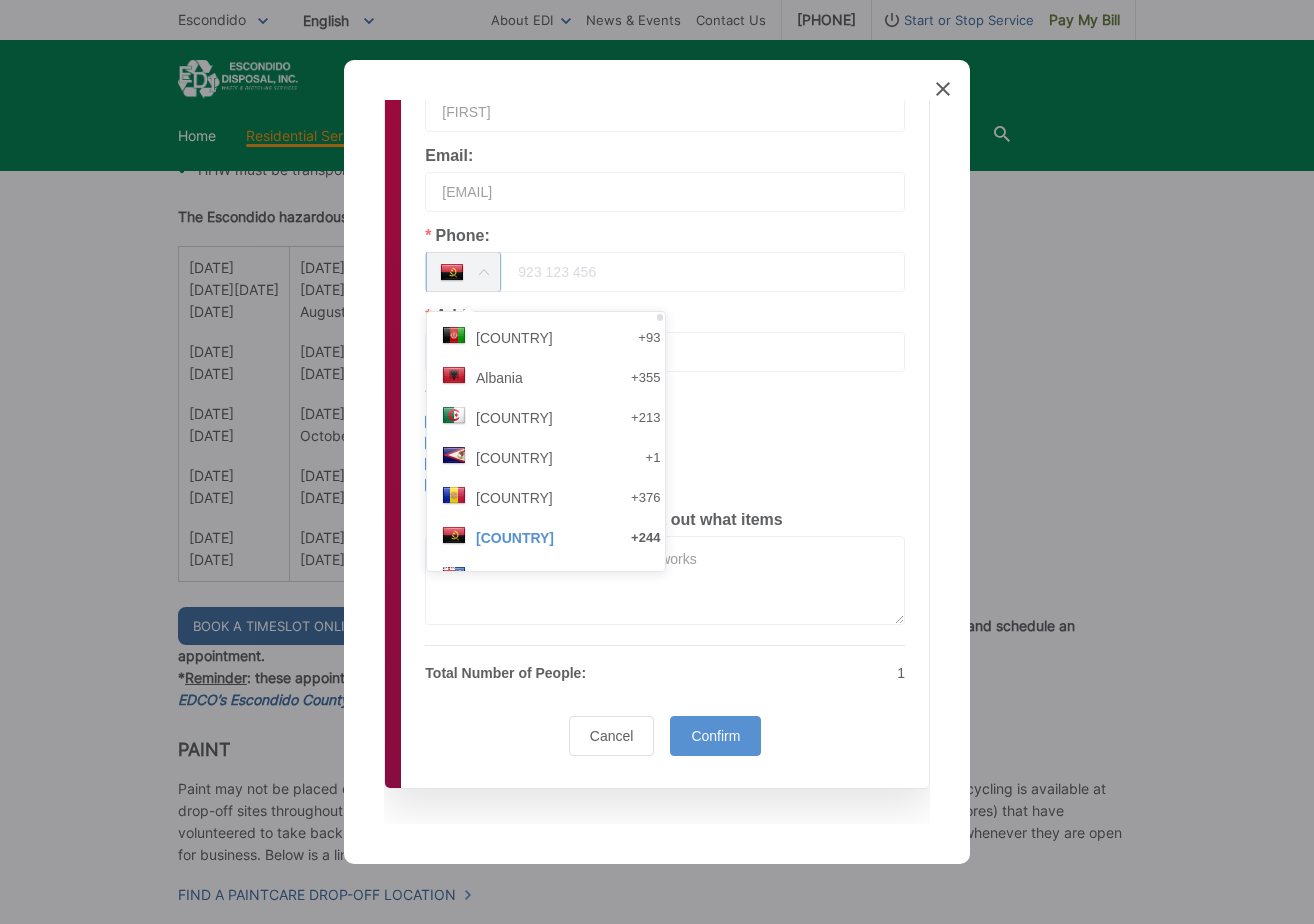 scroll, scrollTop: 391, scrollLeft: 0, axis: vertical 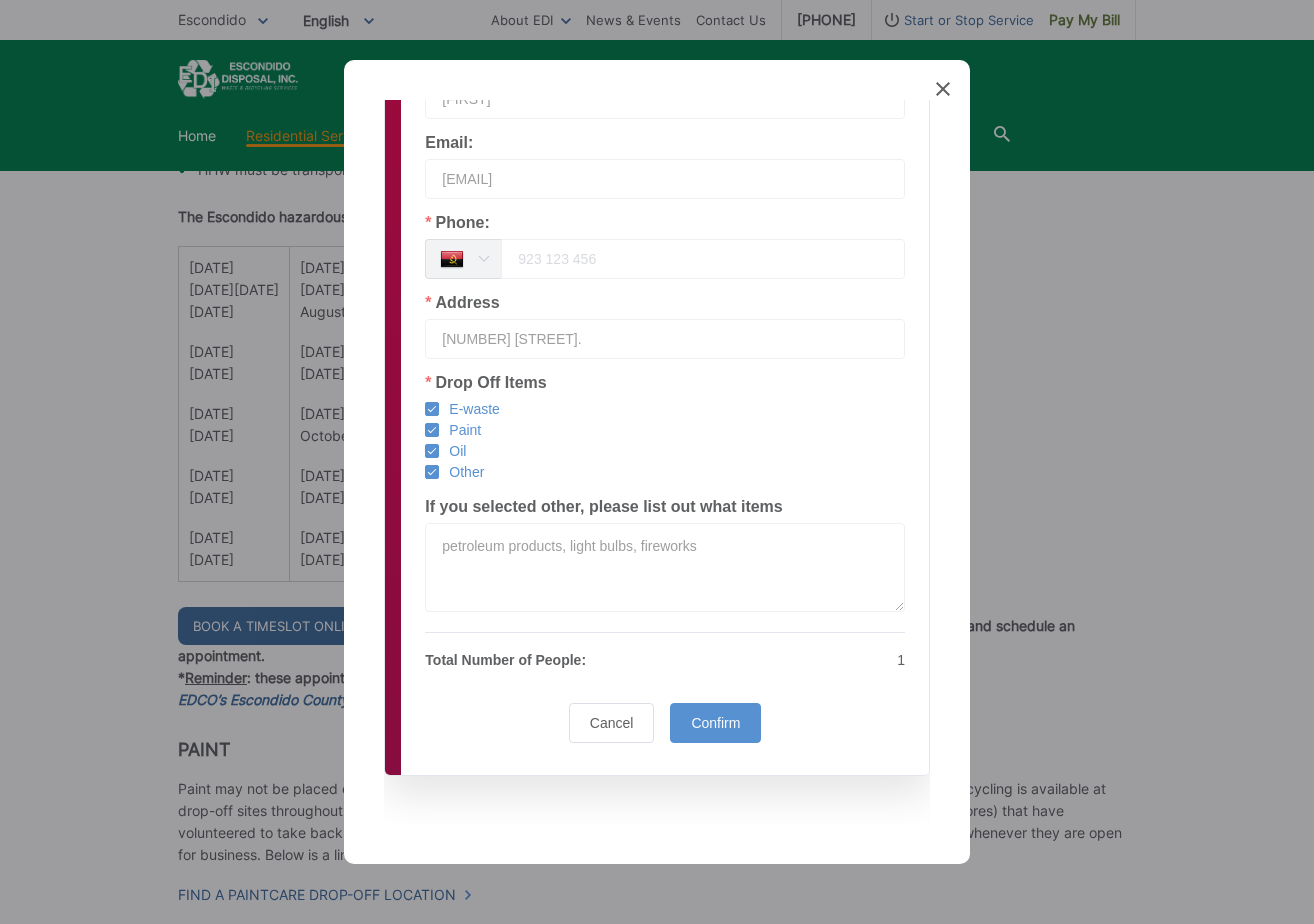 click at bounding box center (463, 259) 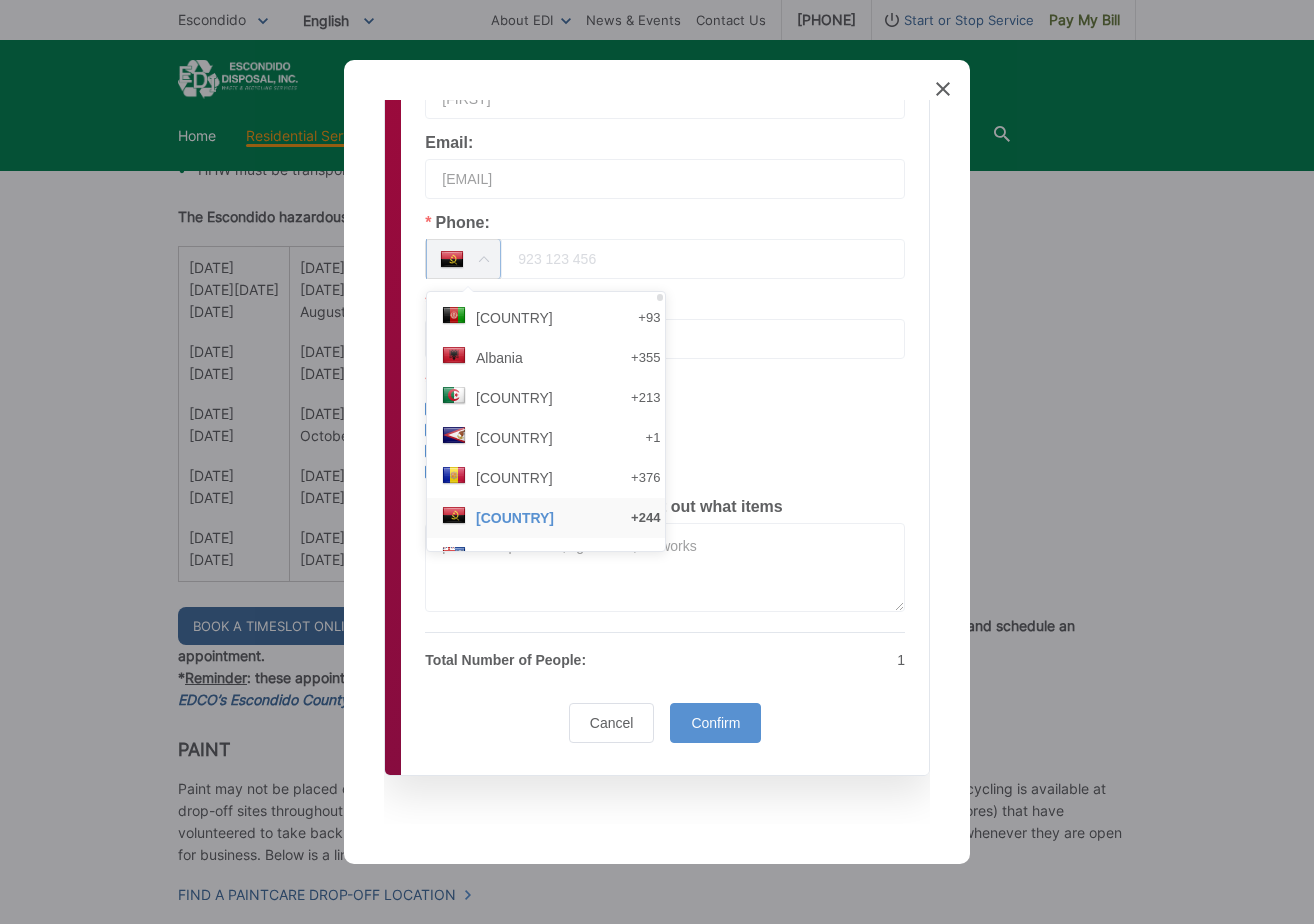 click on "[COUNTRY]   +244" at bounding box center [553, 518] 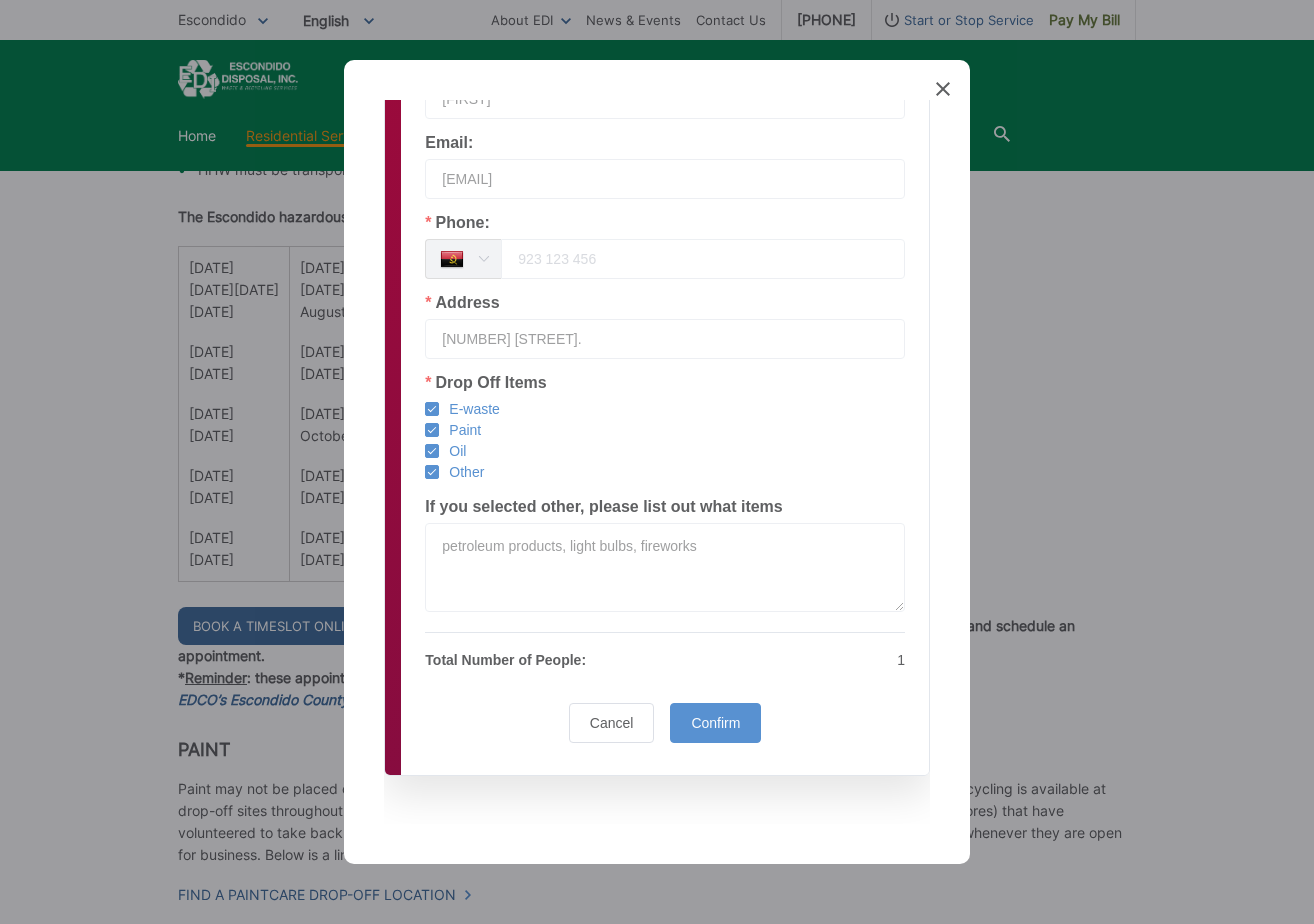 click at bounding box center (483, 259) 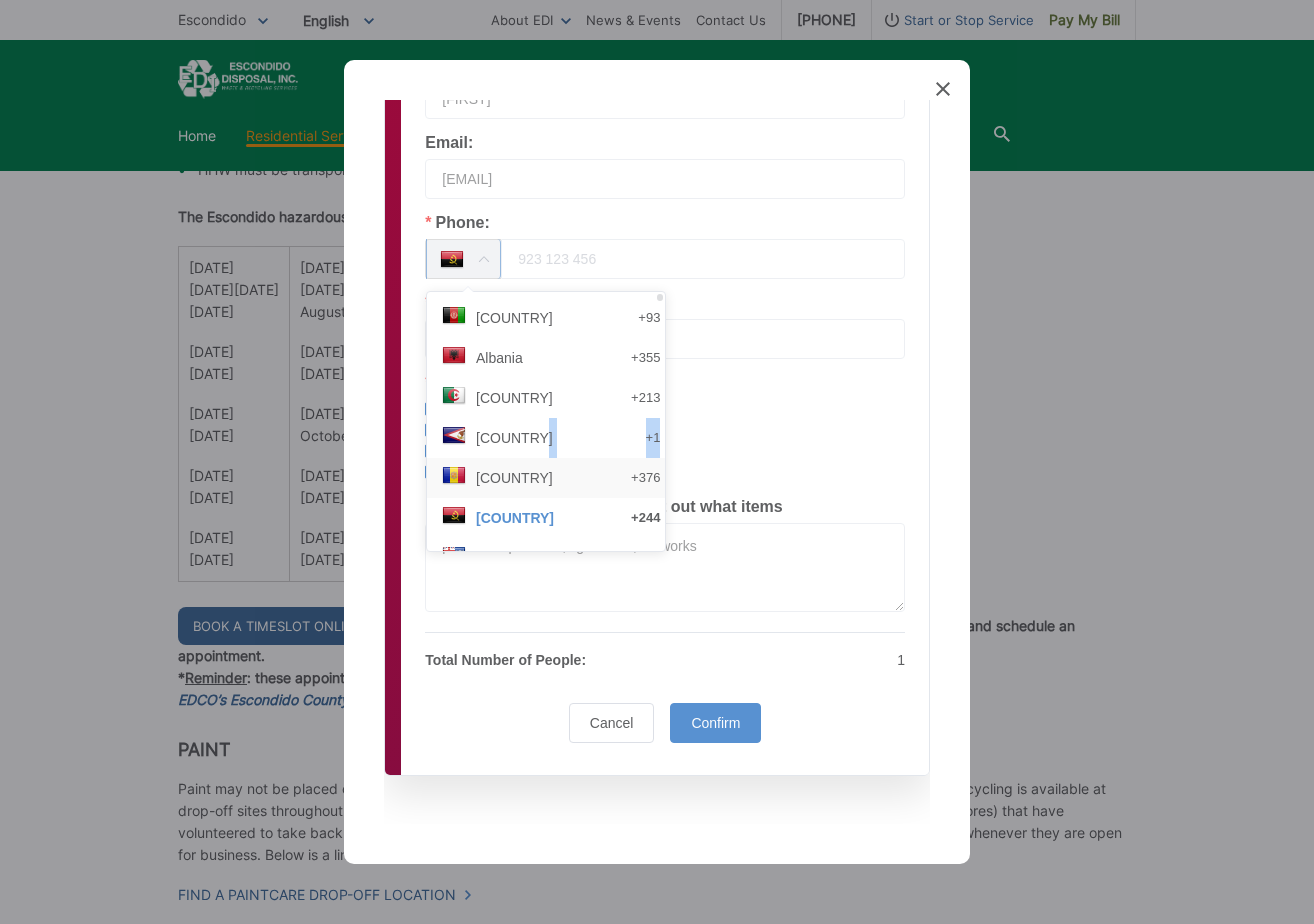 drag, startPoint x: 578, startPoint y: 490, endPoint x: 537, endPoint y: 435, distance: 68.60029 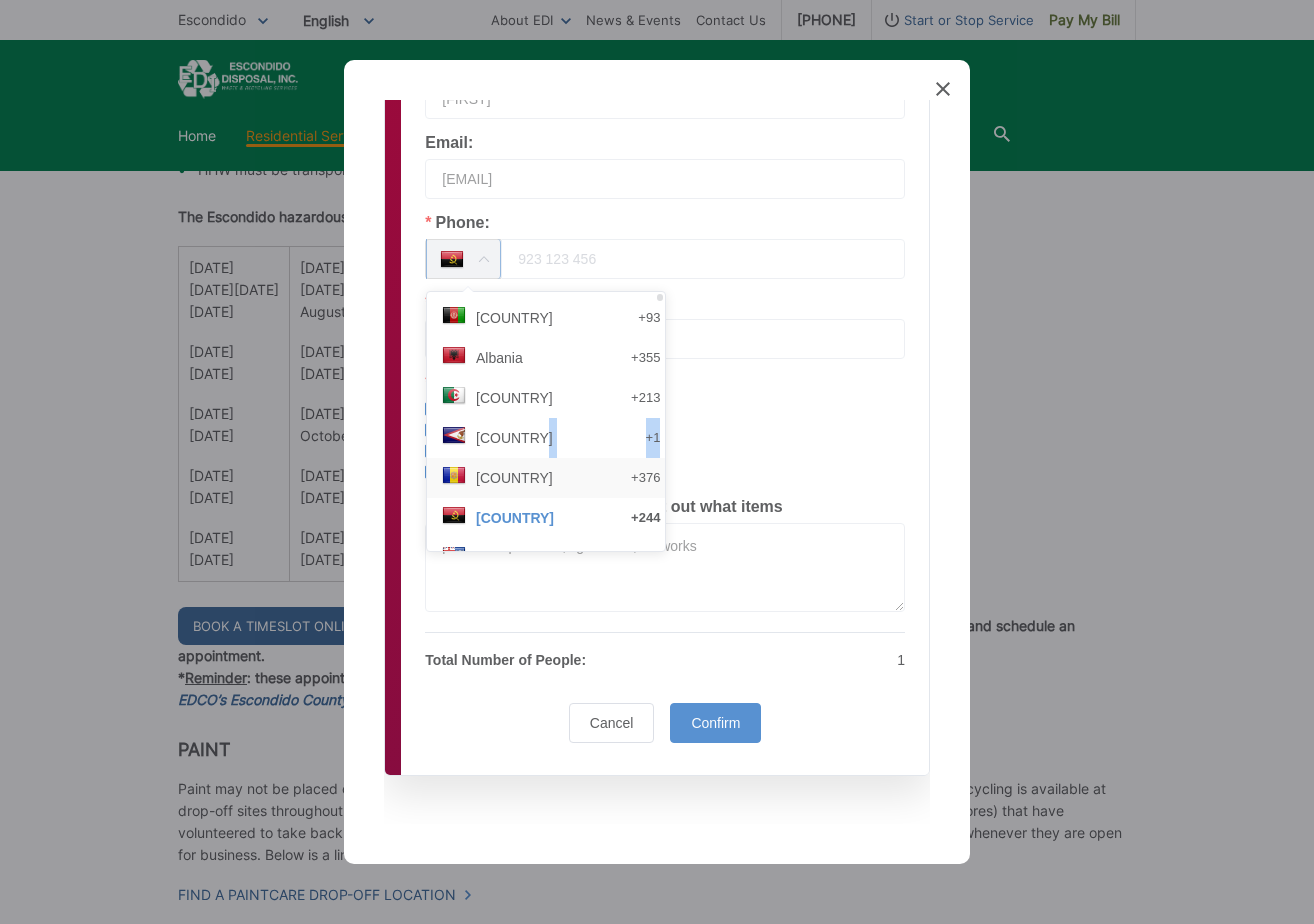 click on "[COUNTRY]   +376" at bounding box center (553, 478) 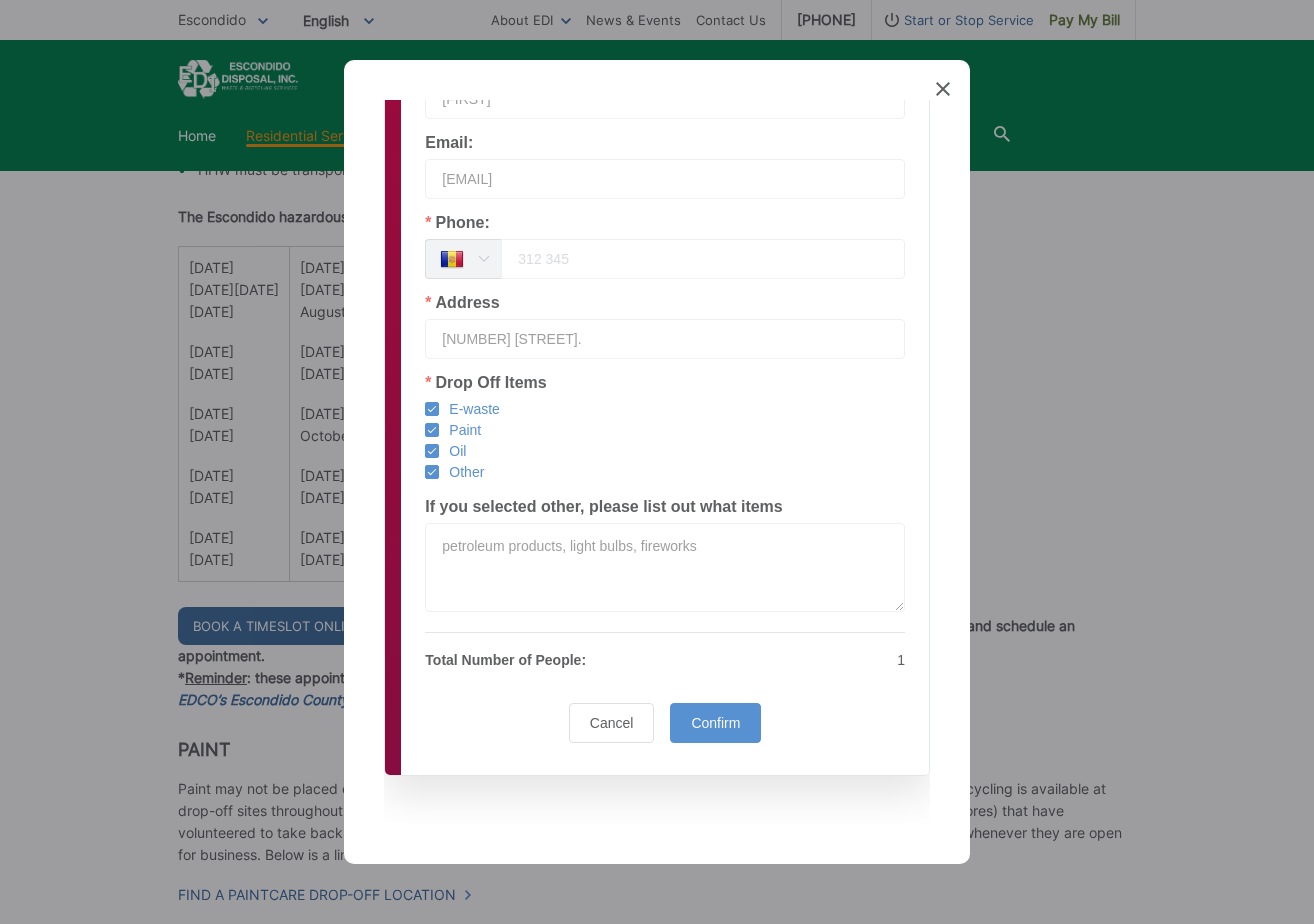 click at bounding box center (483, 259) 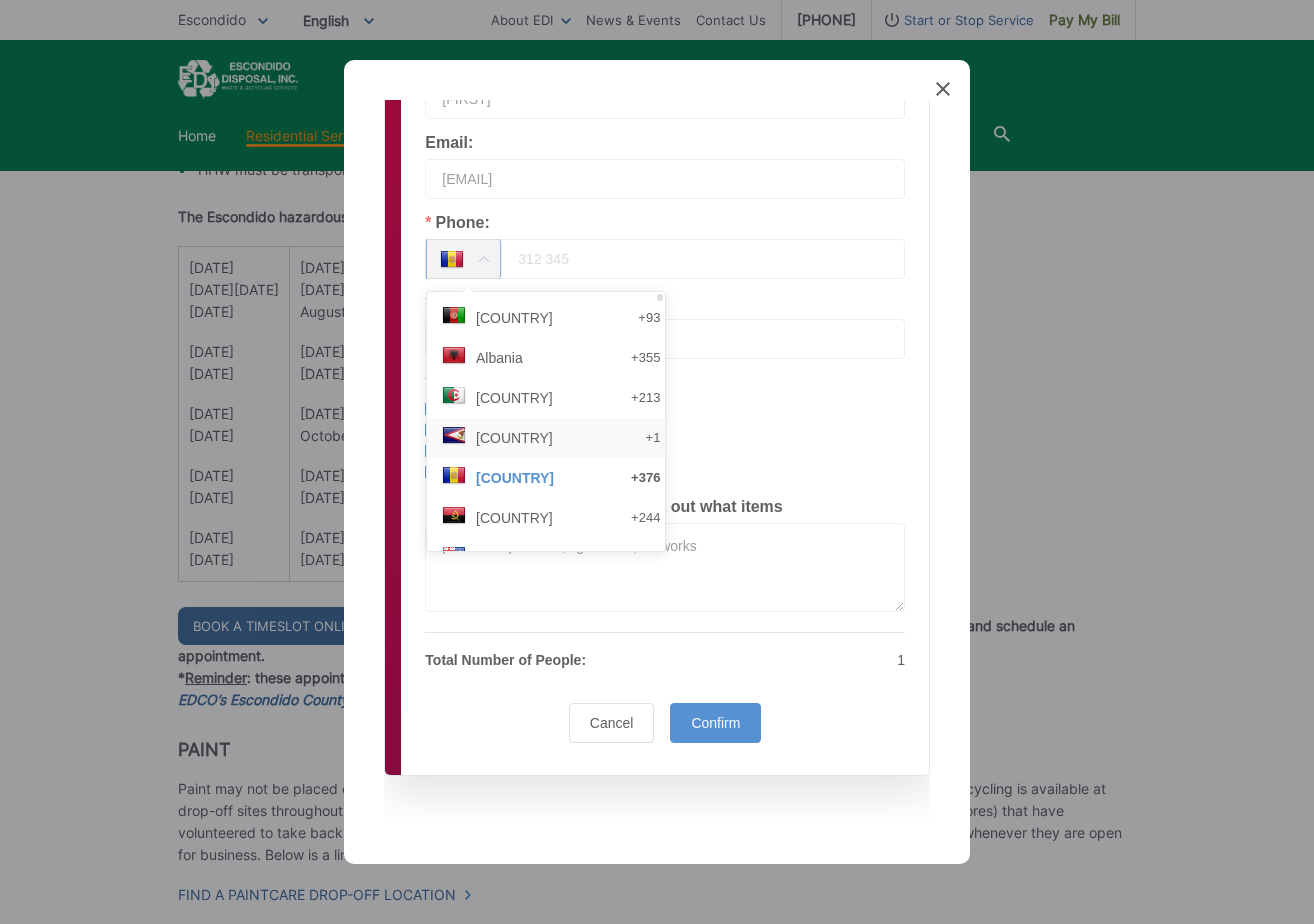click on "[COUNTRY]   +1" at bounding box center (553, 438) 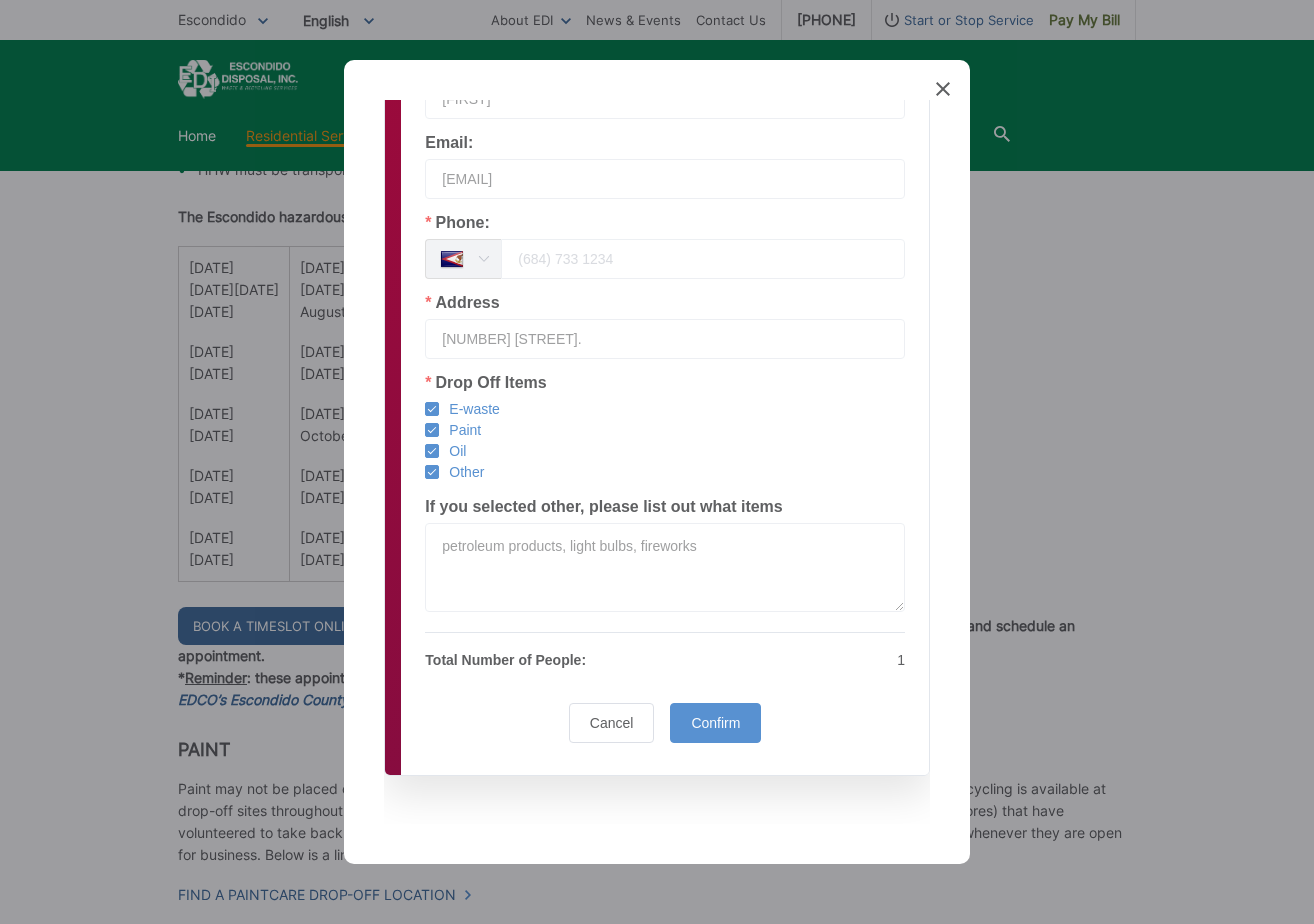 click at bounding box center [703, 259] 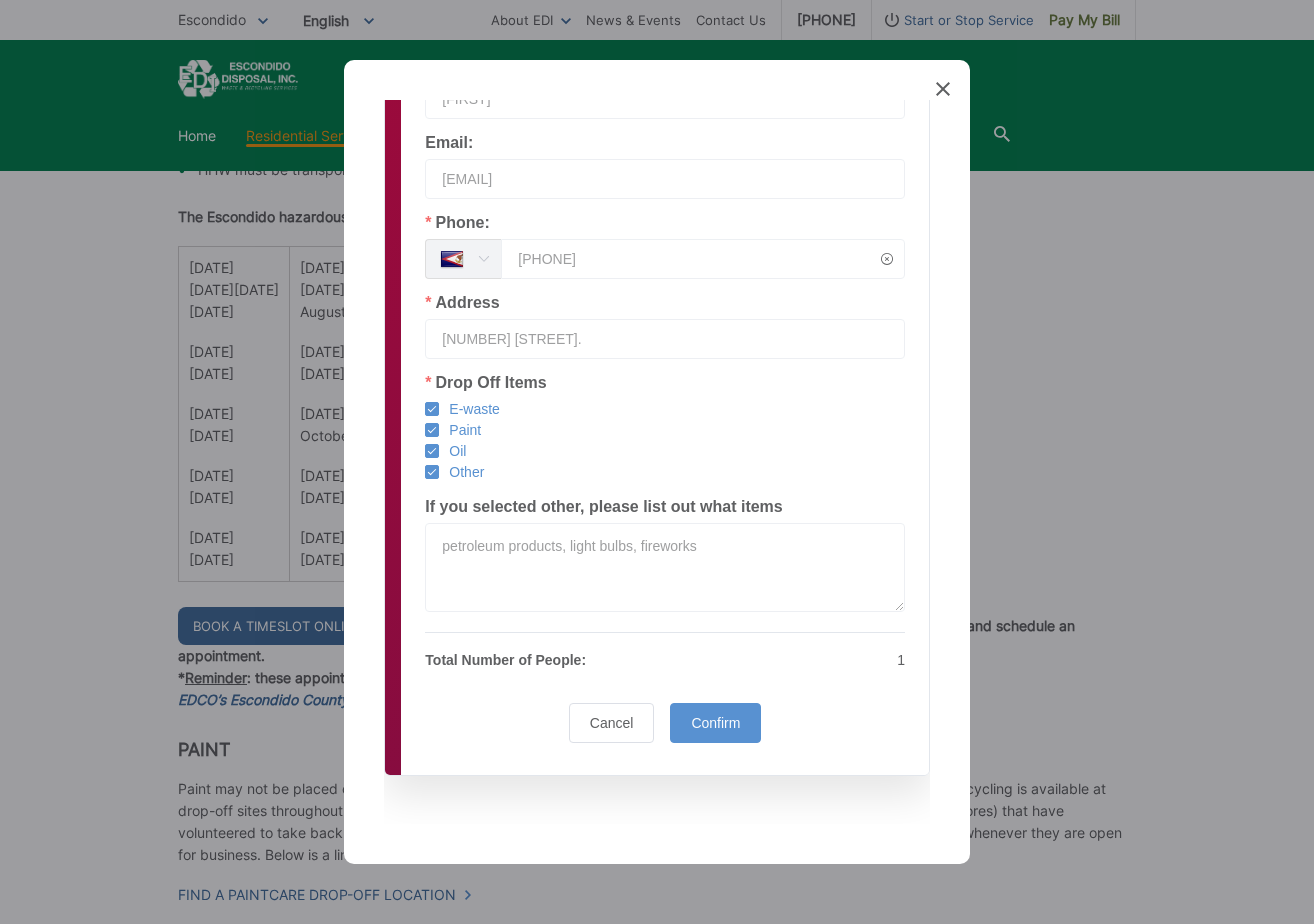 type on "[PHONE]" 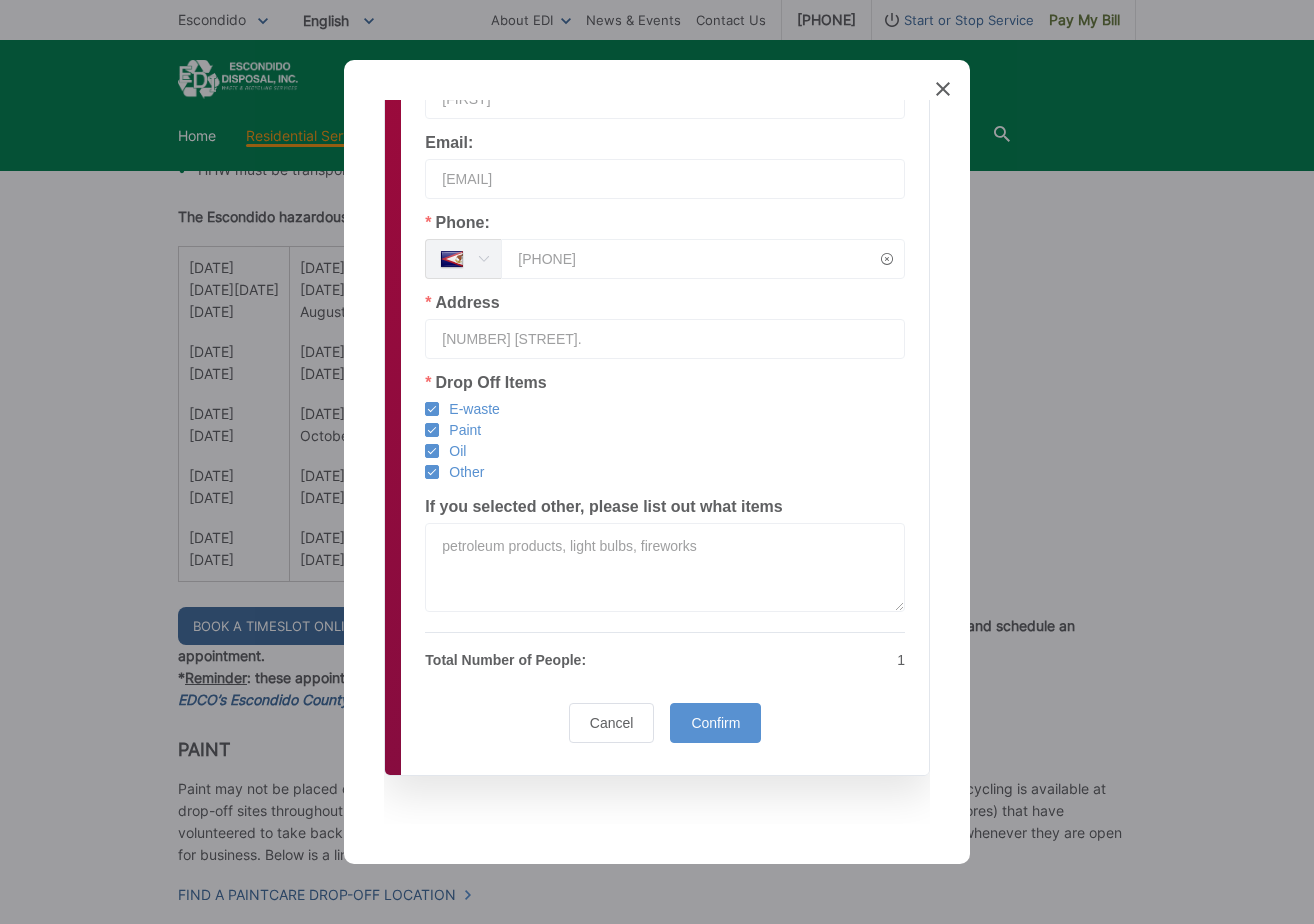click at bounding box center [887, 259] 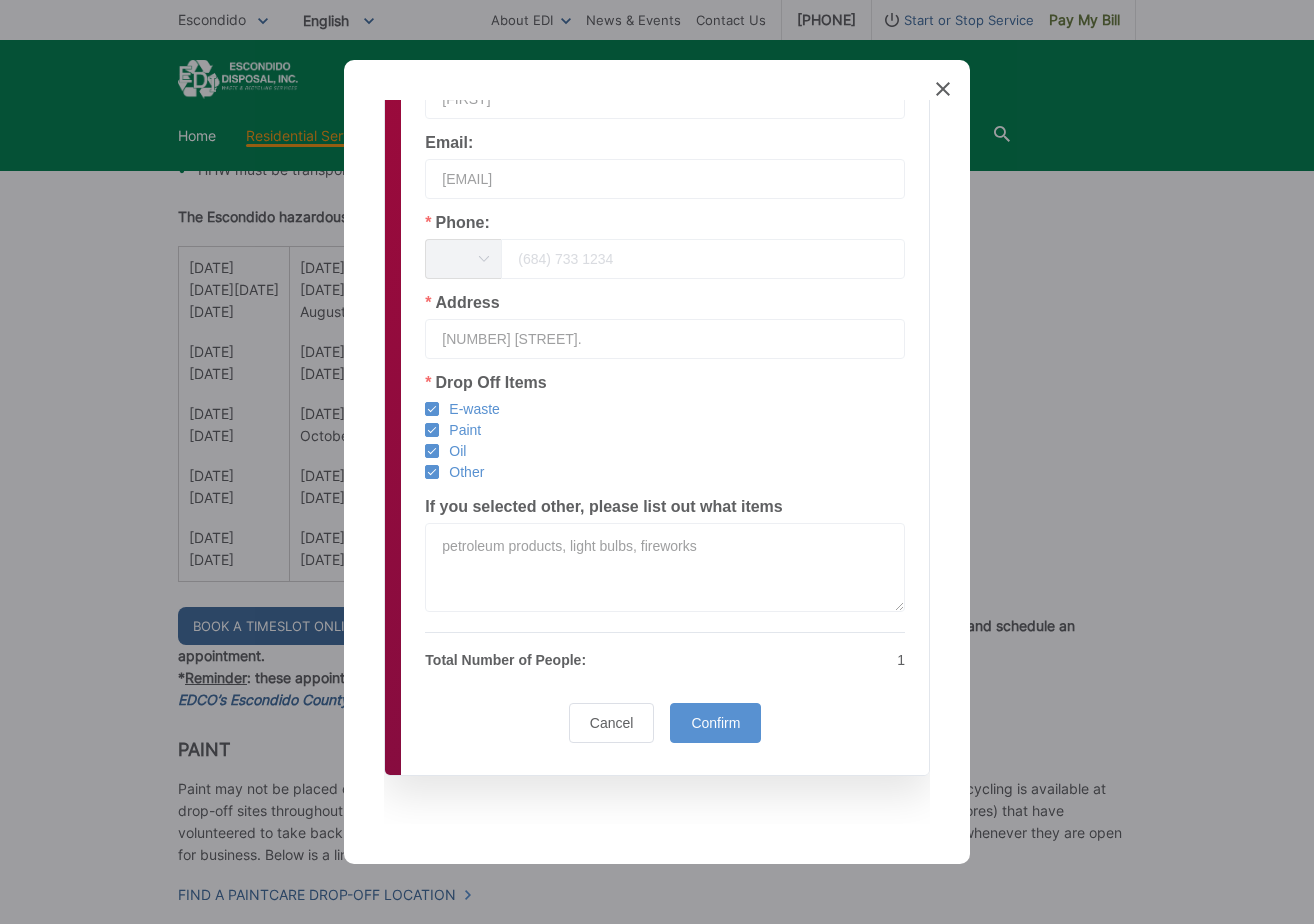 click at bounding box center (483, 259) 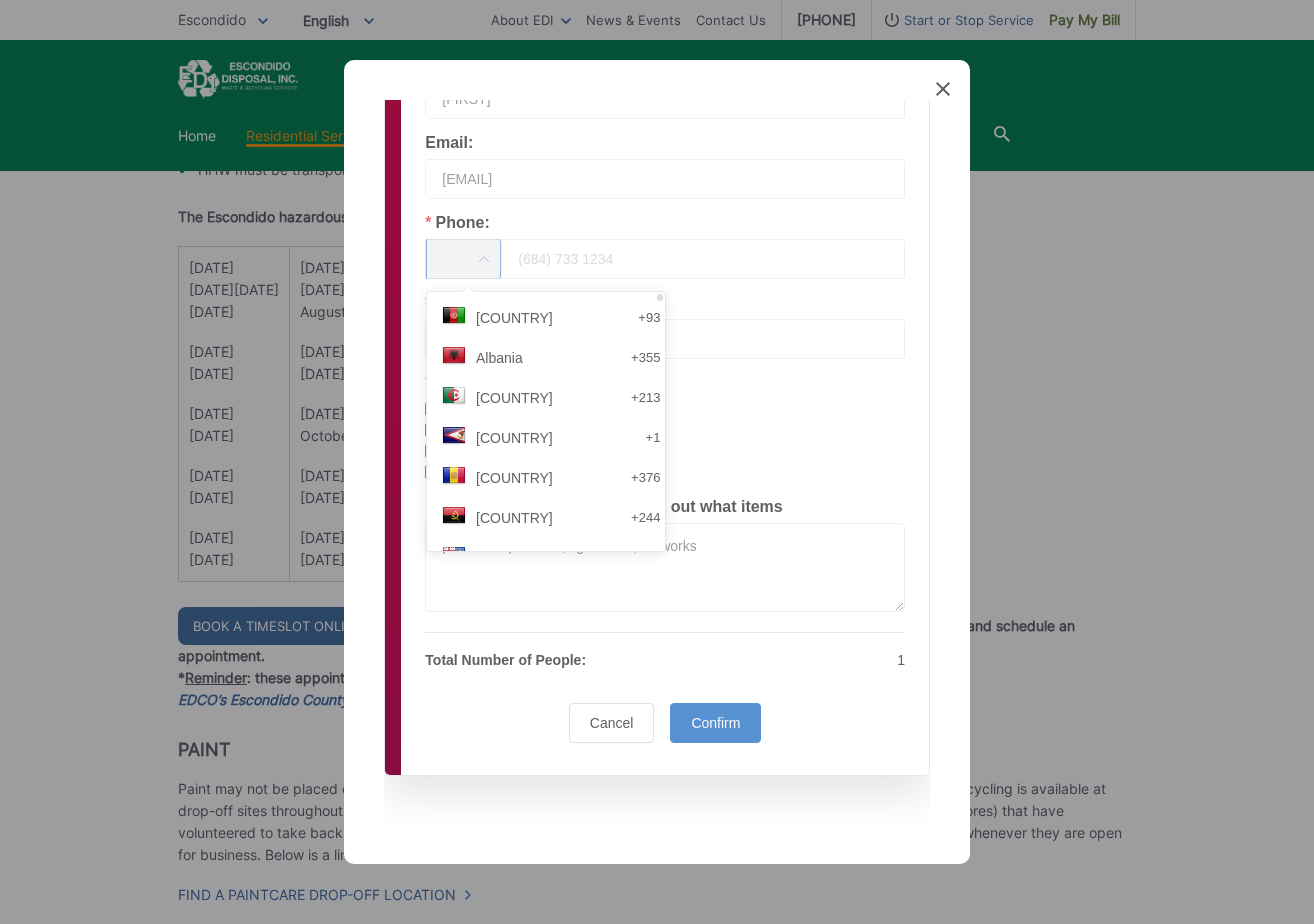 click at bounding box center (703, 259) 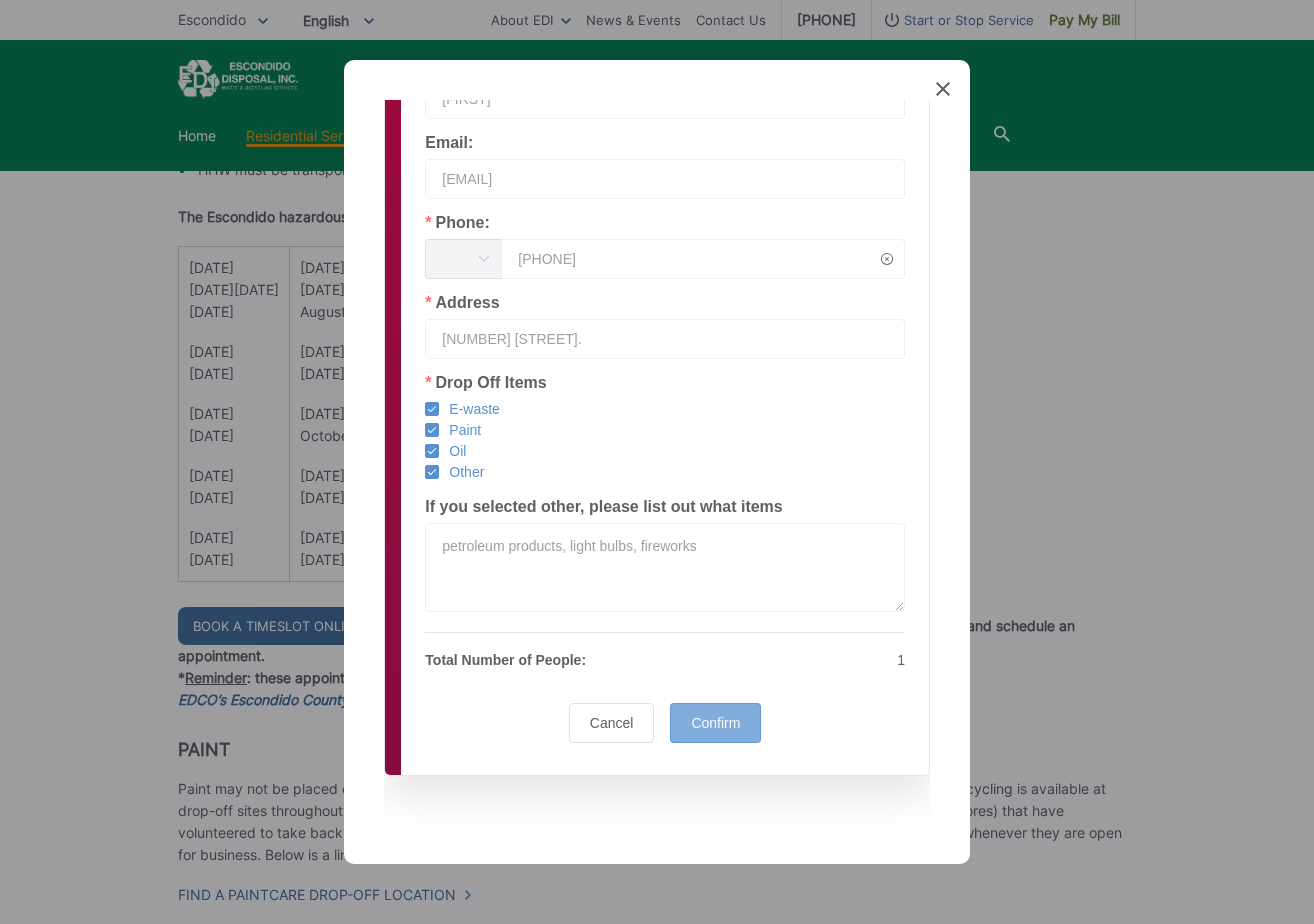 type on "[PHONE]" 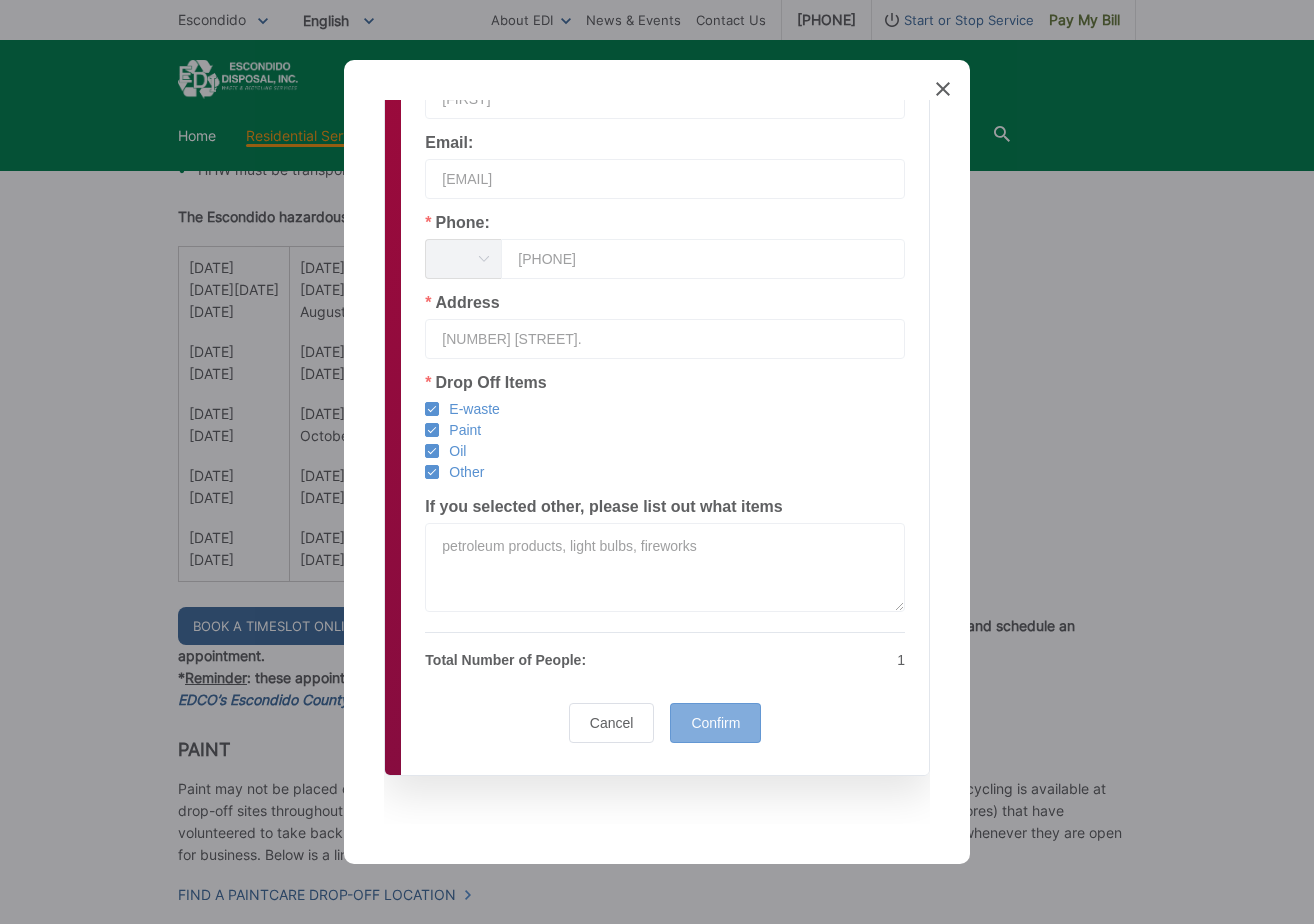 click on "Confirm" at bounding box center (715, 723) 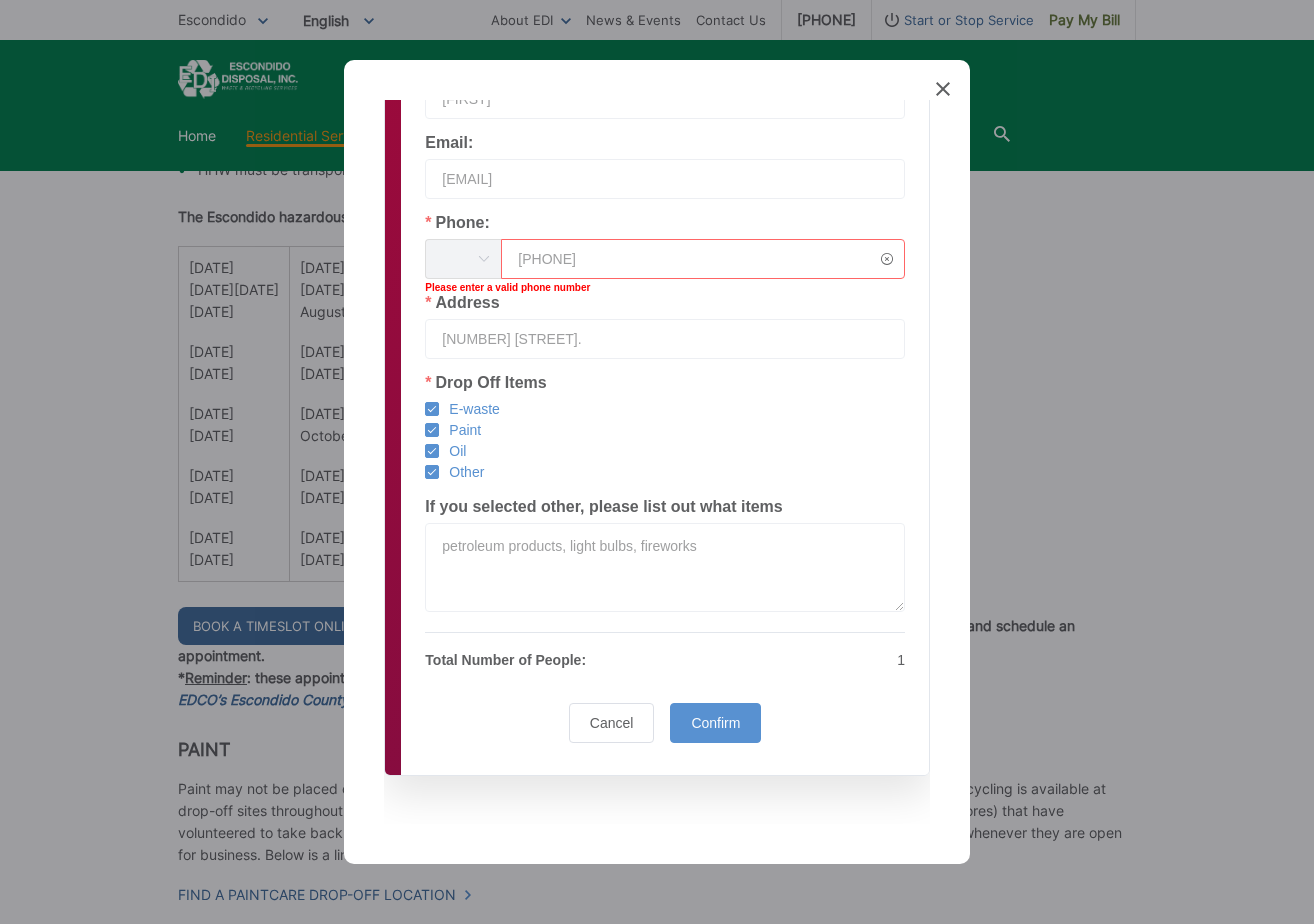 click at bounding box center [887, 259] 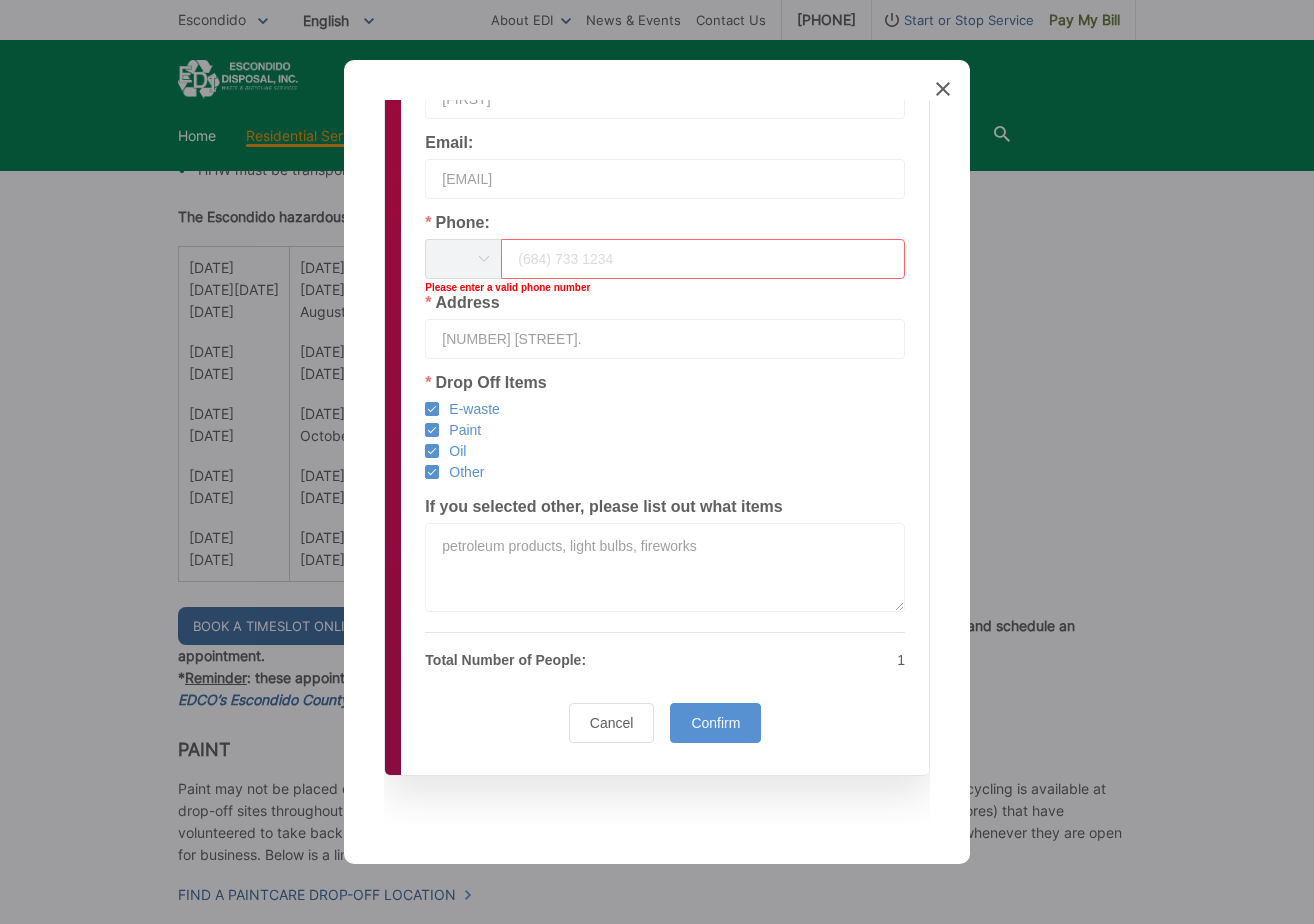 click at bounding box center (703, 259) 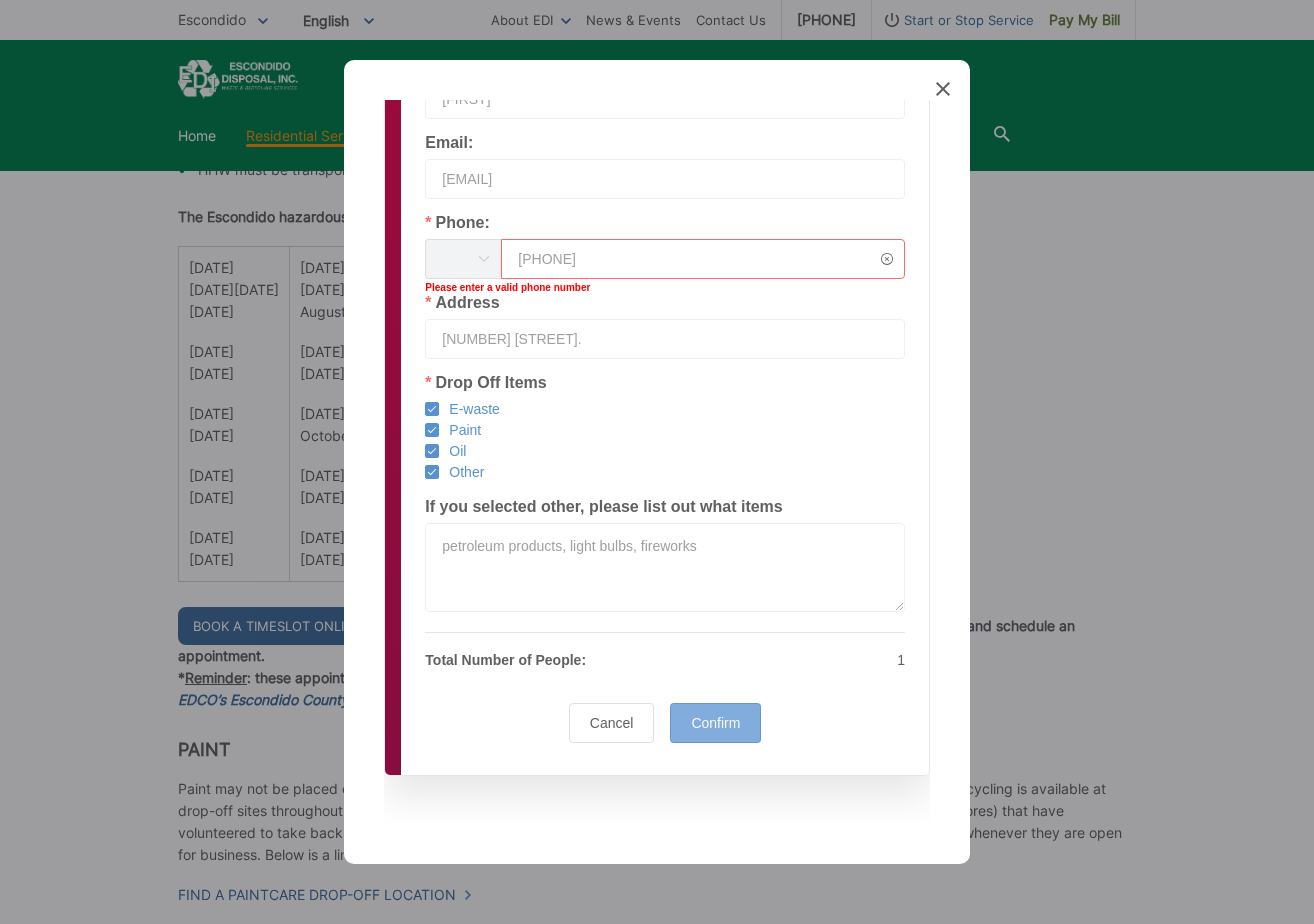 type on "[PHONE]" 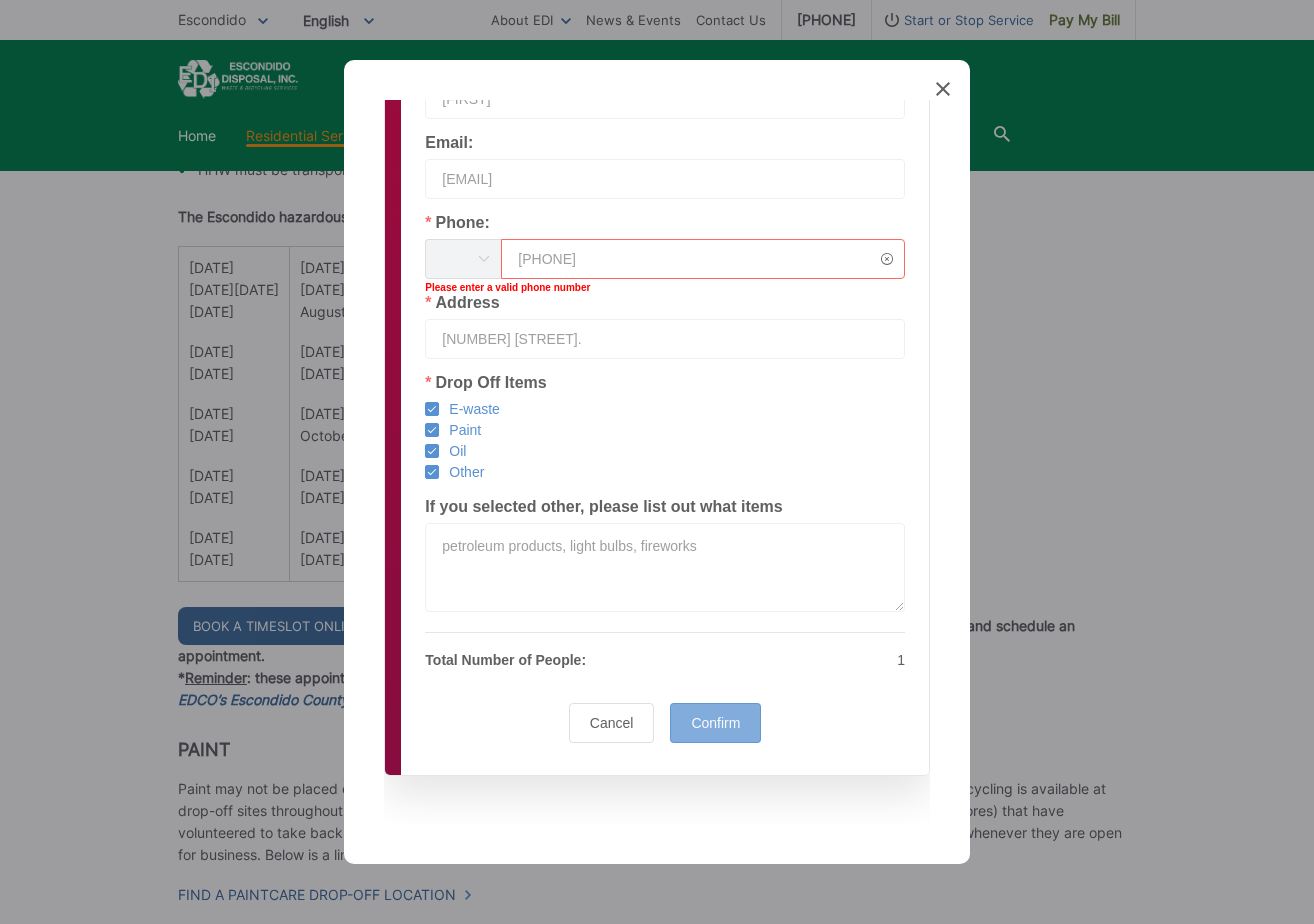 click on "Confirm" at bounding box center (715, 723) 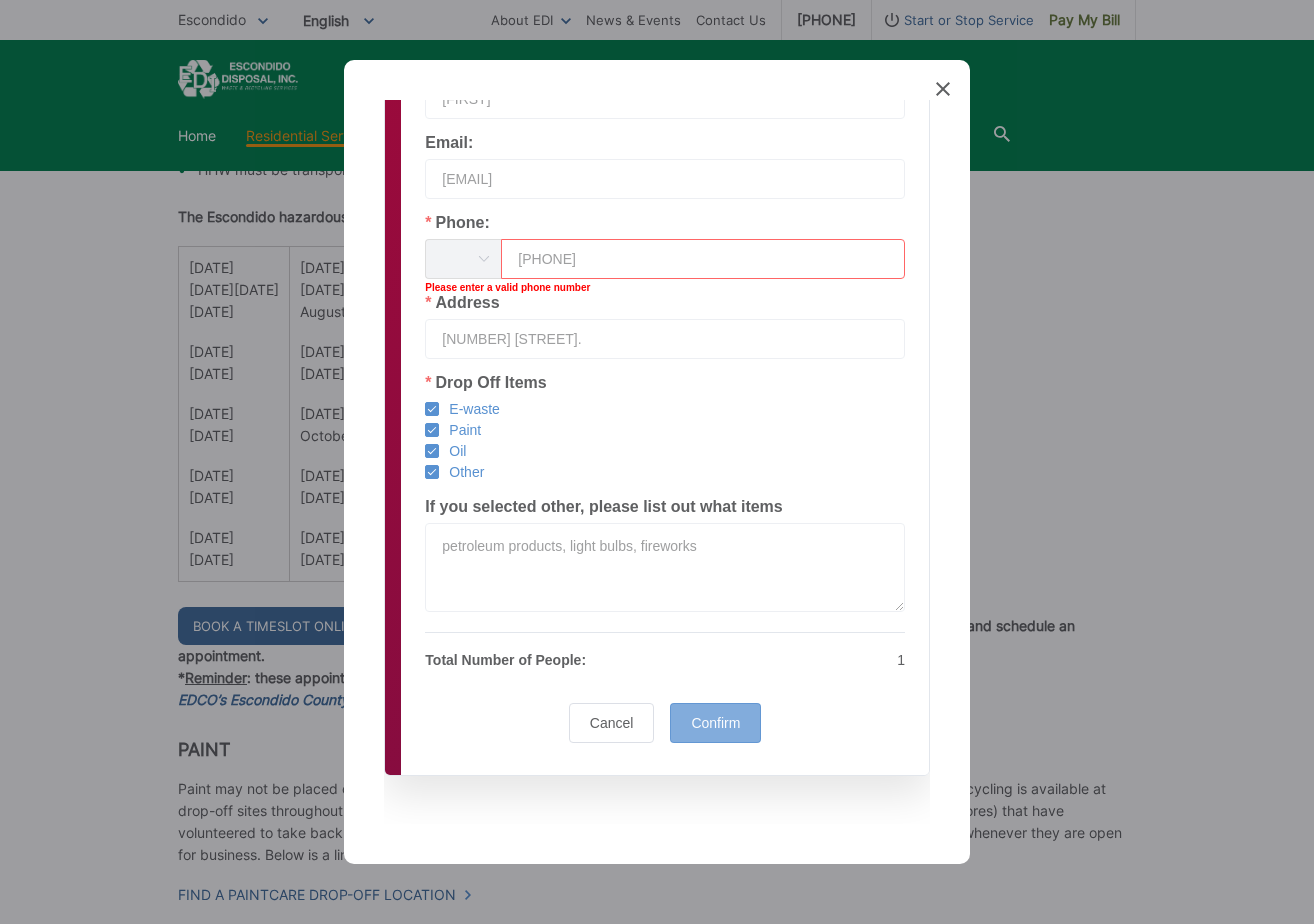click on "Confirm" at bounding box center (715, 723) 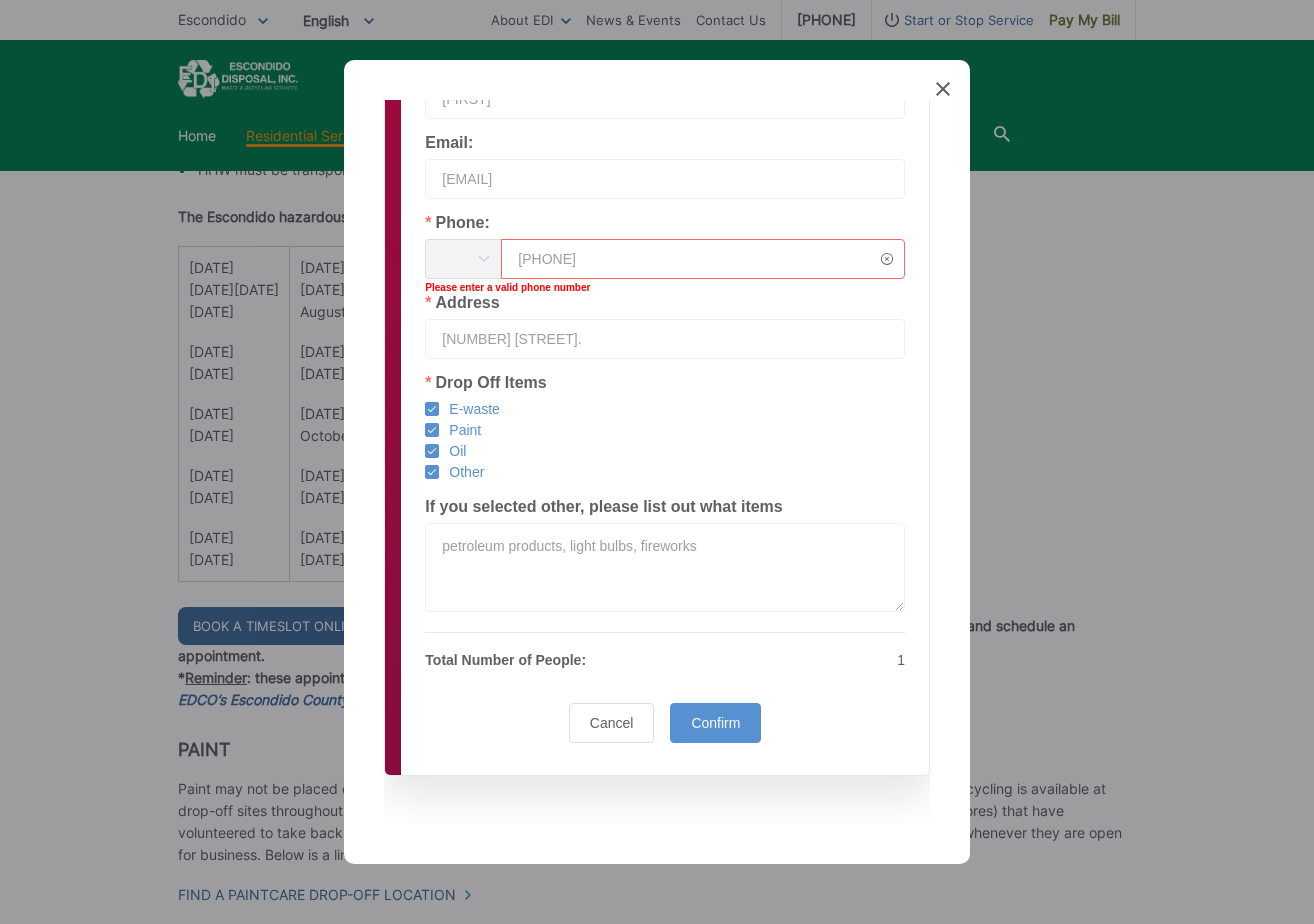 click at bounding box center [483, 259] 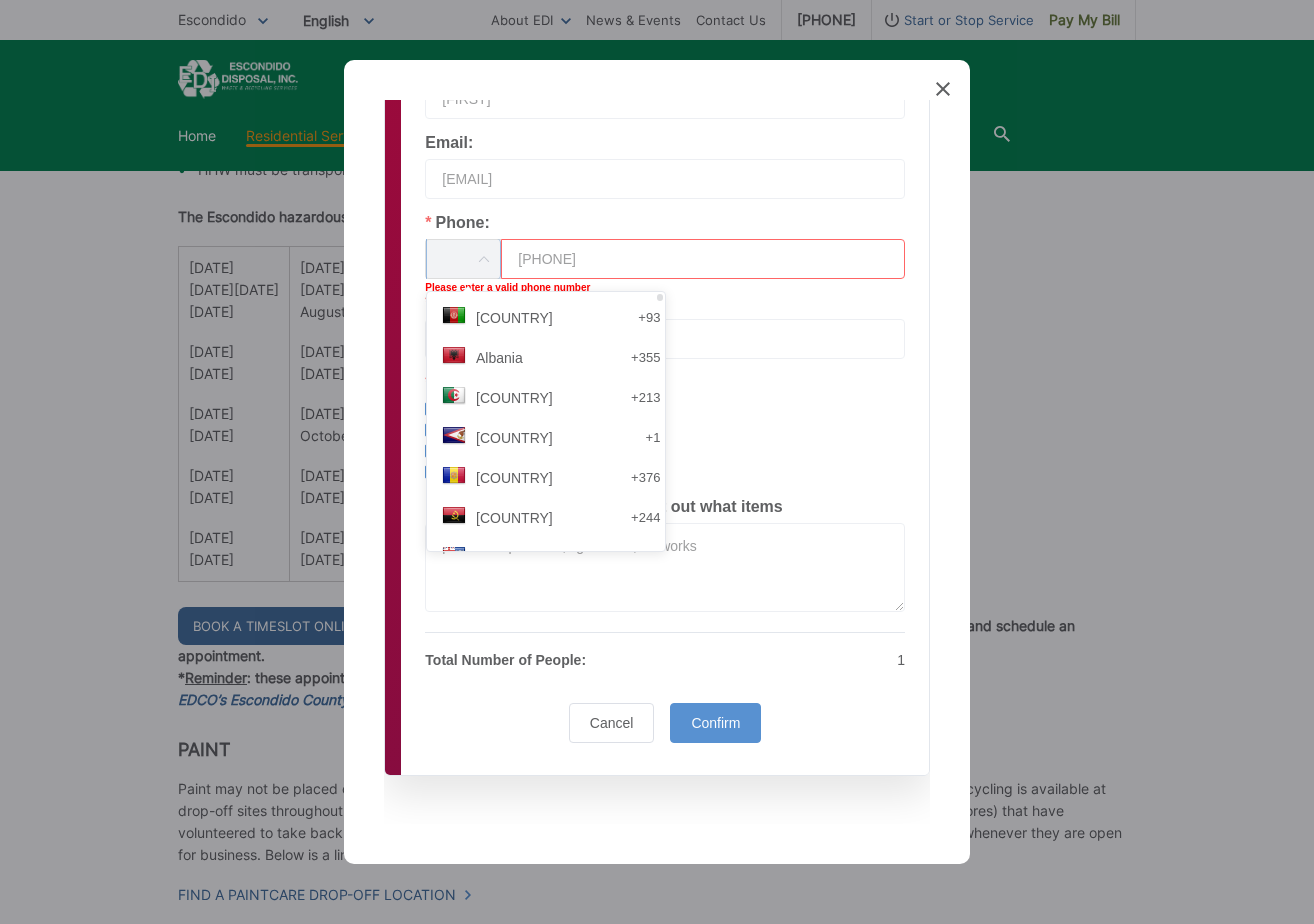 click on "[COUNTRY]   +93   [COUNTRY]   +355   [COUNTRY]   +213   [COUNTRY]   +1   [COUNTRY]   +376   [COUNTRY]   +244   [COUNTRY]   +1   [COUNTRY]   +1   [COUNTRY]   +54   [COUNTRY]   +374   [COUNTRY]   +297   [COUNTRY]   +61   [COUNTRY]   +43   [COUNTRY]   +994   [COUNTRY]   +1   [COUNTRY]   +973   [COUNTRY]   +880   [COUNTRY]   +1   [COUNTRY]   +375   [COUNTRY]   +32   [COUNTRY]   +501   [COUNTRY]   +1   [COUNTRY]   +229   [COUNTRY]   +1   [COUNTRY]   +975   [COUNTRY]   +591   [COUNTRY]   +387   [COUNTRY]   +267   [COUNTRY]   +55   [COUNTRY]   +1   [COUNTRY]   +673   [COUNTRY]   +359   [COUNTRY]   +226   [COUNTRY]   +257   [COUNTRY]   +855   [COUNTRY]   +237   [COUNTRY]   +1   [COUNTRY]   +238   [COUNTRY]   +1   [COUNTRY]   +236   [COUNTRY]   +235   [COUNTRY]   +56   [COUNTRY]   +86   [COUNTRY]   +57   [COUNTRY]   +269   [COUNTRY]   +243   [COUNTRY]   +242   [COUNTRY]   +682   [COUNTRY]   +506   [COUNTRY]   +225   [COUNTRY]   +385   [COUNTRY]   +53   [COUNTRY]   +357   [COUNTRY]   +420   [COUNTRY]   +45   [COUNTRY]   +253" at bounding box center (553, 4778) 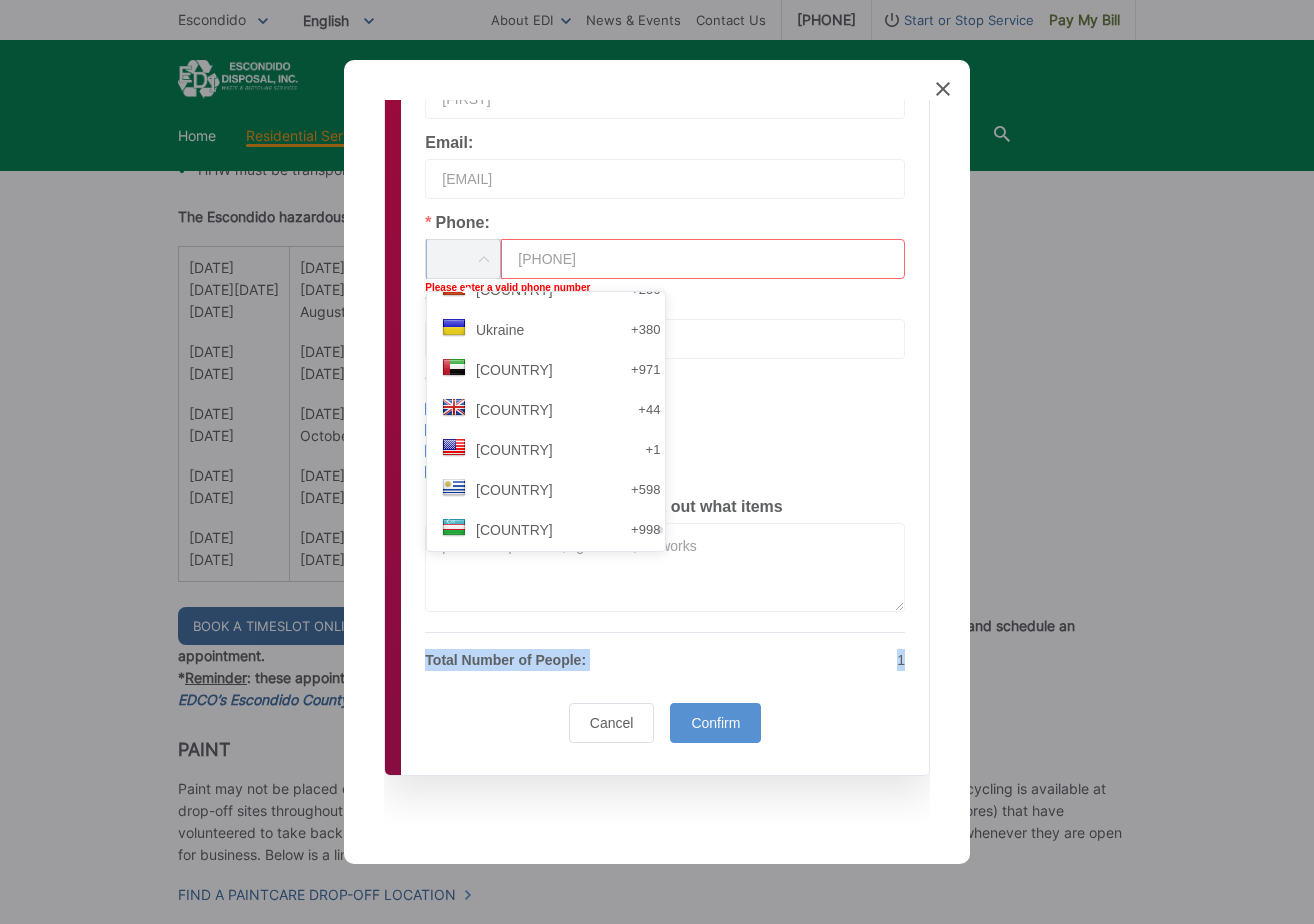scroll, scrollTop: 8713, scrollLeft: 0, axis: vertical 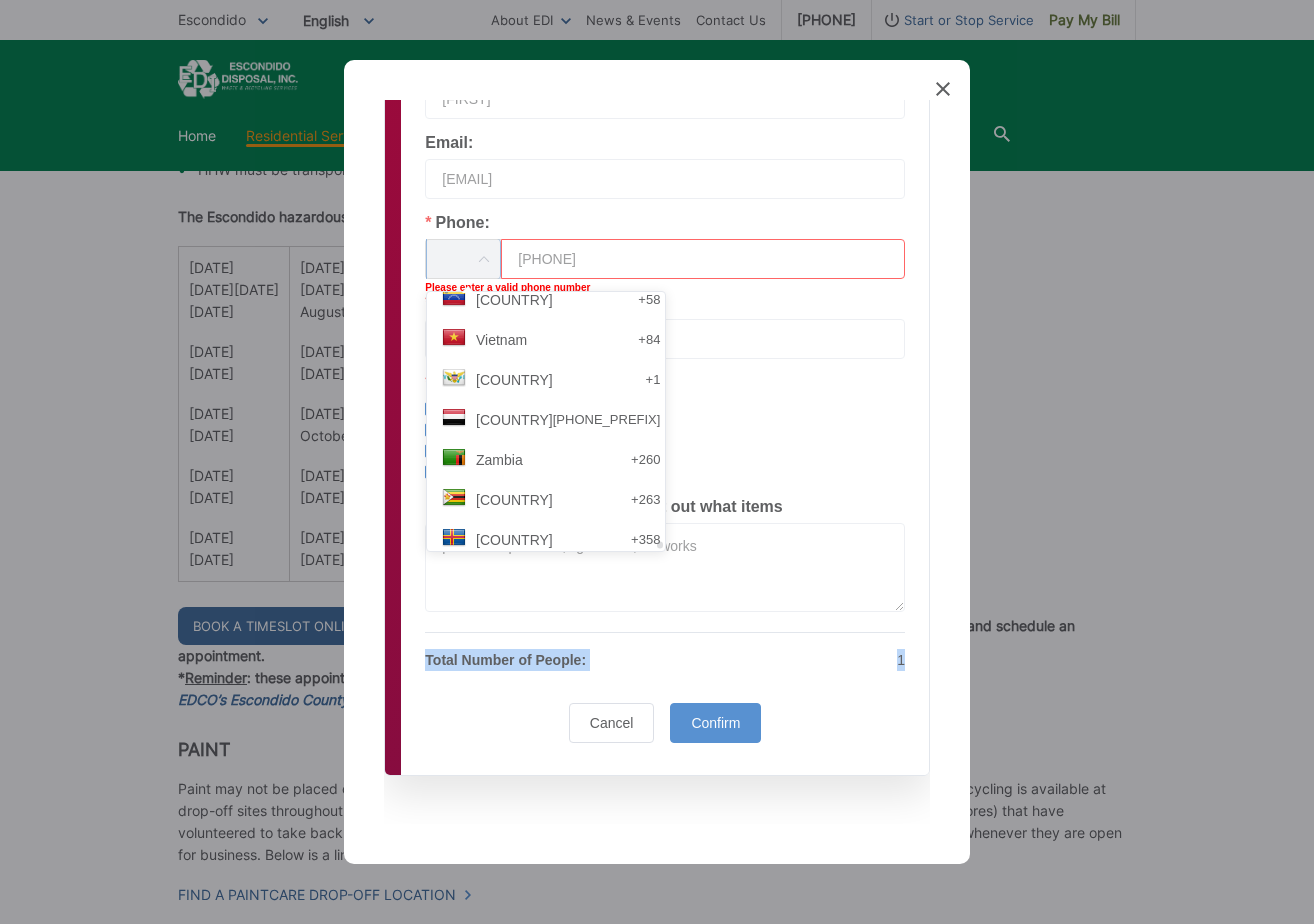 drag, startPoint x: 600, startPoint y: 292, endPoint x: 575, endPoint y: 654, distance: 362.86224 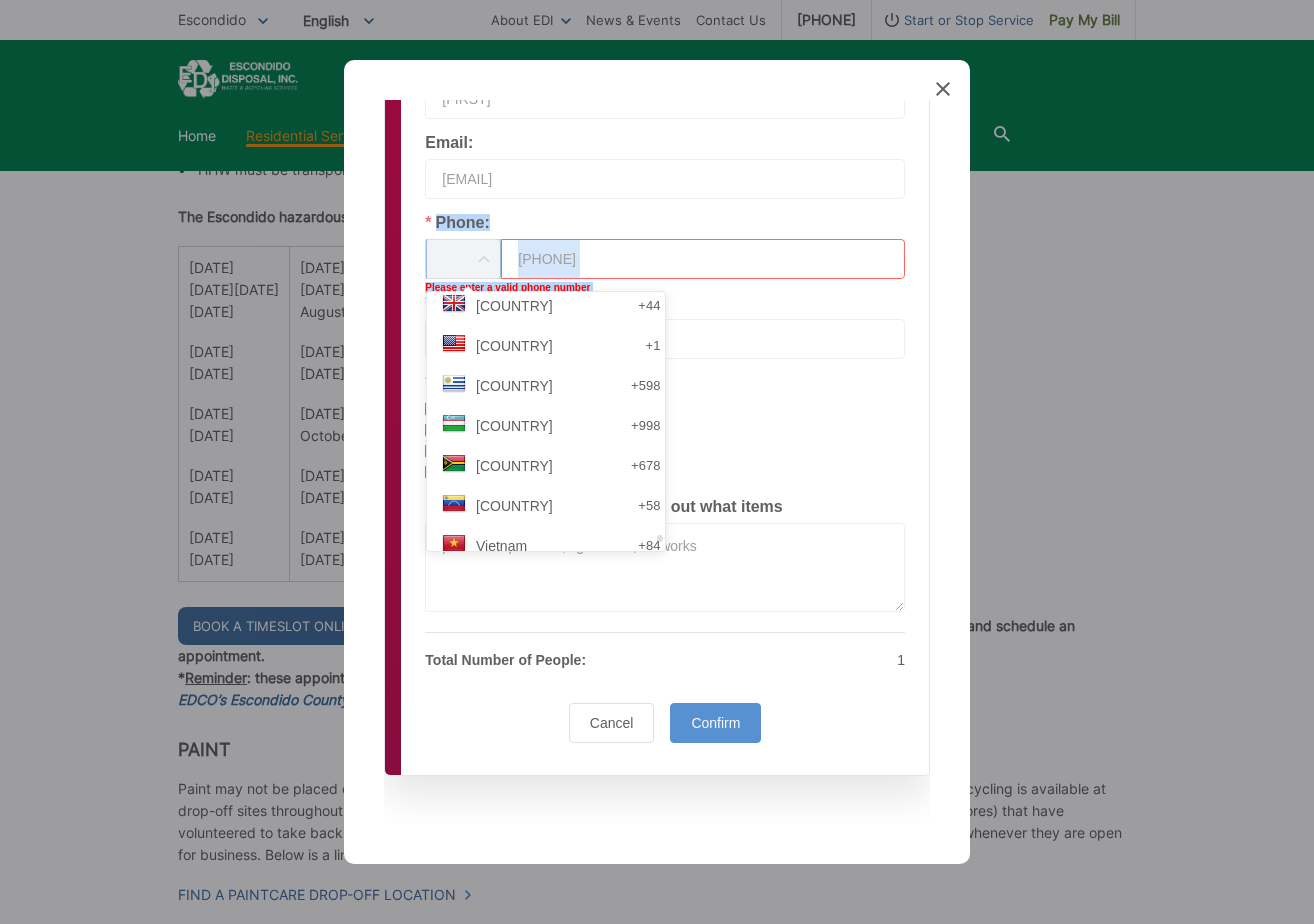 scroll, scrollTop: 8707, scrollLeft: 0, axis: vertical 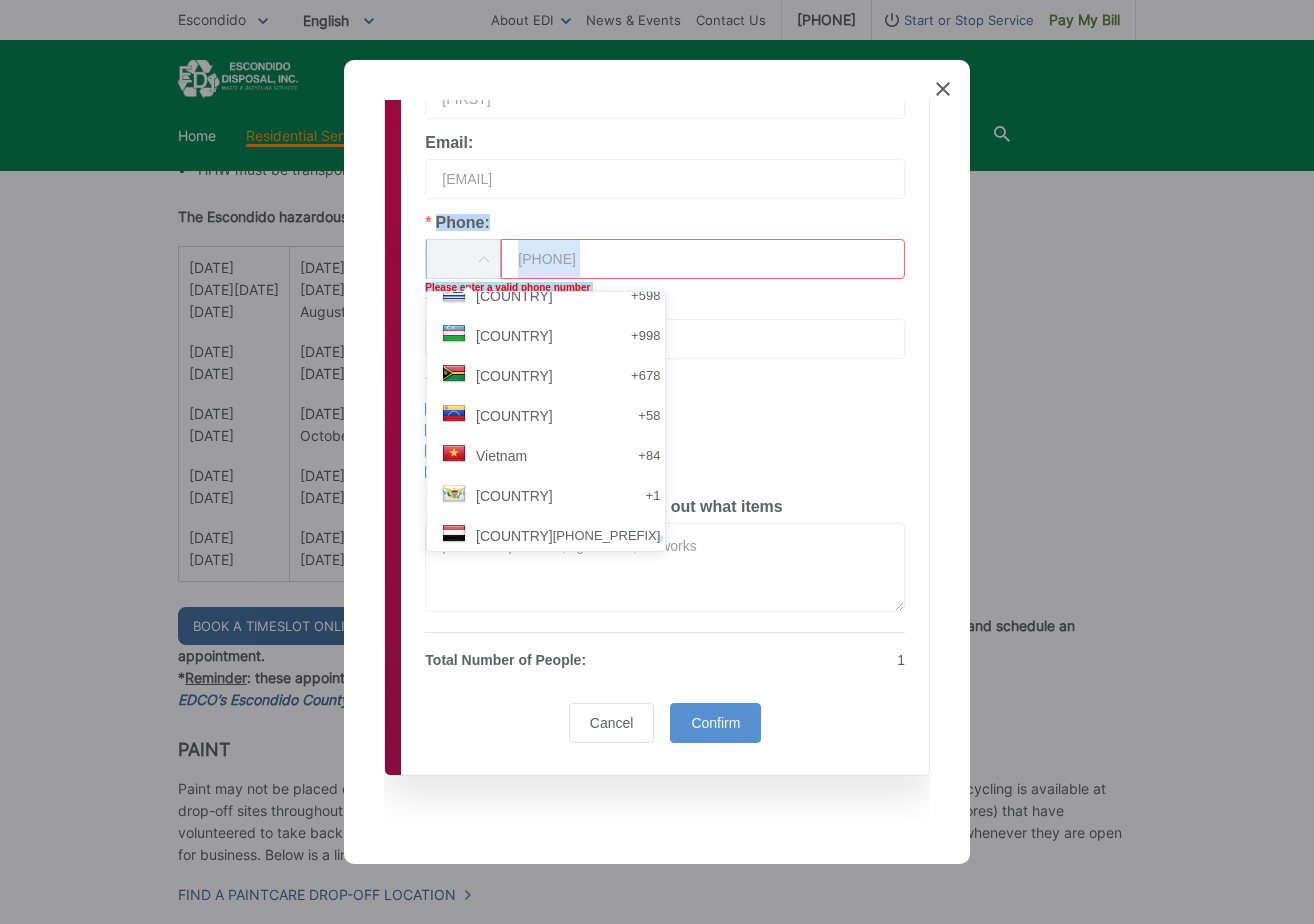 drag, startPoint x: 589, startPoint y: 530, endPoint x: 618, endPoint y: 288, distance: 243.73141 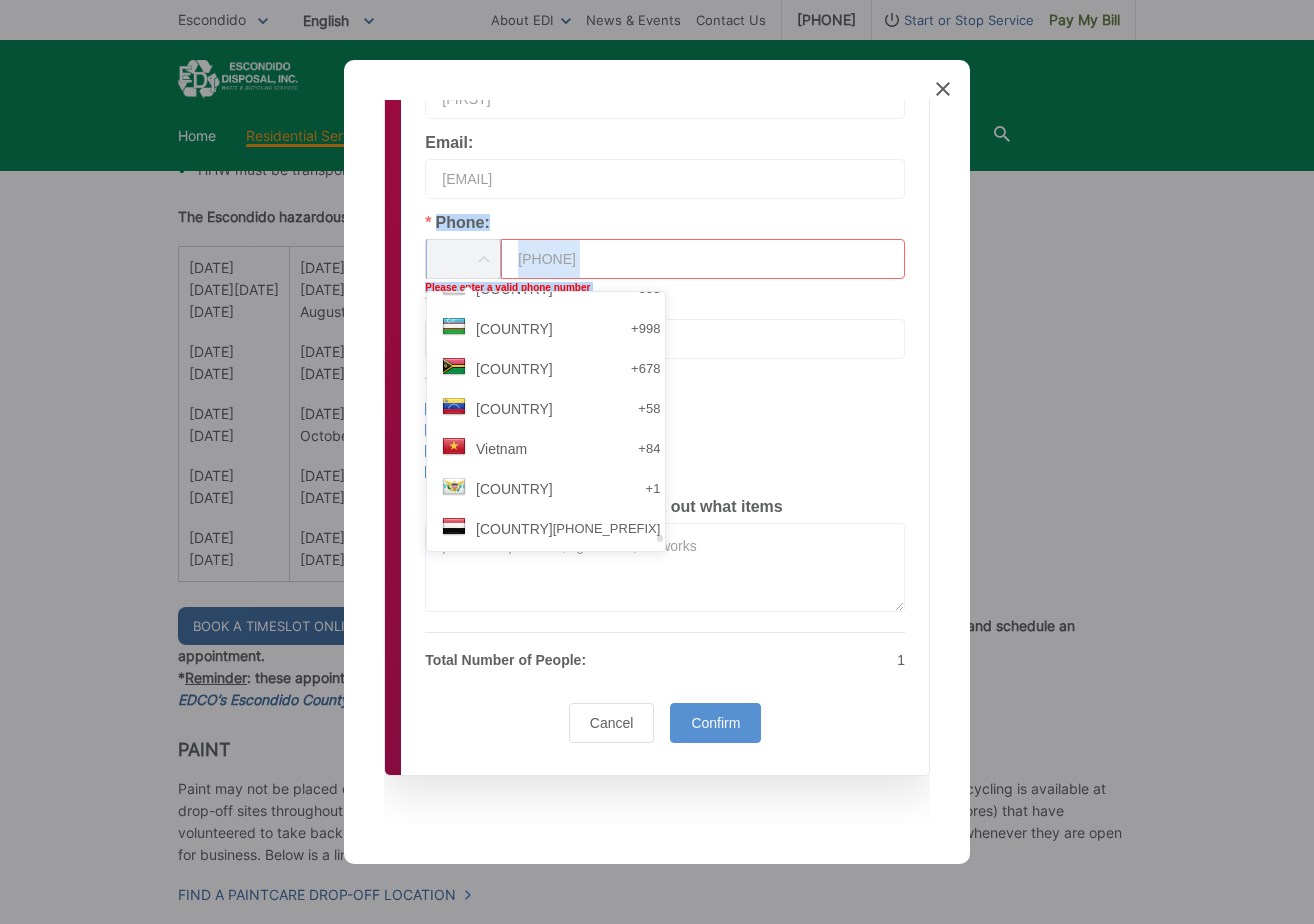 click on "[COUNTRY]   +358" at bounding box center (553, 649) 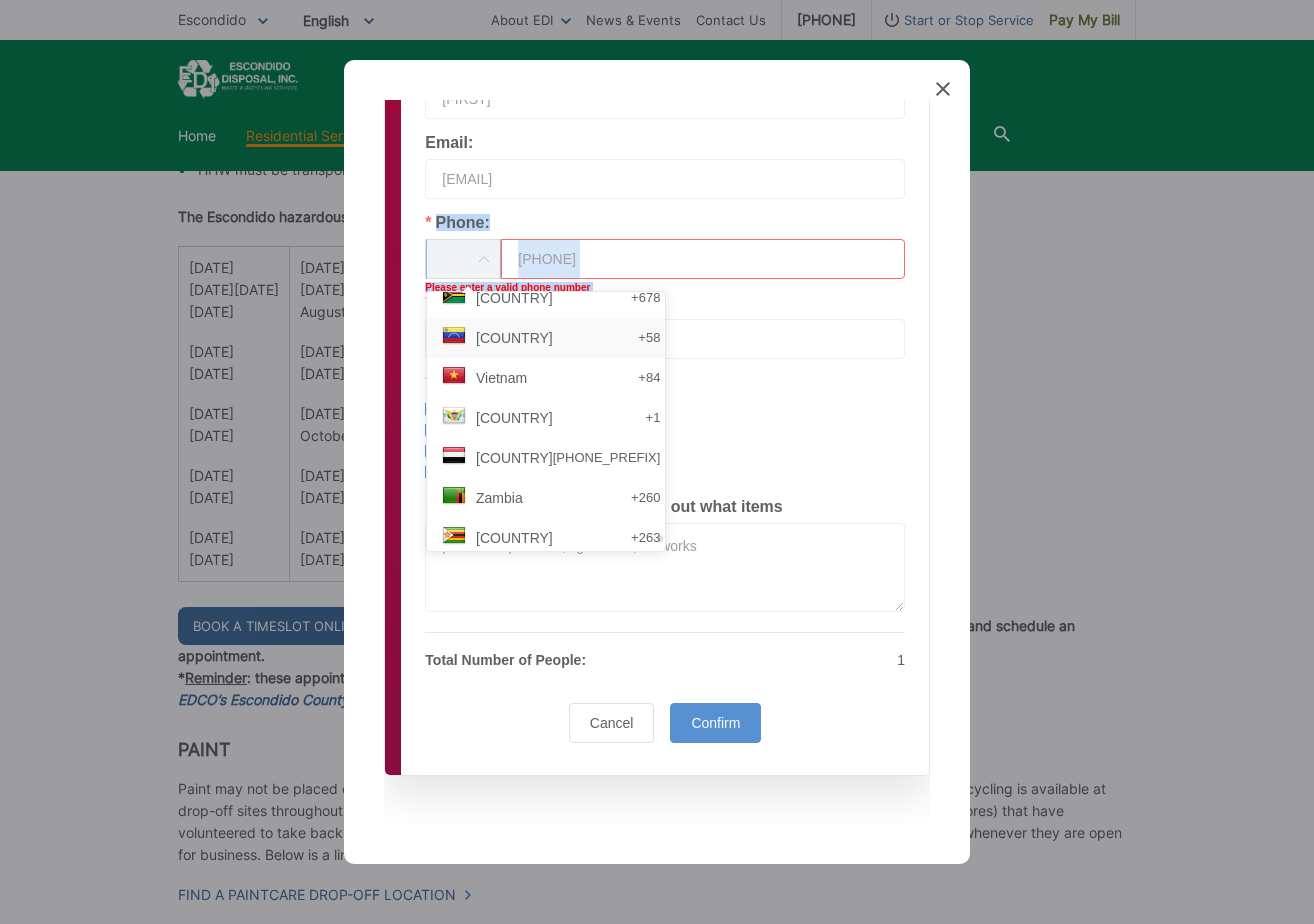 type 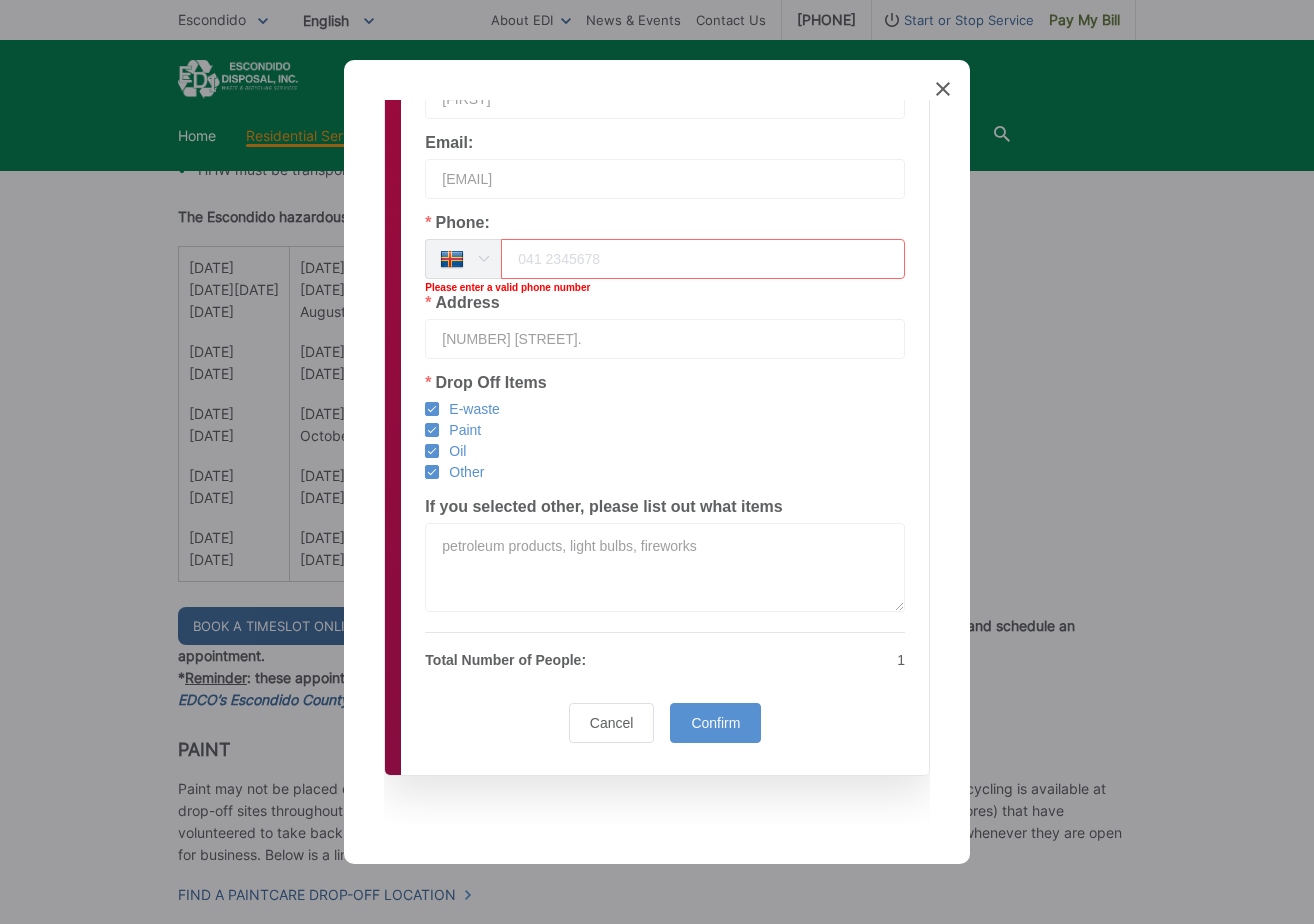 click at bounding box center (483, 259) 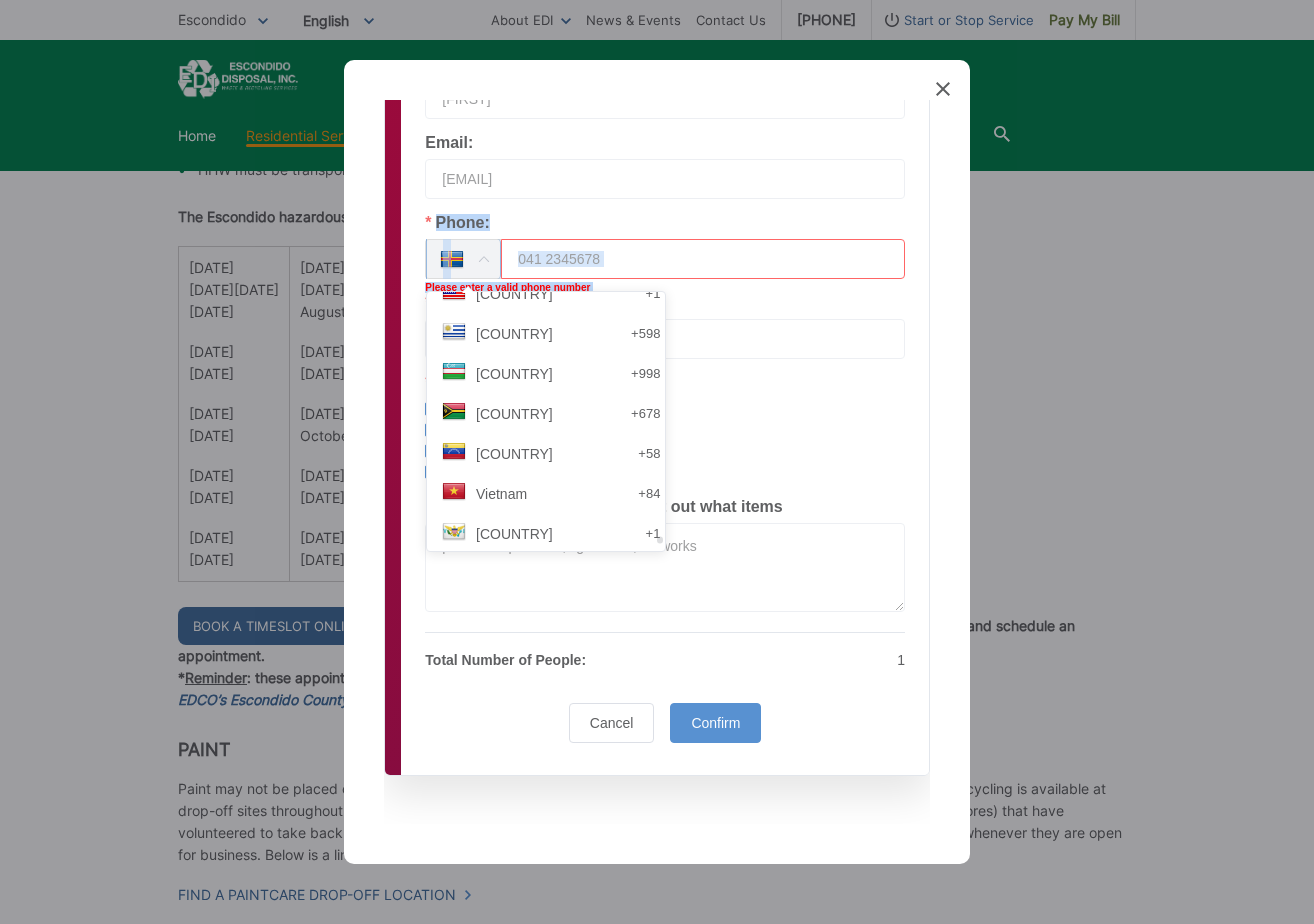 scroll, scrollTop: 8536, scrollLeft: 0, axis: vertical 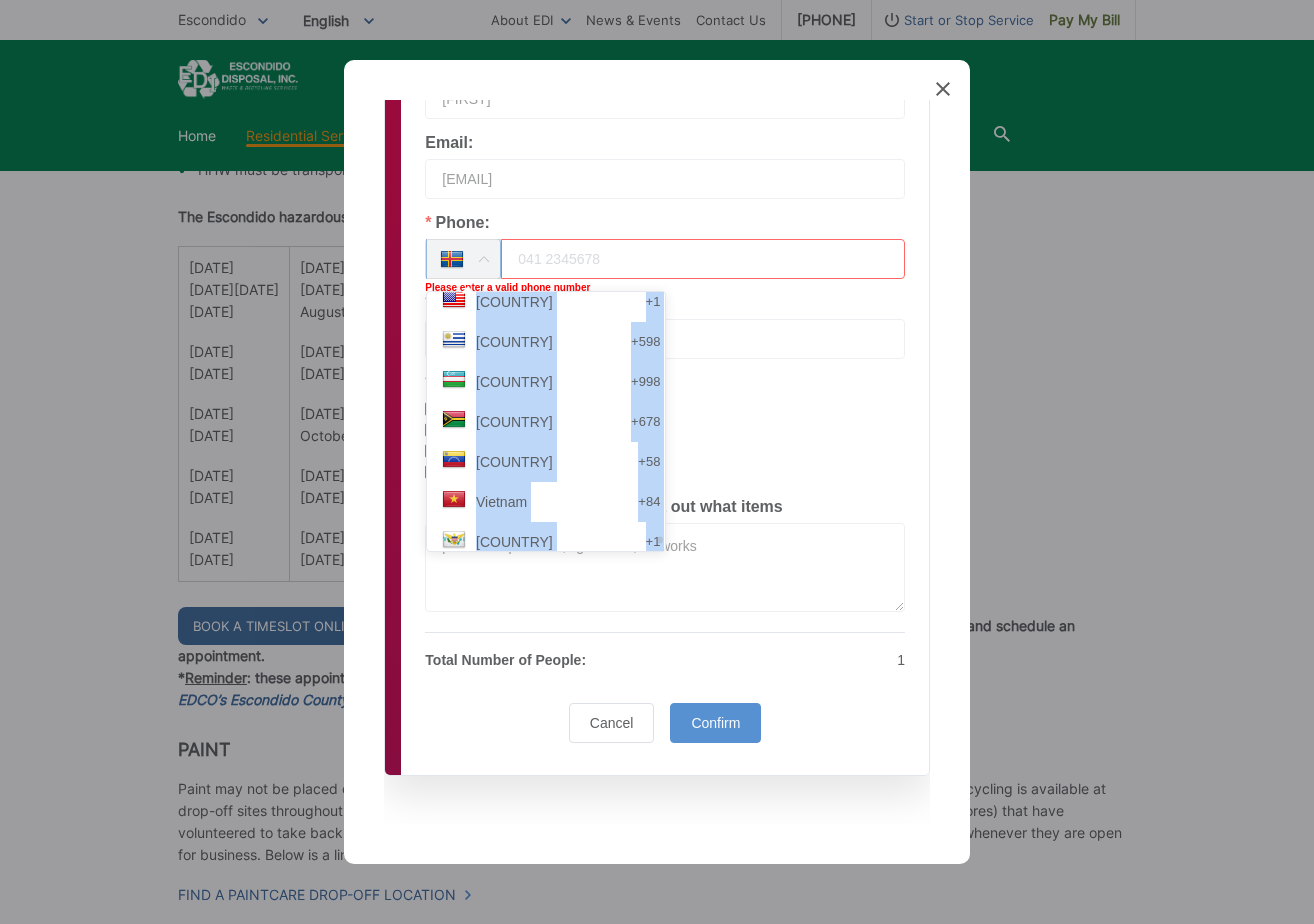 drag, startPoint x: 587, startPoint y: 535, endPoint x: 591, endPoint y: 297, distance: 238.03362 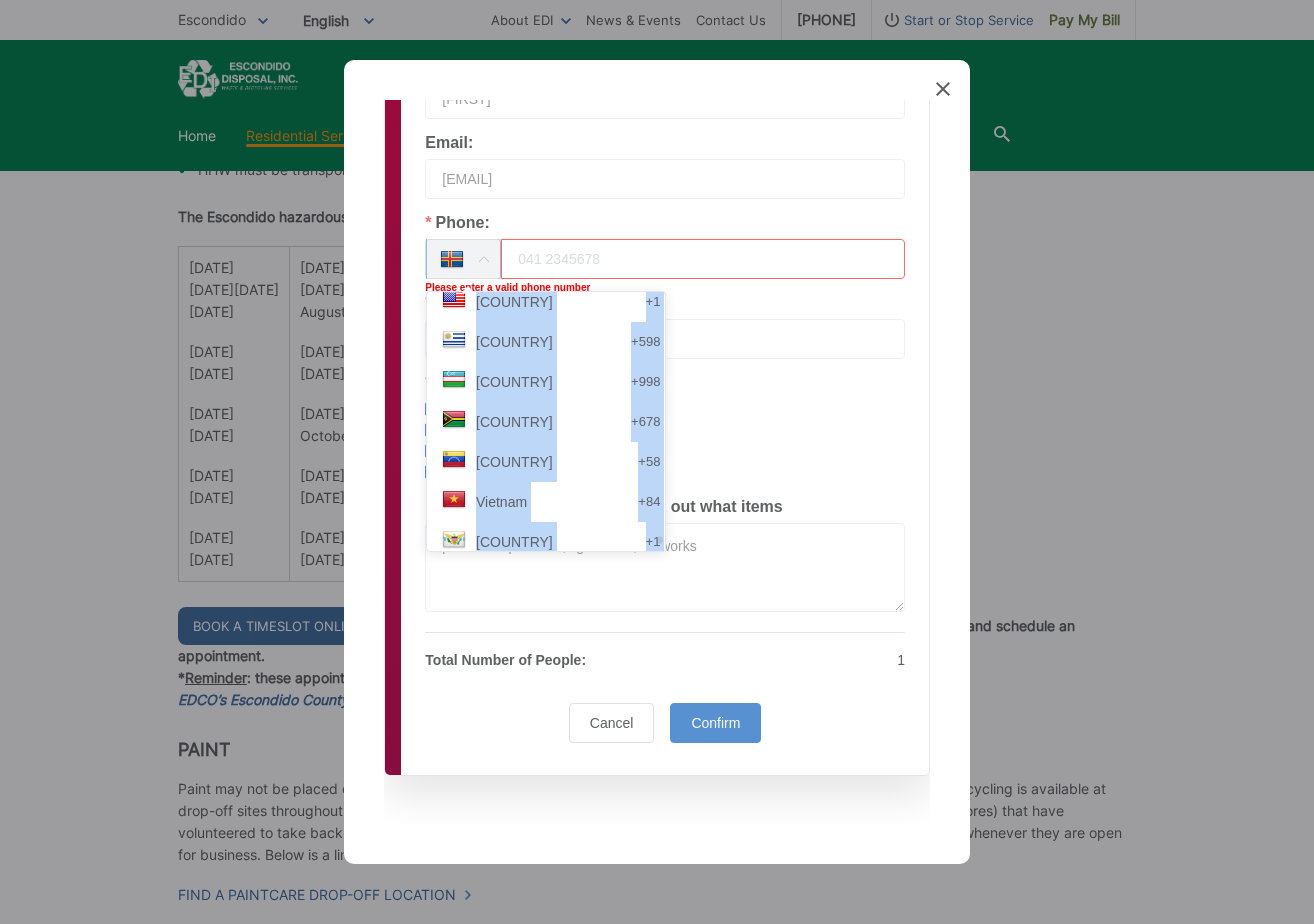 click on "[COUNTRY]   +358" at bounding box center [553, 702] 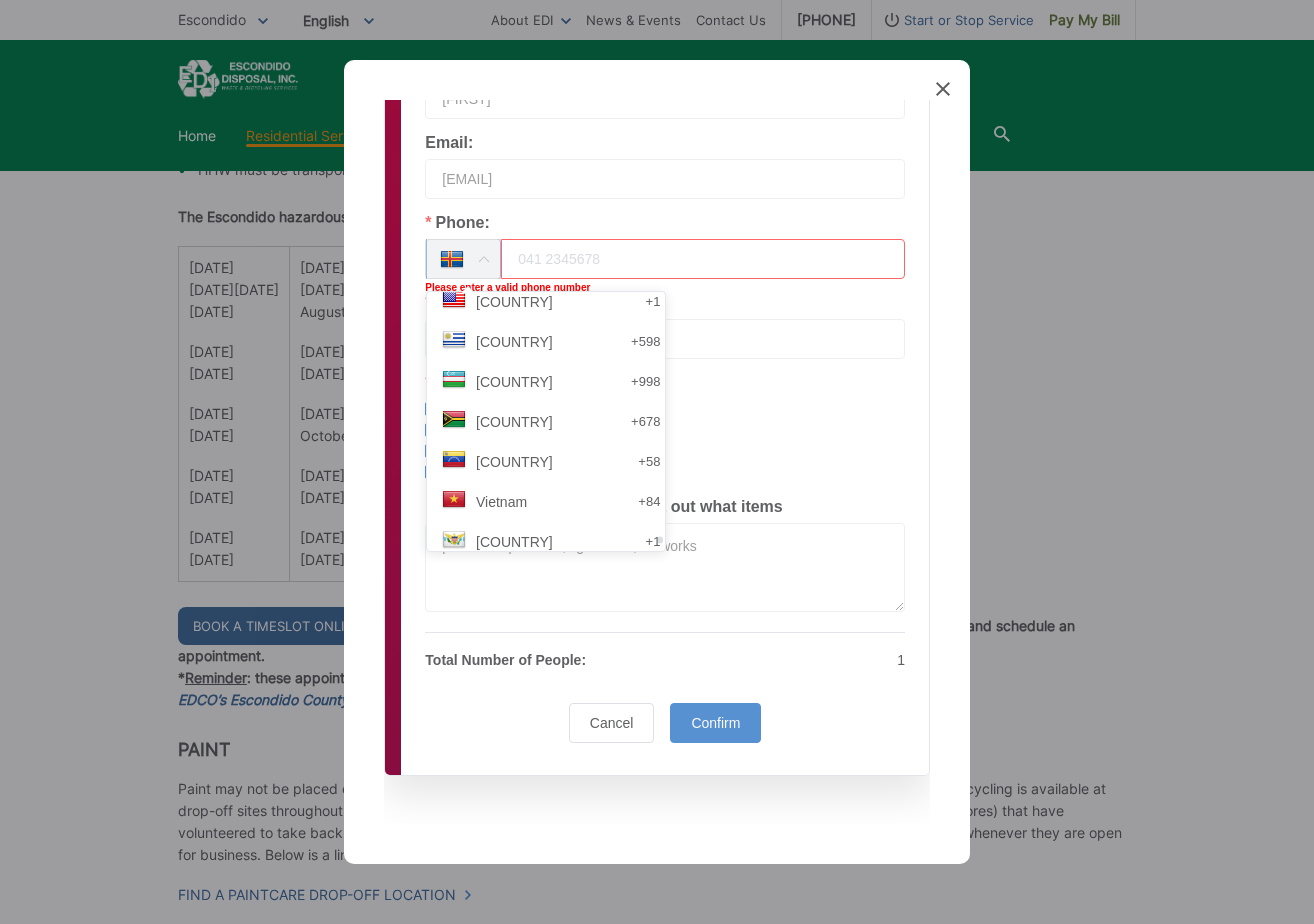 scroll, scrollTop: 8707, scrollLeft: 0, axis: vertical 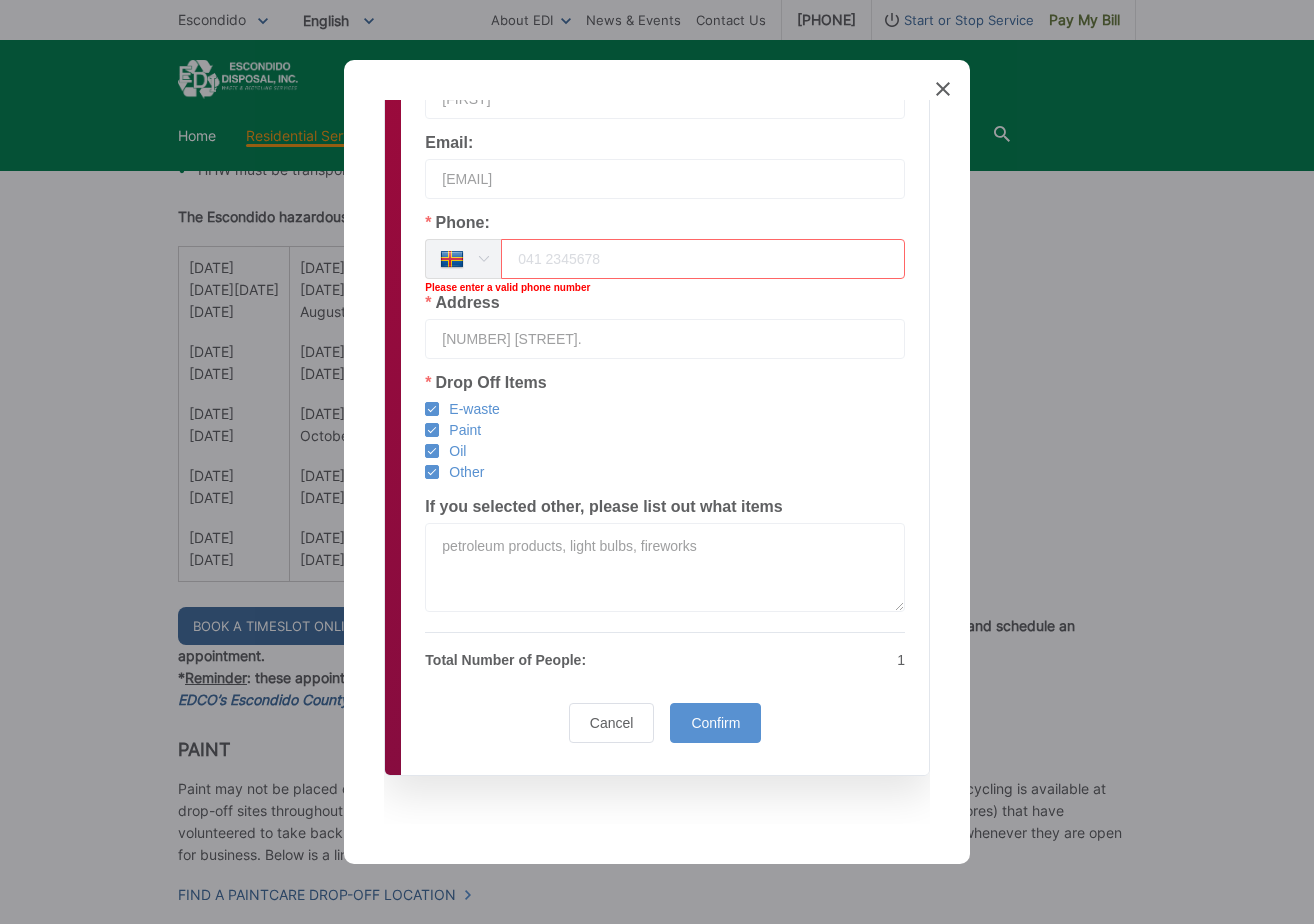 click at bounding box center [483, 259] 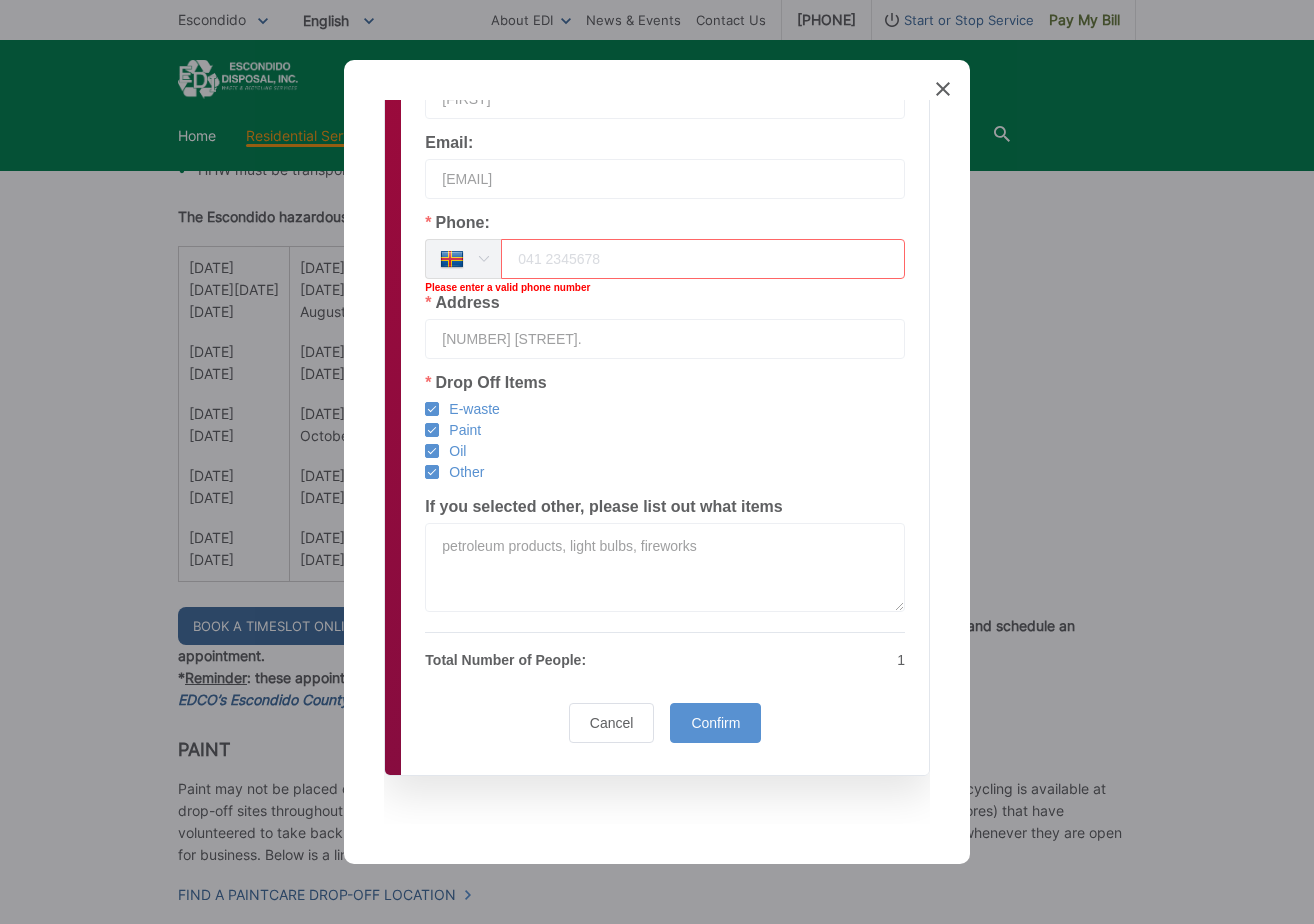 scroll, scrollTop: 8707, scrollLeft: 0, axis: vertical 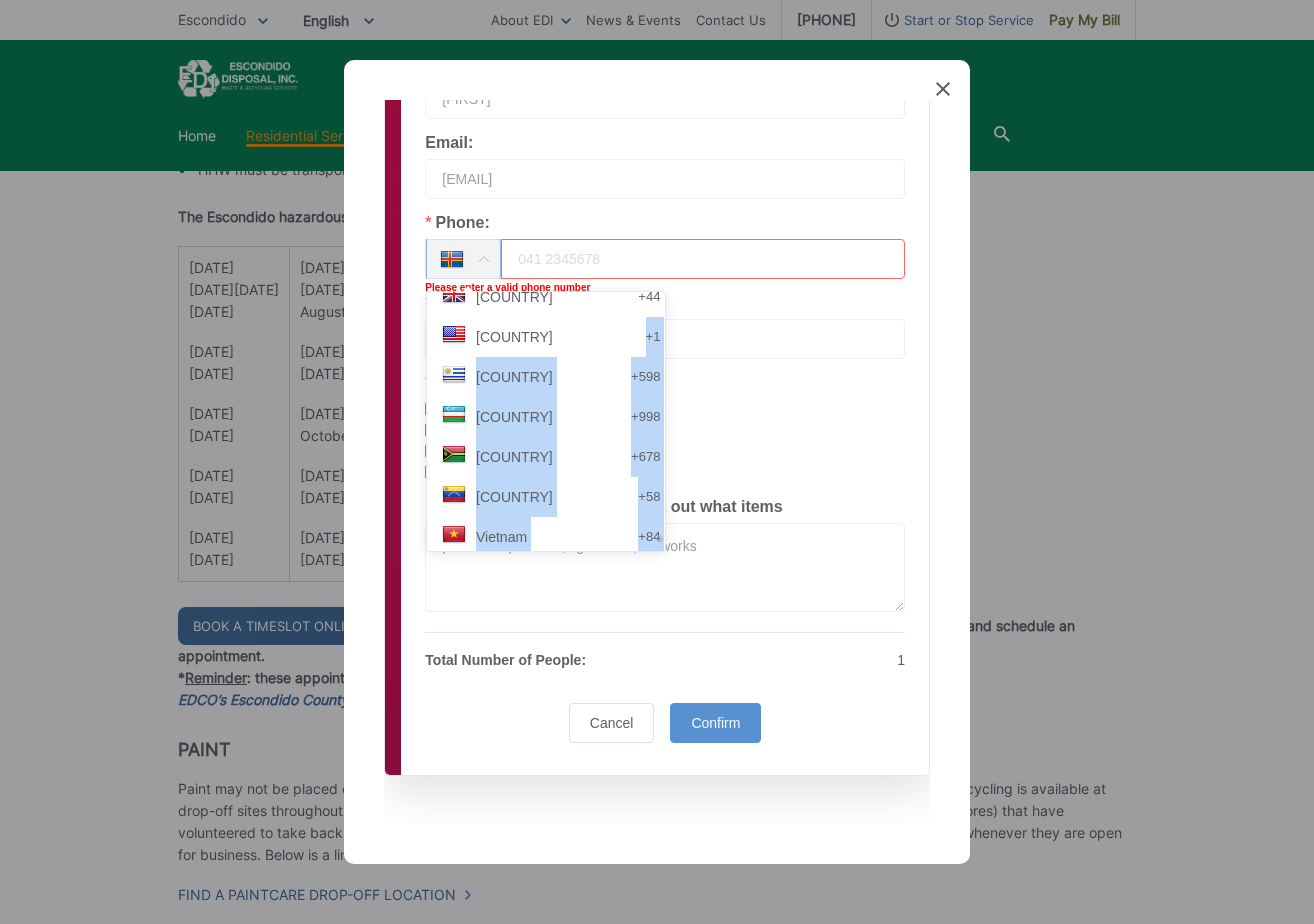 drag, startPoint x: 602, startPoint y: 531, endPoint x: 534, endPoint y: 332, distance: 210.29741 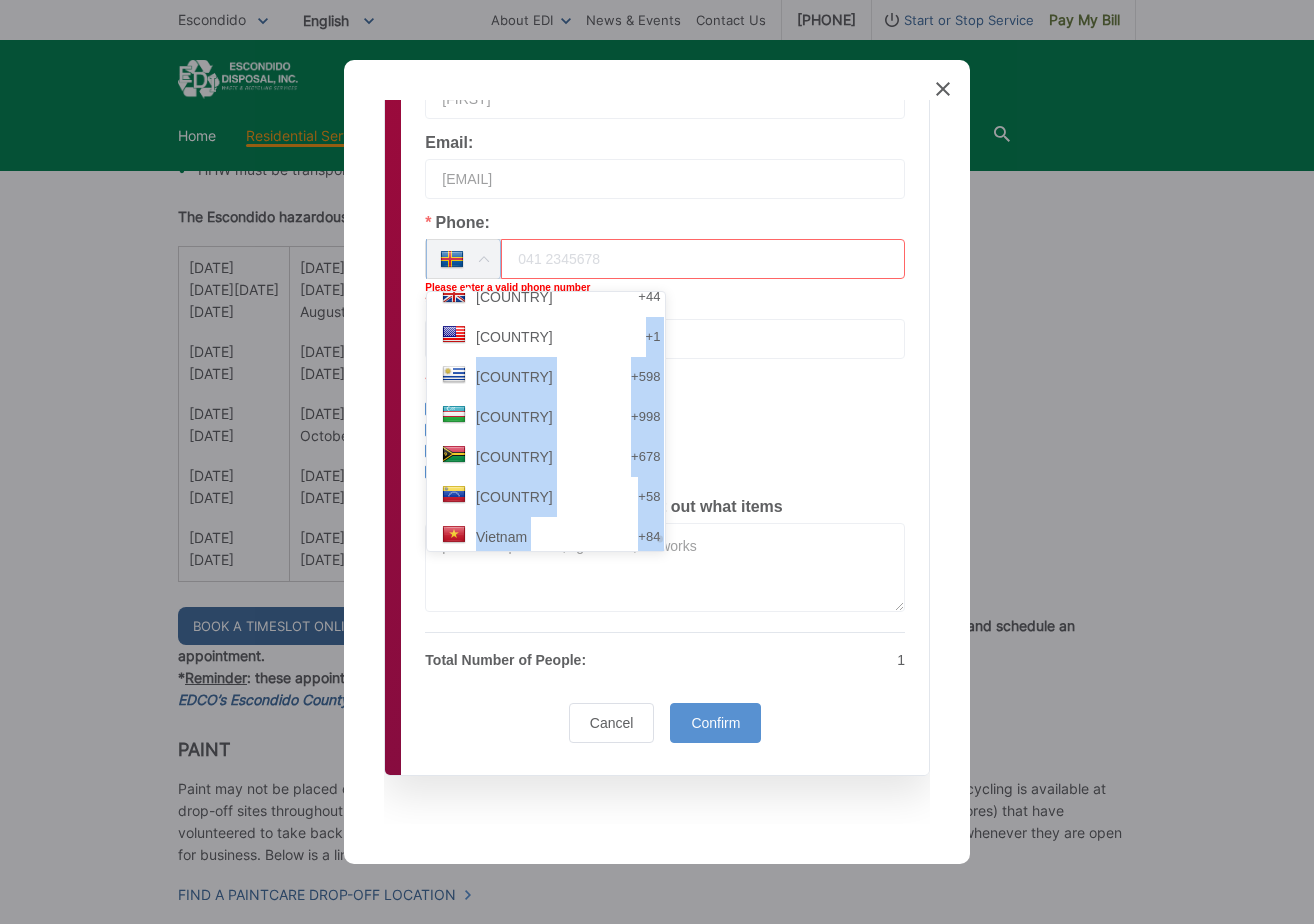 click on "[COUNTRY]   +358" at bounding box center (553, 737) 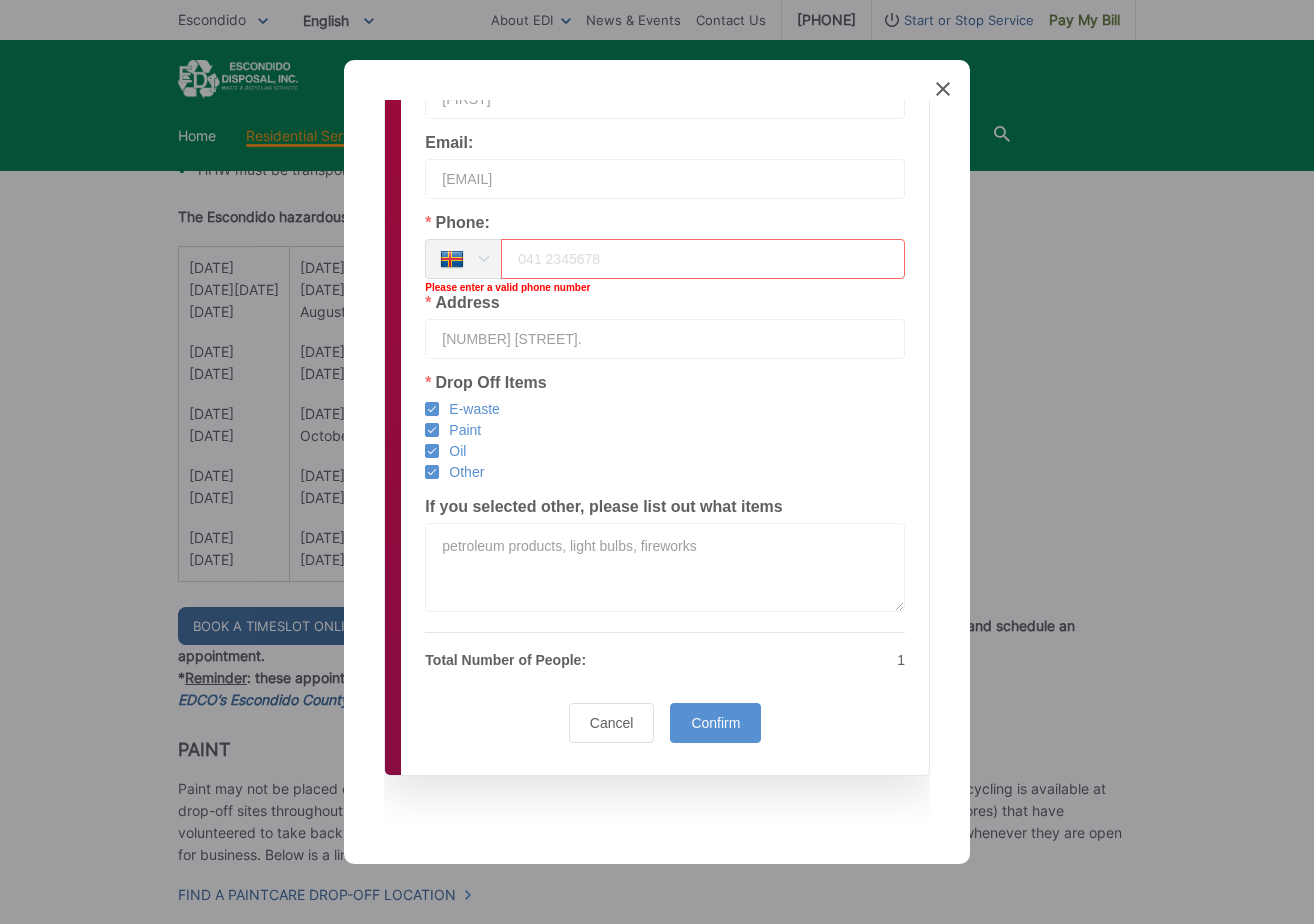 scroll, scrollTop: 8707, scrollLeft: 0, axis: vertical 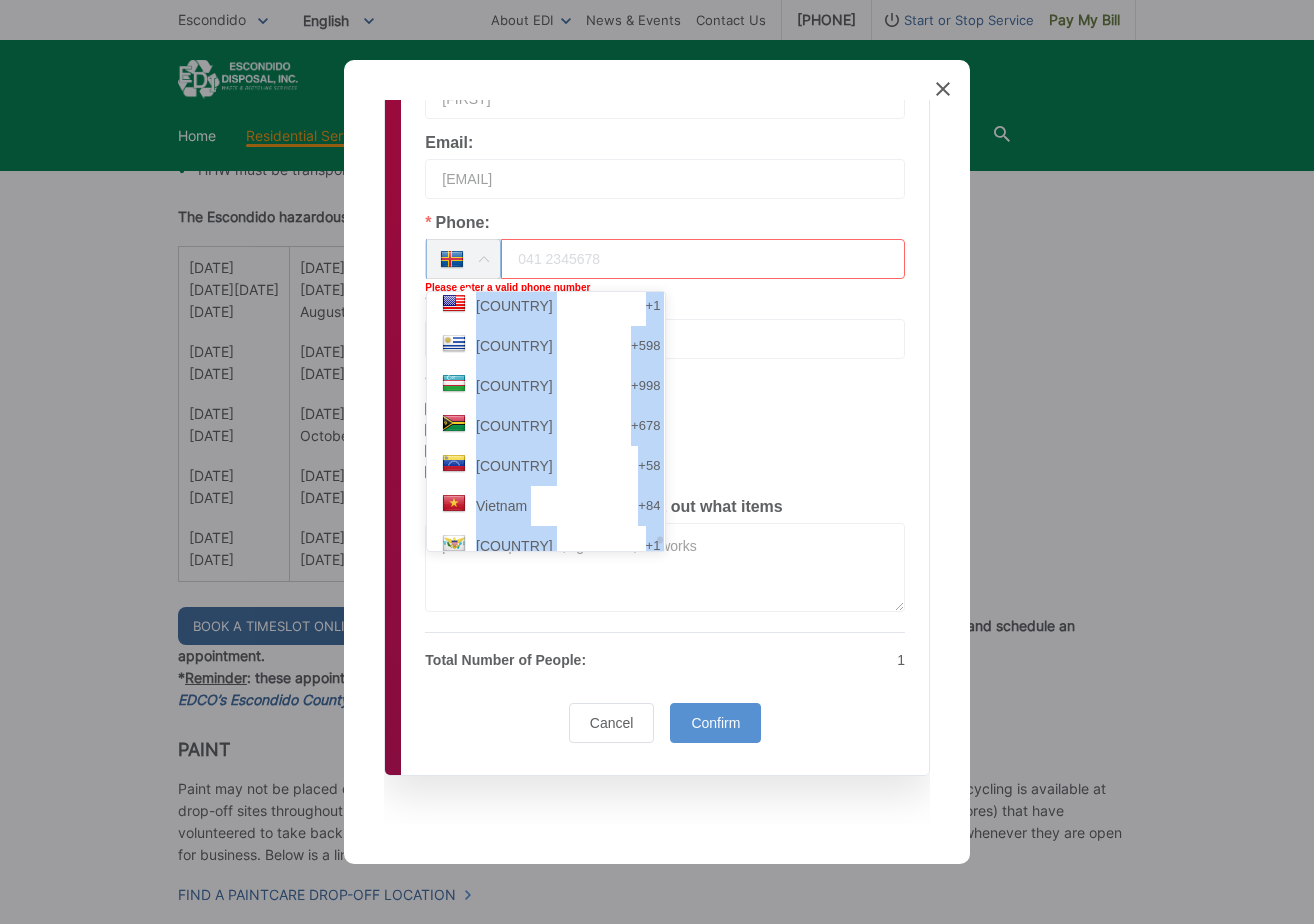 drag, startPoint x: 601, startPoint y: 538, endPoint x: 597, endPoint y: 300, distance: 238.03362 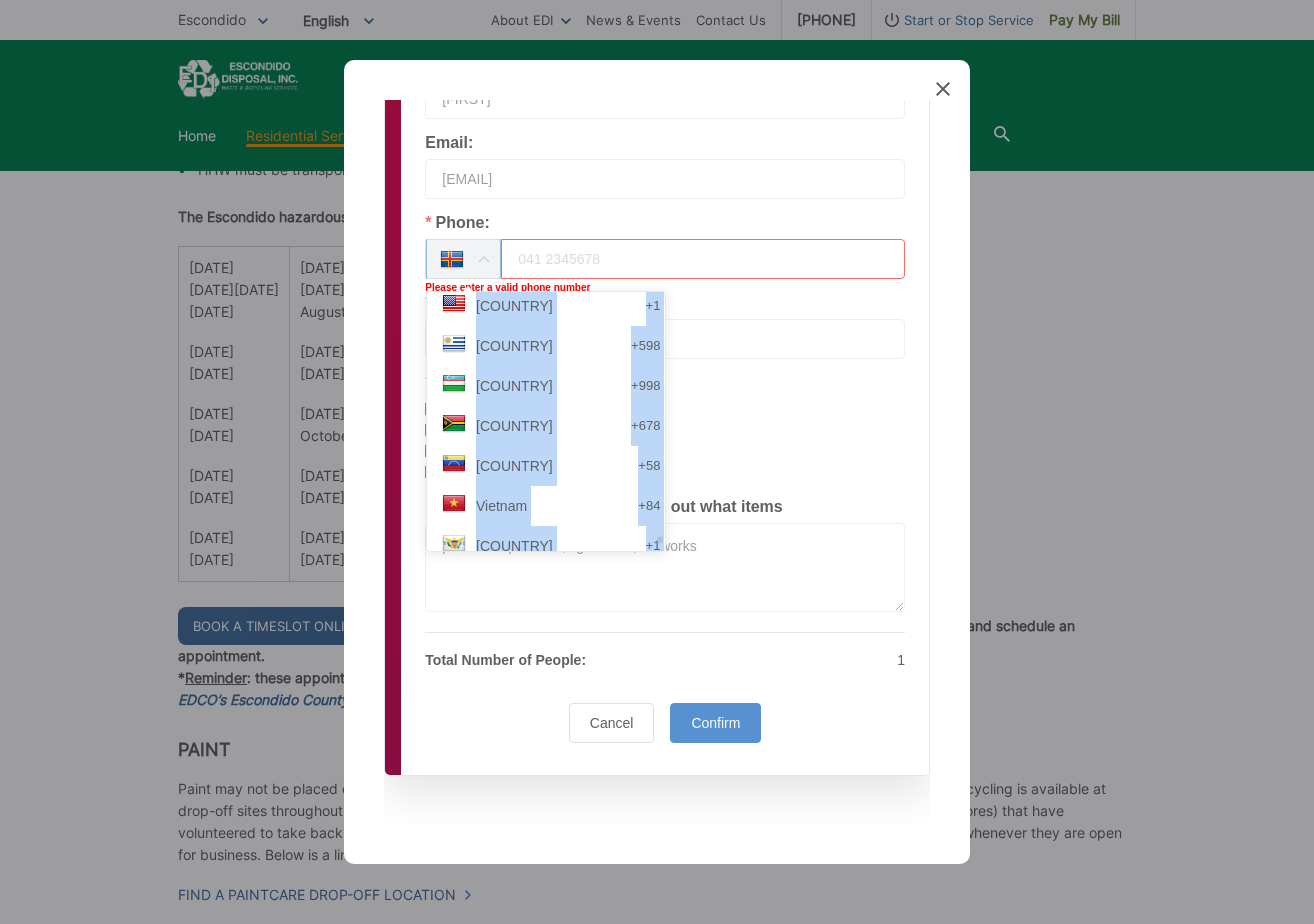 click on "[COUNTRY]   +358" at bounding box center (553, 706) 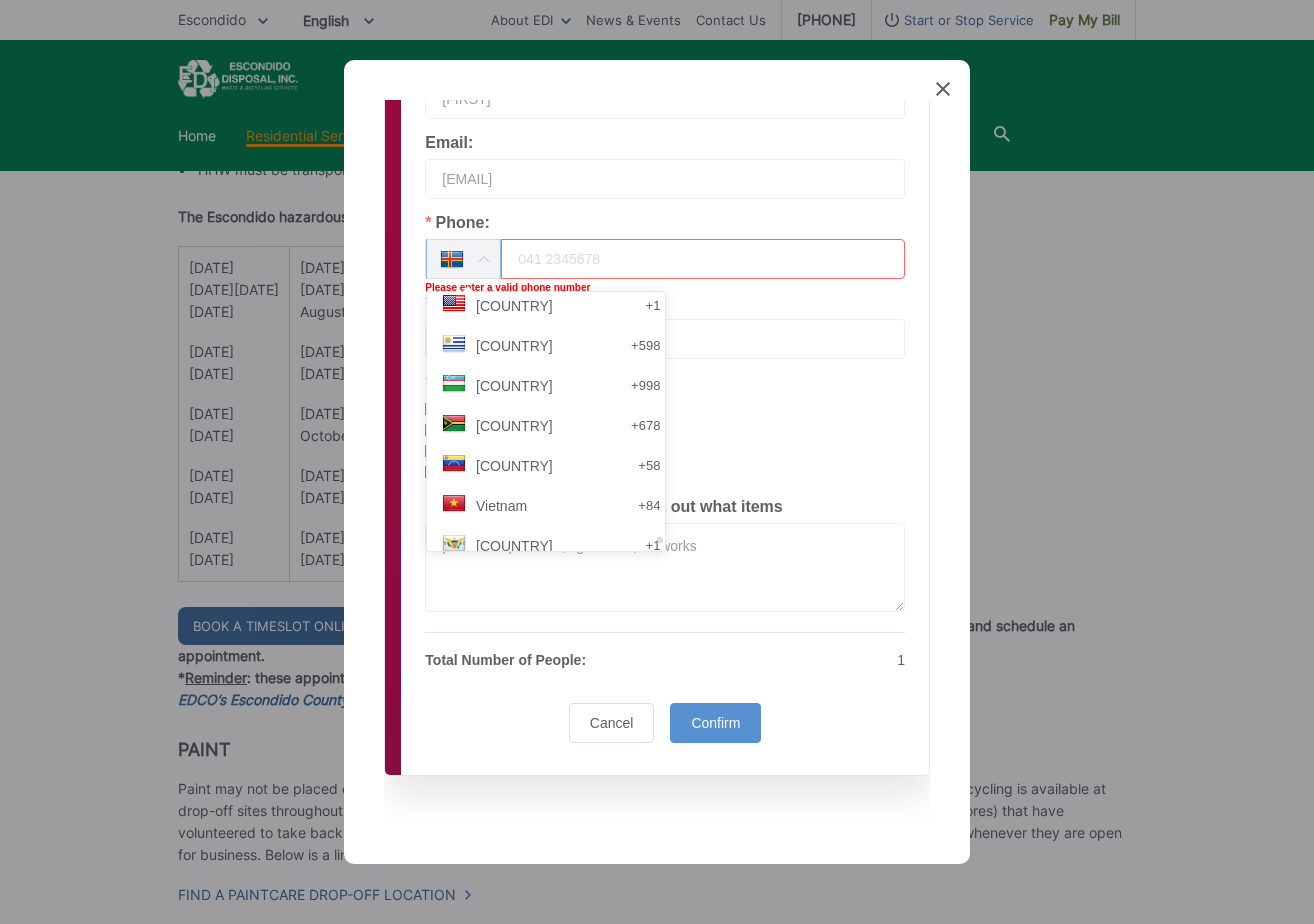 scroll, scrollTop: 8707, scrollLeft: 0, axis: vertical 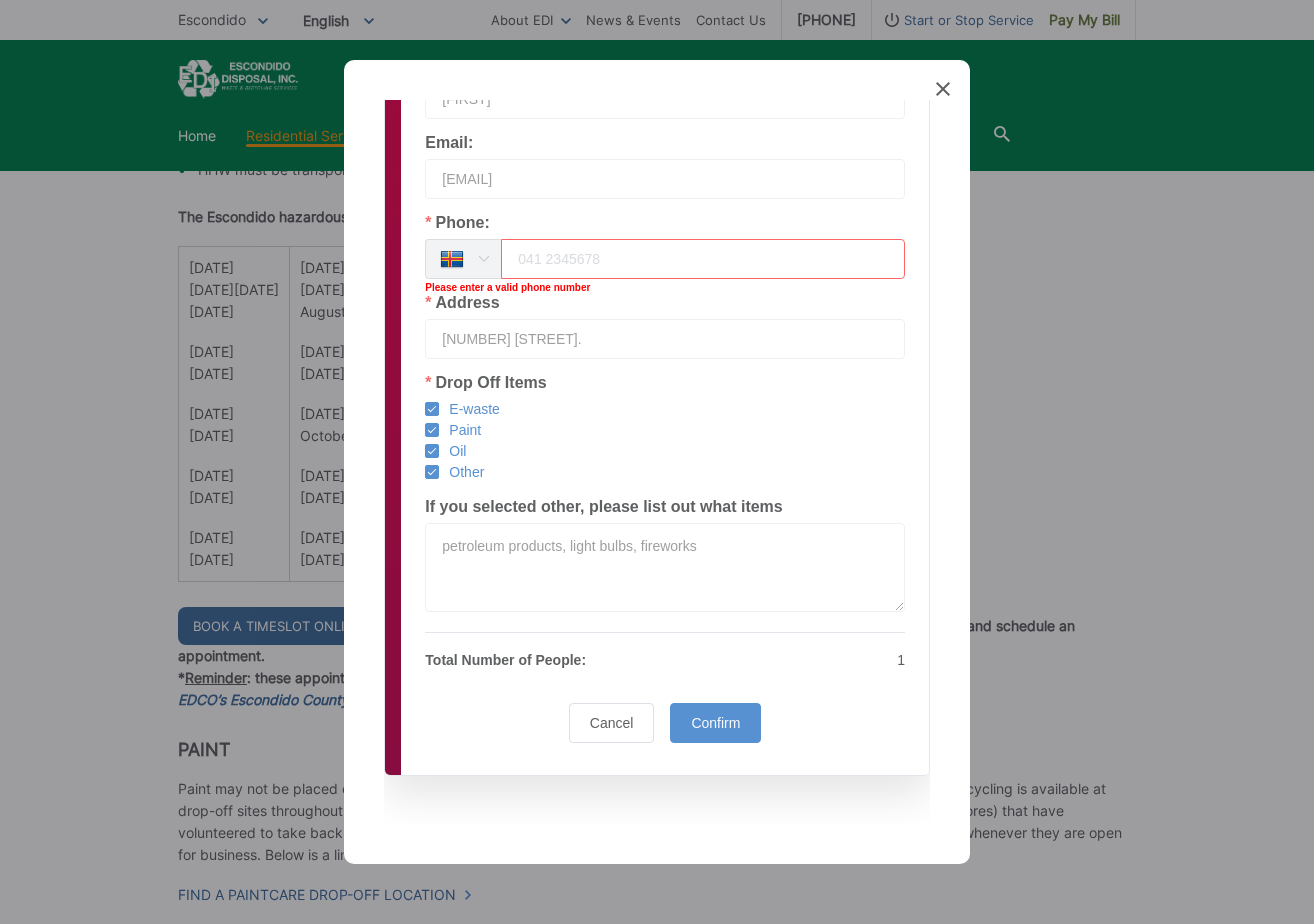click at bounding box center (463, 259) 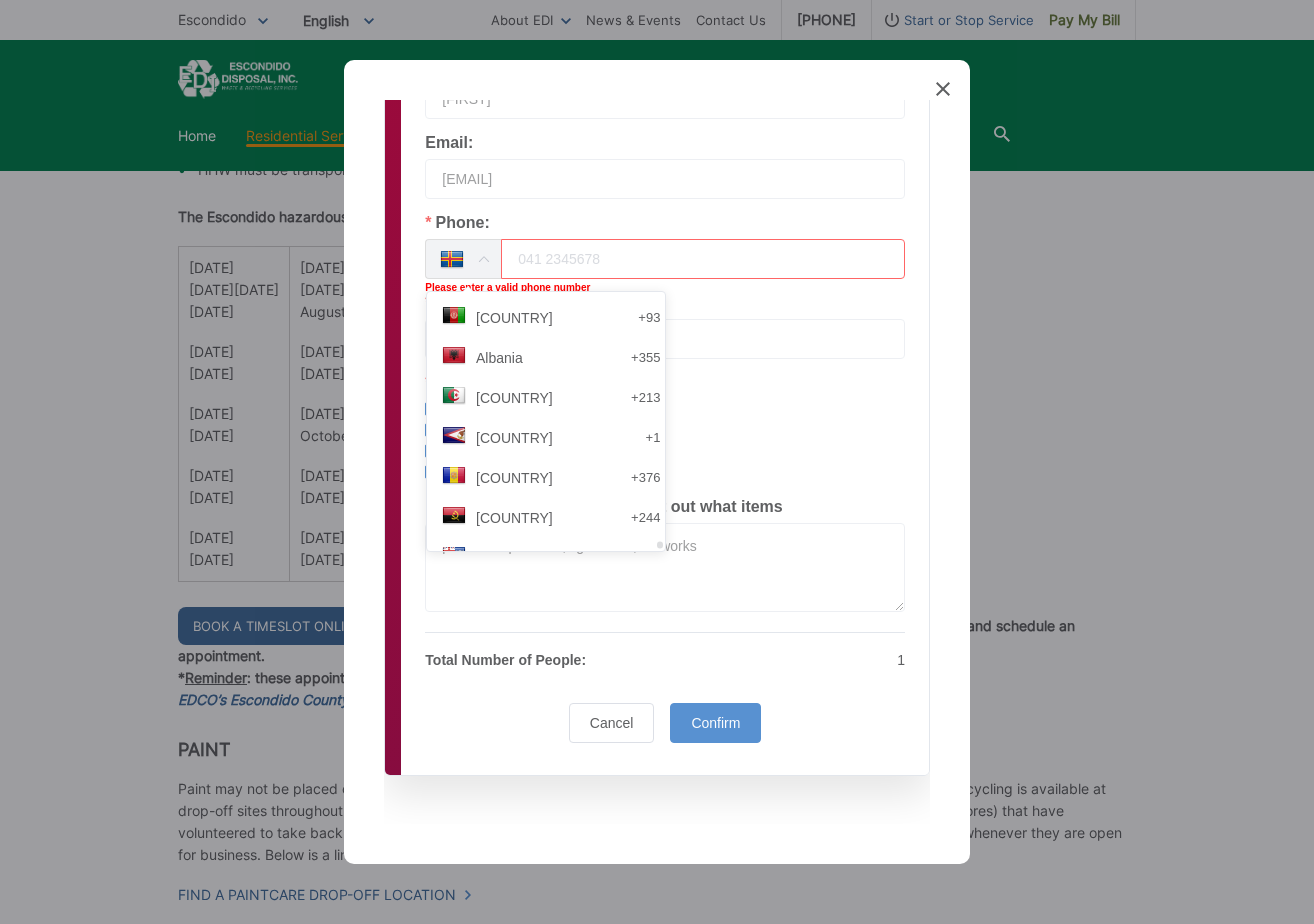 scroll, scrollTop: 8707, scrollLeft: 0, axis: vertical 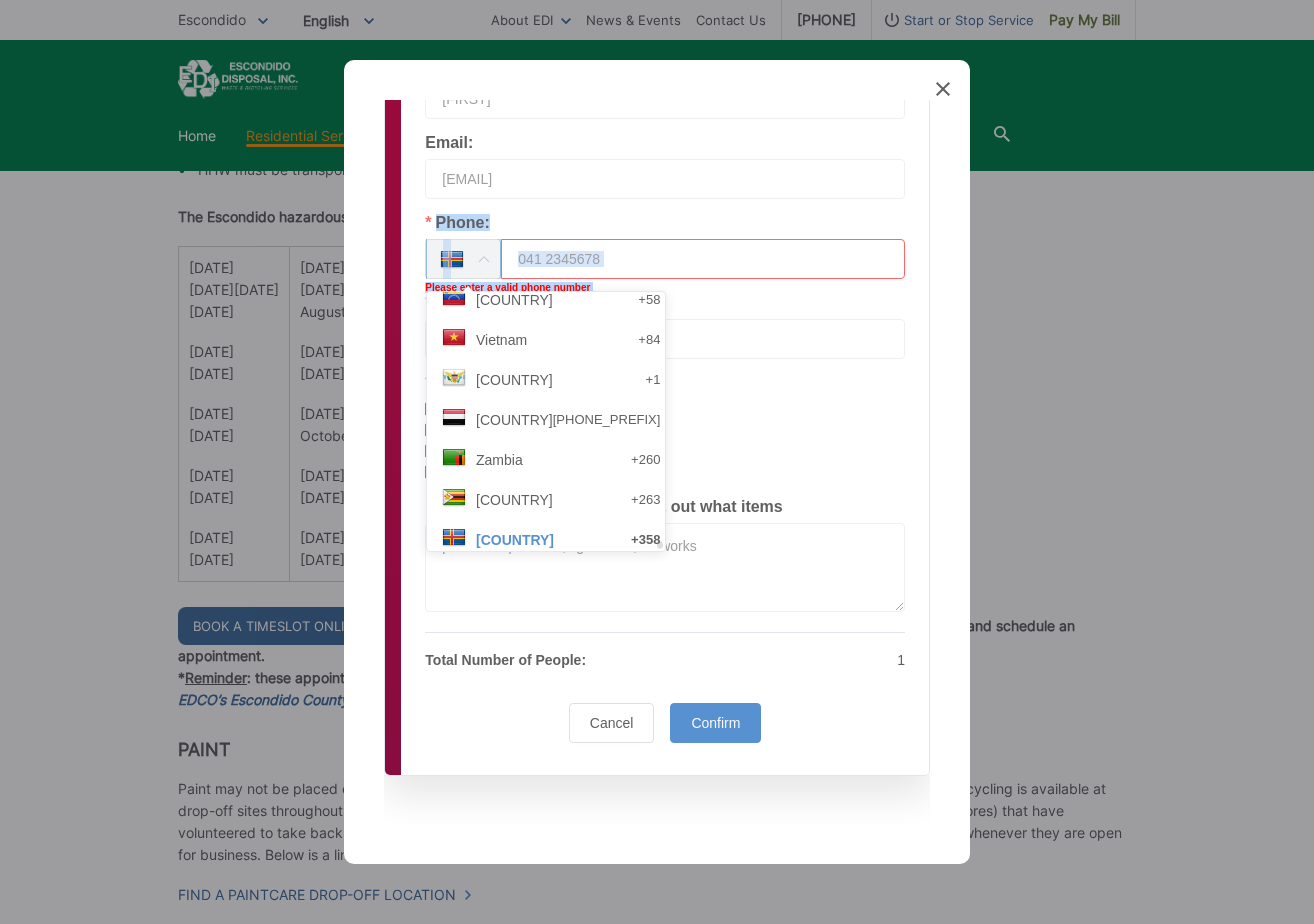drag, startPoint x: 608, startPoint y: 543, endPoint x: 609, endPoint y: 283, distance: 260.00192 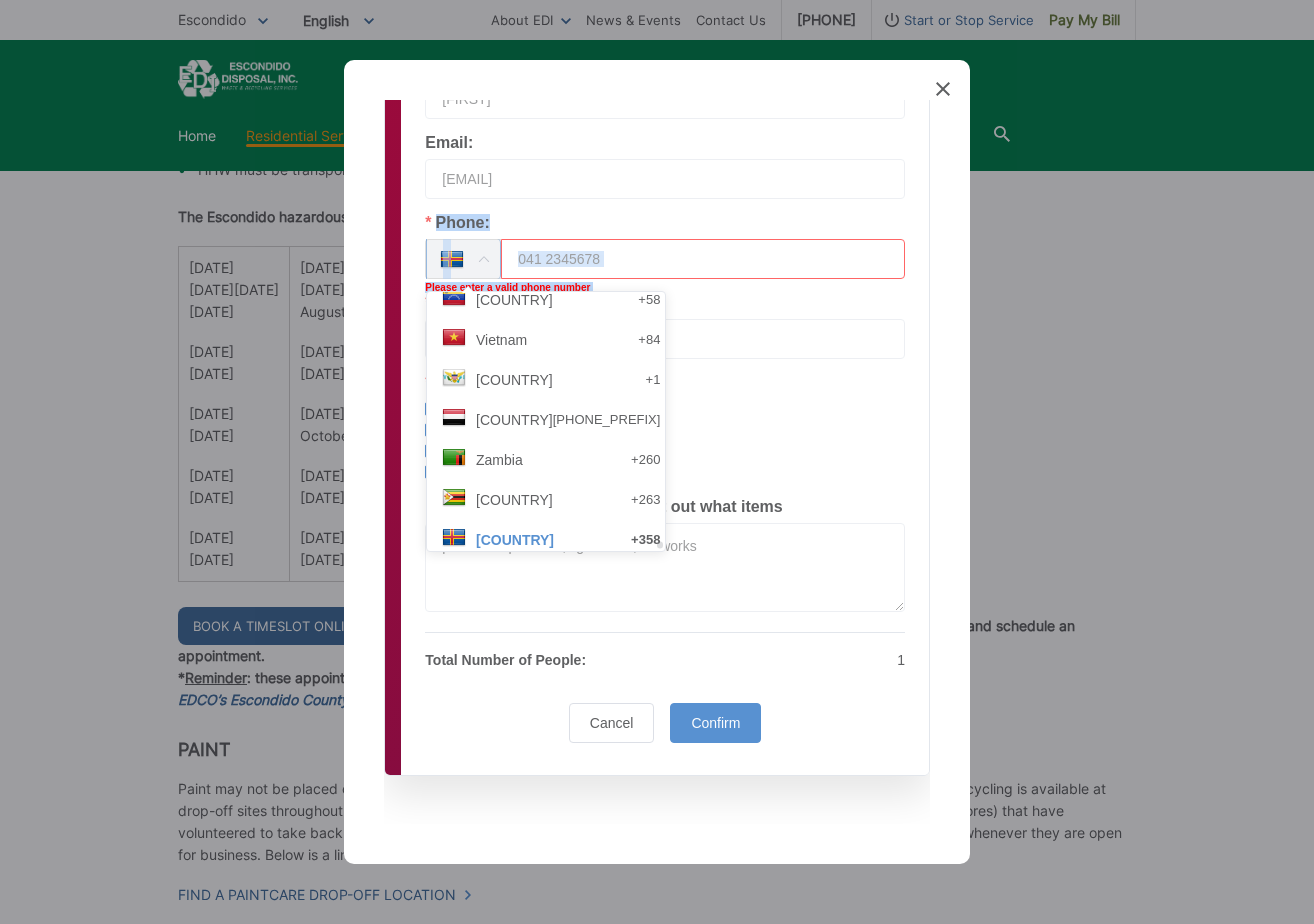 click on "[COUNTRY]   +93   [COUNTRY]   +355   [COUNTRY]   +213   [COUNTRY]   +1   [COUNTRY]   +376   [COUNTRY]   +244   [COUNTRY]   +1   [COUNTRY]   +1   [COUNTRY]   +54   [COUNTRY]   +374   [COUNTRY]   +297   [COUNTRY]   +61   [COUNTRY]   +43   [COUNTRY]   +994   [COUNTRY]   +1   [COUNTRY]   +973   [COUNTRY]   +880   [COUNTRY]   +1   [COUNTRY]   +375   [COUNTRY]   +32   [COUNTRY]   +501   [COUNTRY]   +1   [COUNTRY]   +229   [COUNTRY]   +1   [COUNTRY]   +975   [COUNTRY]   +591   [COUNTRY]   +387   [COUNTRY]   +267   [COUNTRY]   +55   [COUNTRY]   +1   [COUNTRY]   +673   [COUNTRY]   +359   [COUNTRY]   +226   [COUNTRY]   +257   [COUNTRY]   +855   [COUNTRY]   +237   [COUNTRY]   +1   [COUNTRY]   +238   [COUNTRY]   +1   [COUNTRY]   +236   [COUNTRY]   +235   [COUNTRY]   +56   [COUNTRY]   +86   [COUNTRY]   +57   [COUNTRY]   +269   [COUNTRY]   +243   [COUNTRY]   +242   [COUNTRY]   +682   [COUNTRY]   +506   [COUNTRY]   +225   [COUNTRY]   +385   [COUNTRY]   +53   [COUNTRY]   +357   [COUNTRY]   +420   [COUNTRY]   +45   [COUNTRY]   +253" at bounding box center (546, 421) 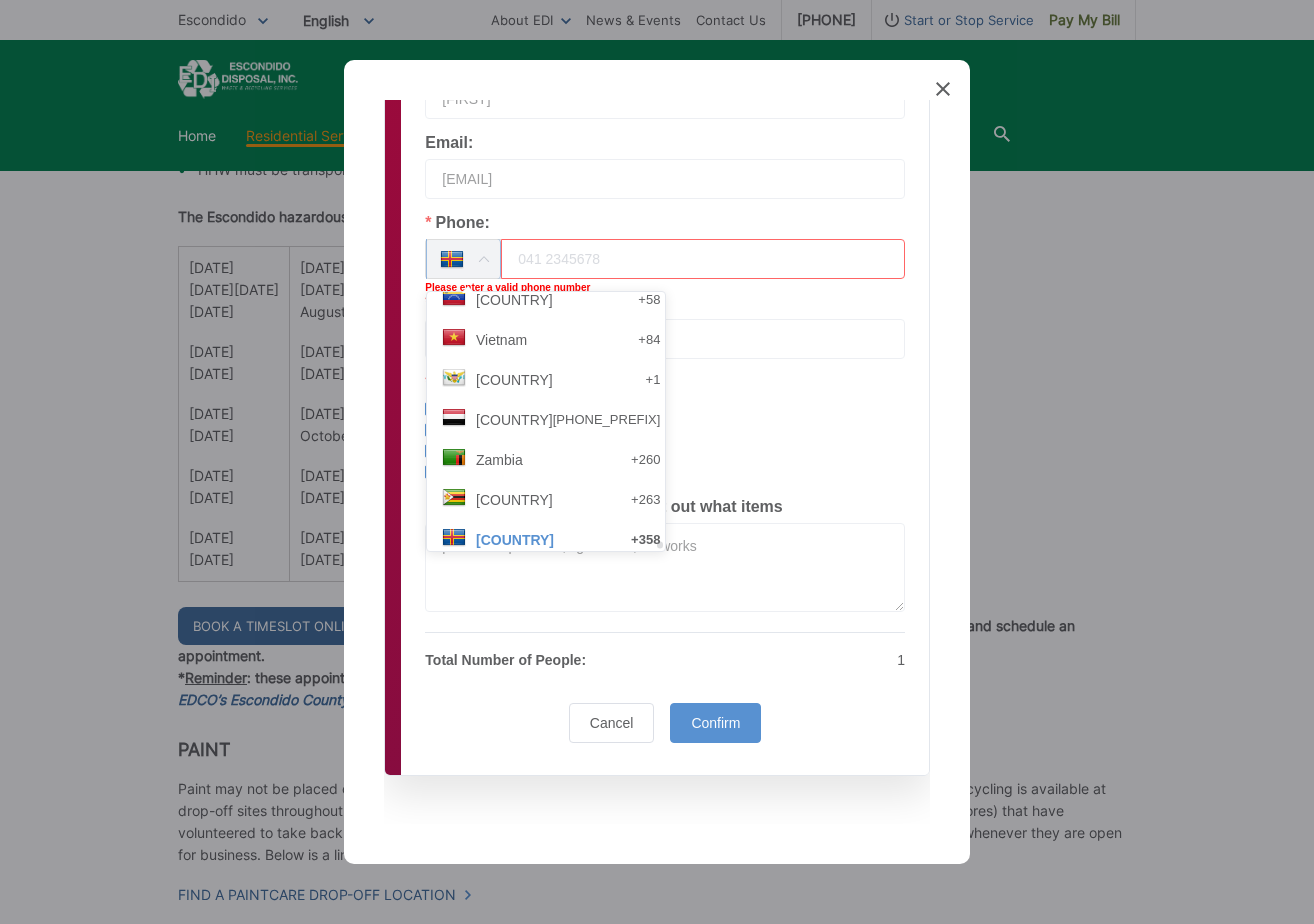 click at bounding box center [546, 546] 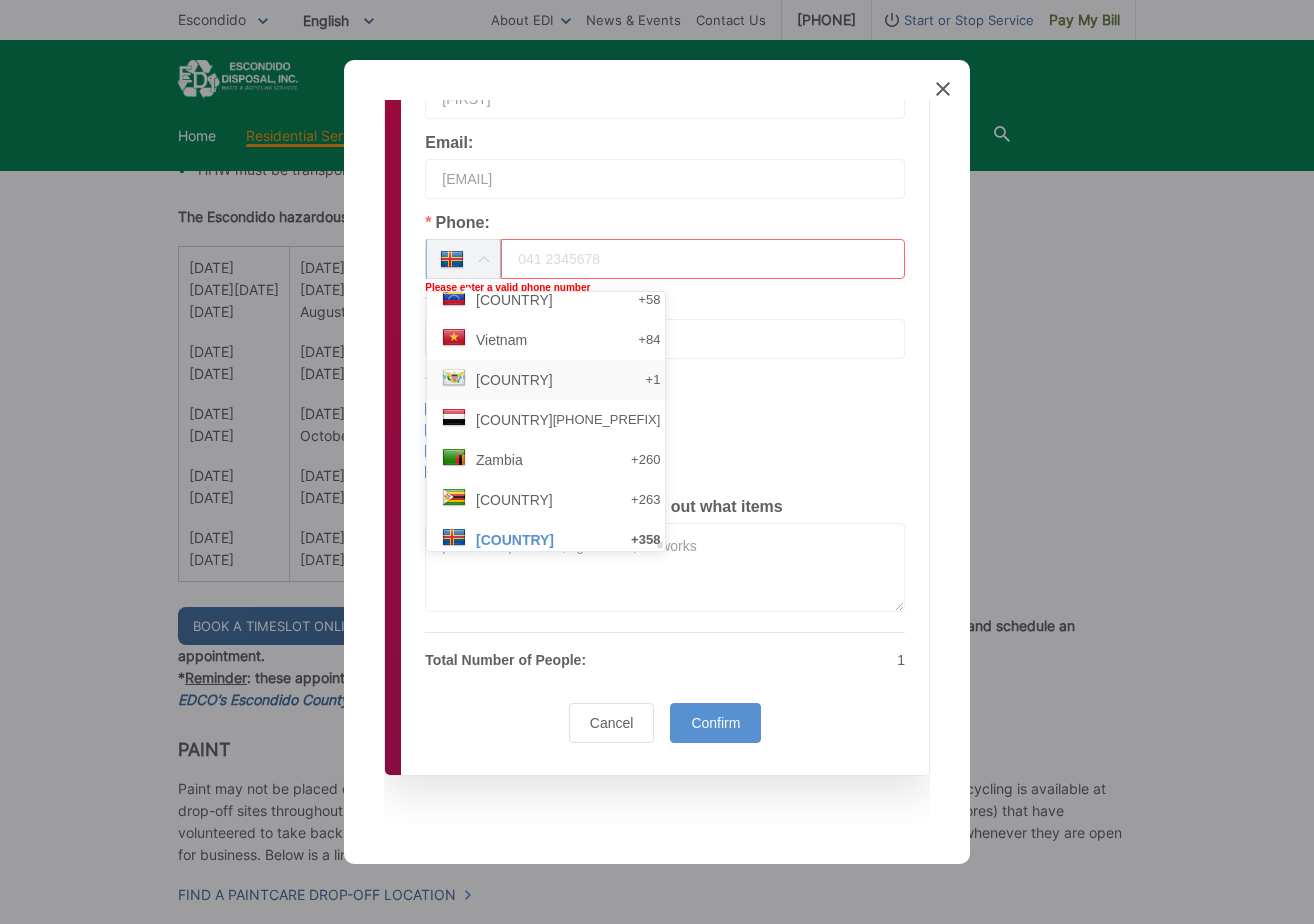 drag, startPoint x: 599, startPoint y: 543, endPoint x: 590, endPoint y: 369, distance: 174.2326 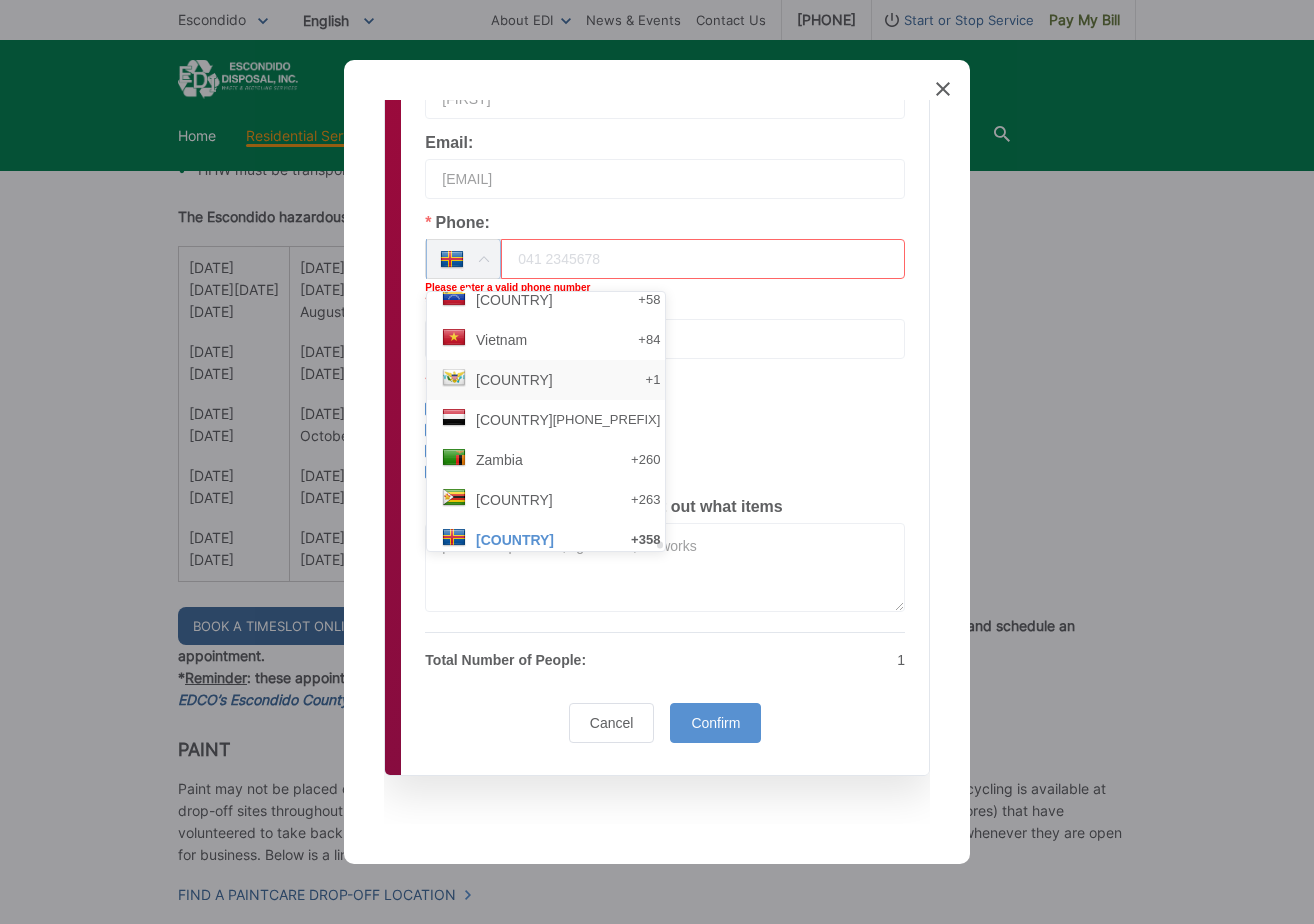 click on "[COUNTRY]   +93   [COUNTRY]   +355   [COUNTRY]   +213   [COUNTRY]   +1   [COUNTRY]   +376   [COUNTRY]   +244   [COUNTRY]   +1   [COUNTRY]   +1   [COUNTRY]   +54   [COUNTRY]   +374   [COUNTRY]   +297   [COUNTRY]   +61   [COUNTRY]   +43   [COUNTRY]   +994   [COUNTRY]   +1   [COUNTRY]   +973   [COUNTRY]   +880   [COUNTRY]   +1   [COUNTRY]   +375   [COUNTRY]   +32   [COUNTRY]   +501   [COUNTRY]   +1   [COUNTRY]   +229   [COUNTRY]   +1   [COUNTRY]   +975   [COUNTRY]   +591   [COUNTRY]   +387   [COUNTRY]   +267   [COUNTRY]   +55   [COUNTRY]   +1   [COUNTRY]   +673   [COUNTRY]   +359   [COUNTRY]   +226   [COUNTRY]   +257   [COUNTRY]   +855   [COUNTRY]   +237   [COUNTRY]   +1   [COUNTRY]   +238   [COUNTRY]   +1   [COUNTRY]   +236   [COUNTRY]   +235   [COUNTRY]   +56   [COUNTRY]   +86   [COUNTRY]   +57   [COUNTRY]   +269   [COUNTRY]   +243   [COUNTRY]   +242   [COUNTRY]   +682   [COUNTRY]   +506   [COUNTRY]   +225   [COUNTRY]   +385   [COUNTRY]   +53   [COUNTRY]   +357   [COUNTRY]   +420   [COUNTRY]   +45   [COUNTRY]   +253" at bounding box center (546, 421) 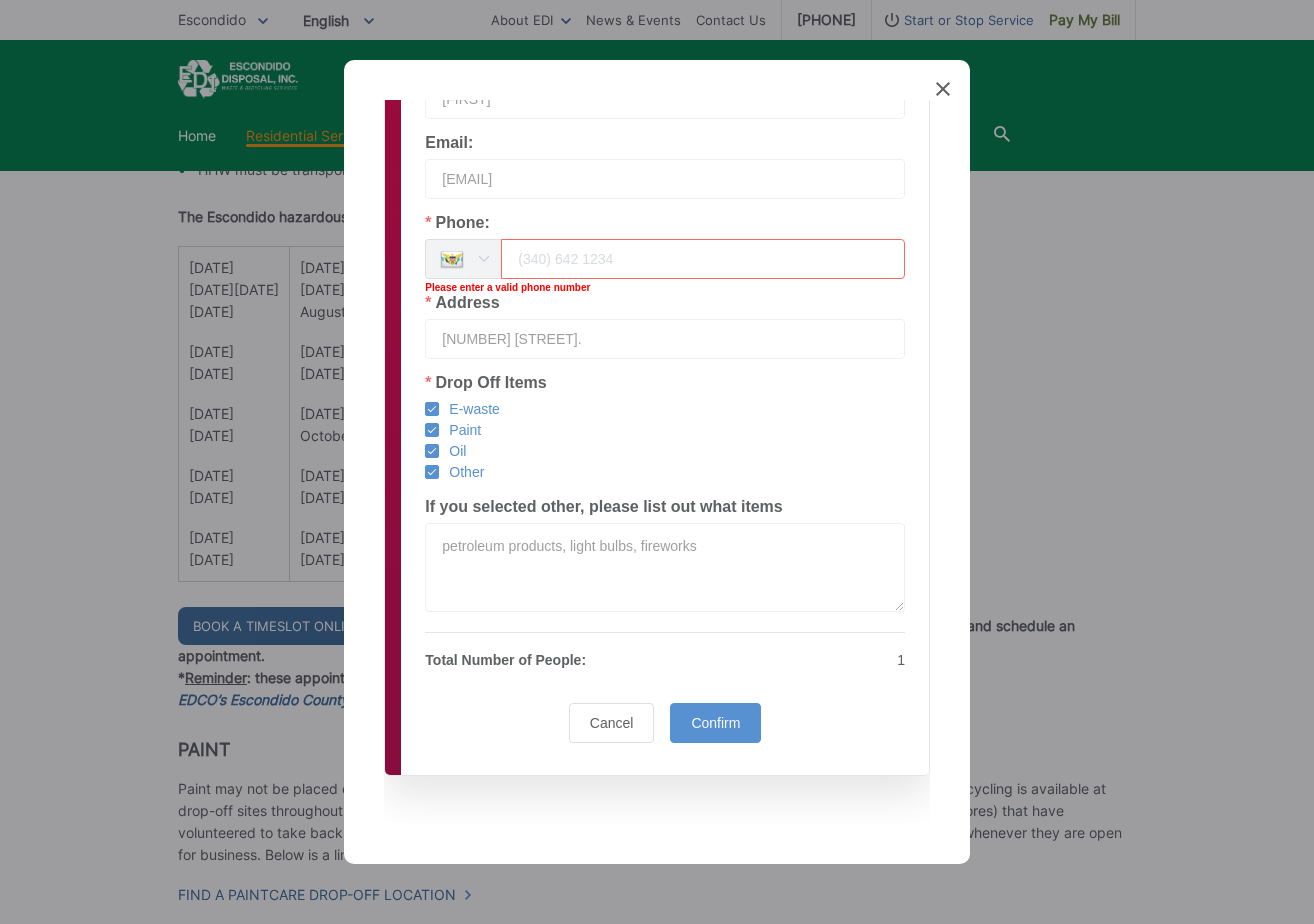 click at bounding box center [483, 259] 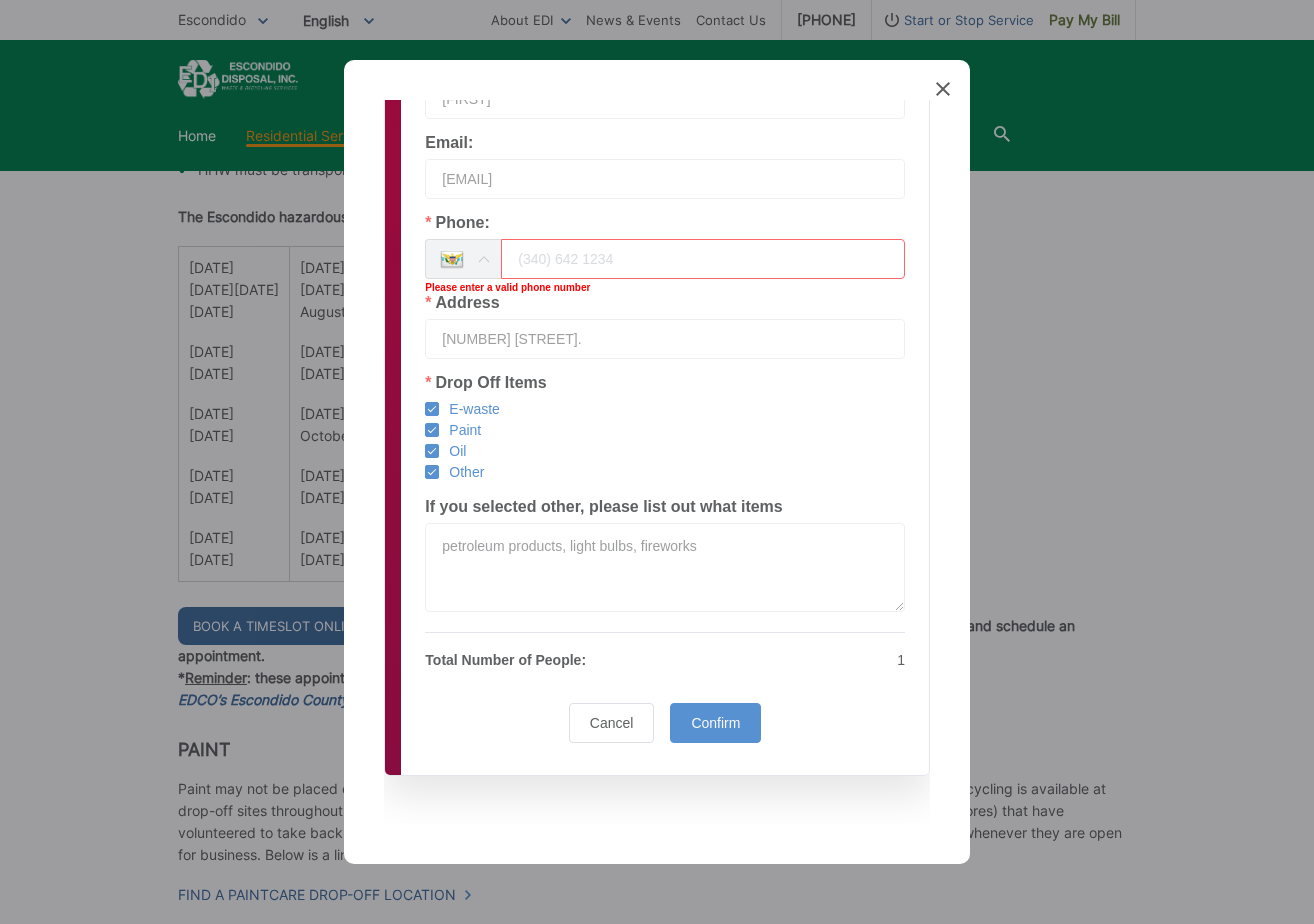 scroll, scrollTop: 8707, scrollLeft: 0, axis: vertical 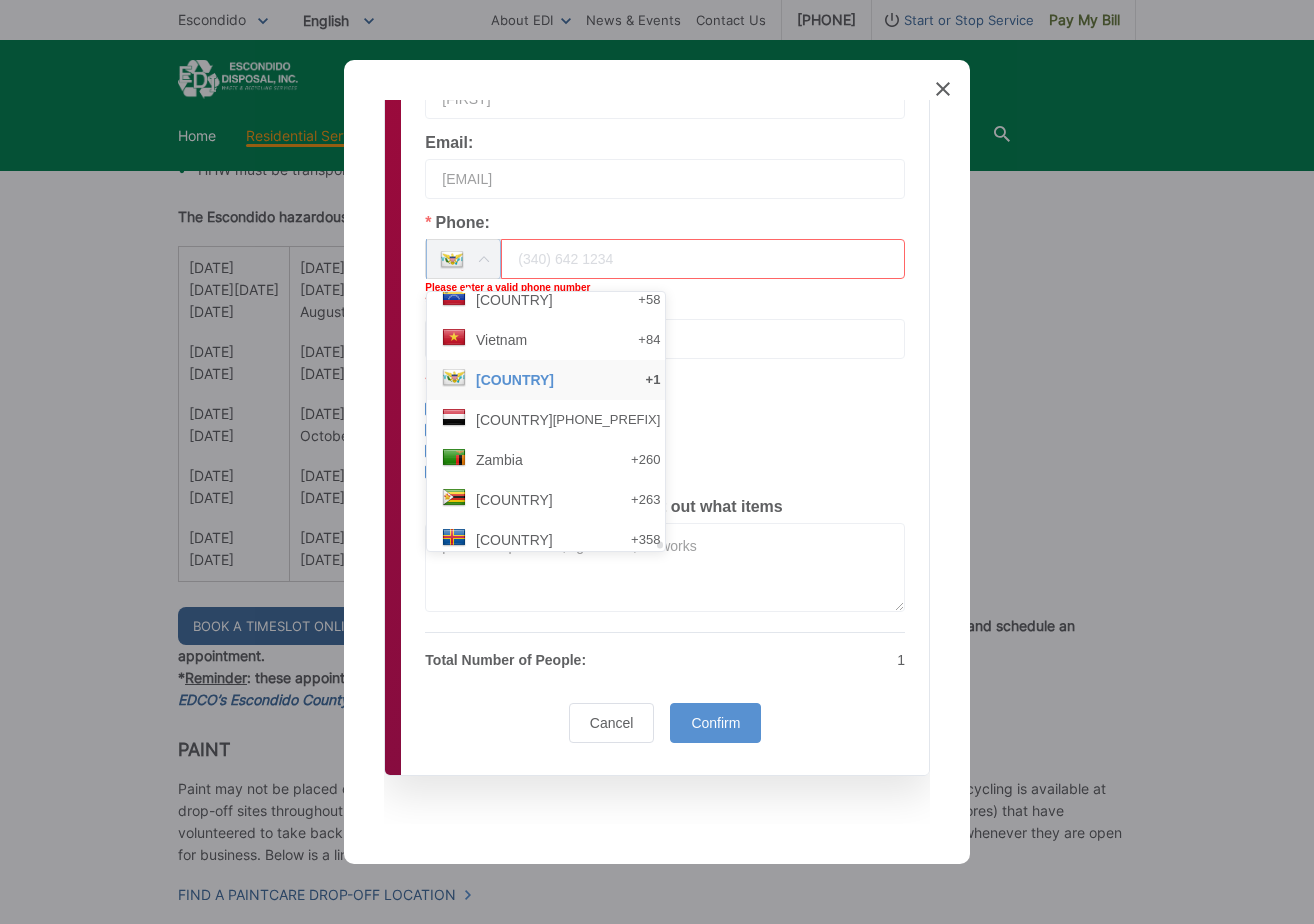 drag, startPoint x: 602, startPoint y: 548, endPoint x: 575, endPoint y: 371, distance: 179.04749 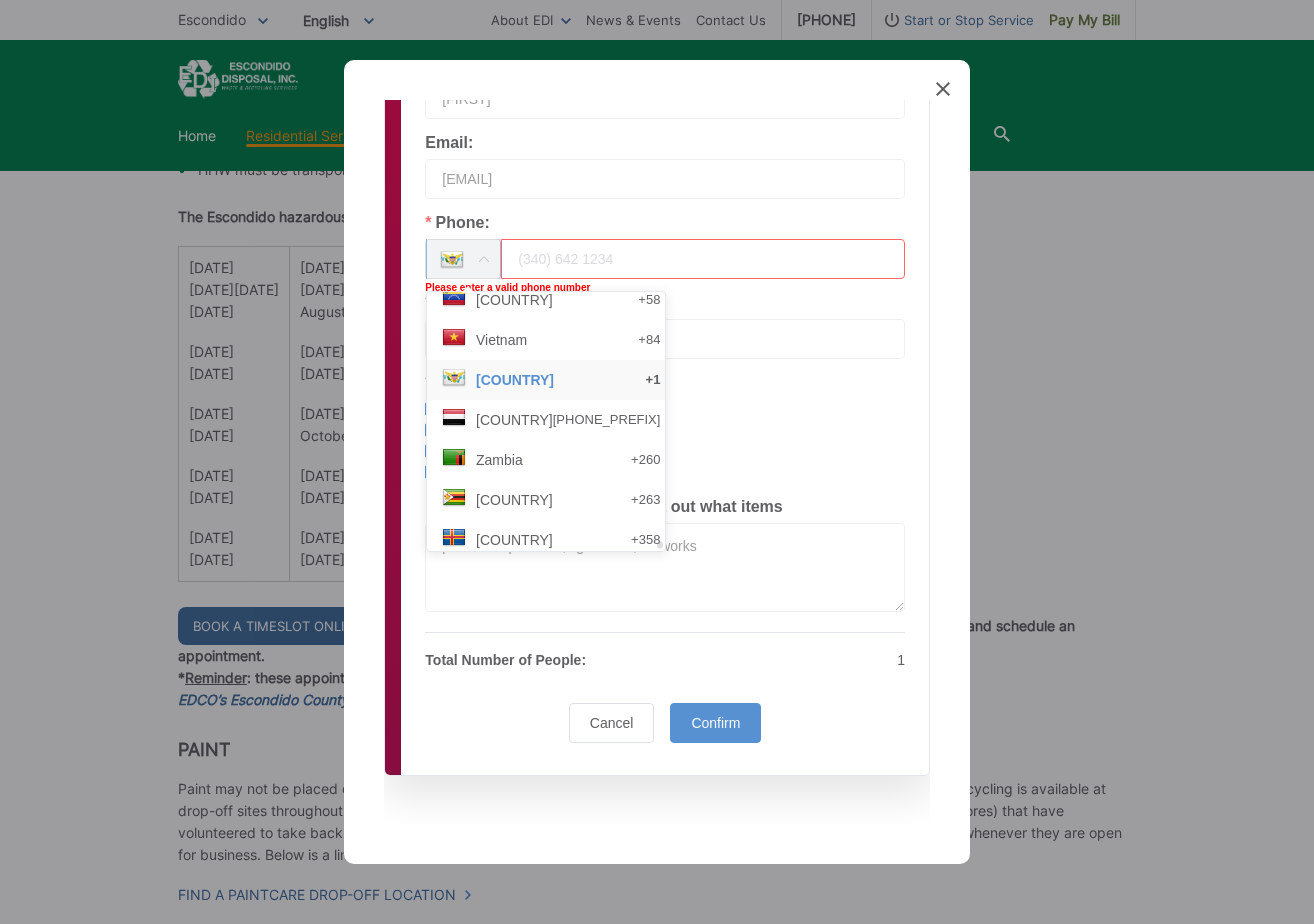 click on "[COUNTRY]   +93   [COUNTRY]   +355   [COUNTRY]   +213   [COUNTRY]   +1   [COUNTRY]   +376   [COUNTRY]   +244   [COUNTRY]   +1   [COUNTRY]   +1   [COUNTRY]   +54   [COUNTRY]   +374   [COUNTRY]   +297   [COUNTRY]   +61   [COUNTRY]   +43   [COUNTRY]   +994   [COUNTRY]   +1   [COUNTRY]   +973   [COUNTRY]   +880   [COUNTRY]   +1   [COUNTRY]   +375   [COUNTRY]   +32   [COUNTRY]   +501   [COUNTRY]   +1   [COUNTRY]   +229   [COUNTRY]   +1   [COUNTRY]   +975   [COUNTRY]   +591   [COUNTRY]   +387   [COUNTRY]   +267   [COUNTRY]   +55   [COUNTRY]   +1   [COUNTRY]   +673   [COUNTRY]   +359   [COUNTRY]   +226   [COUNTRY]   +257   [COUNTRY]   +855   [COUNTRY]   +237   [COUNTRY]   +1   [COUNTRY]   +238   [COUNTRY]   +1   [COUNTRY]   +236   [COUNTRY]   +235   [COUNTRY]   +56   [COUNTRY]   +86   [COUNTRY]   +57   [COUNTRY]   +269   [COUNTRY]   +243   [COUNTRY]   +242   [COUNTRY]   +682   [COUNTRY]   +506   [COUNTRY]   +225   [COUNTRY]   +385   [COUNTRY]   +53   [COUNTRY]   +357   [COUNTRY]   +420   [COUNTRY]   +45   [COUNTRY]   +253" at bounding box center (546, 421) 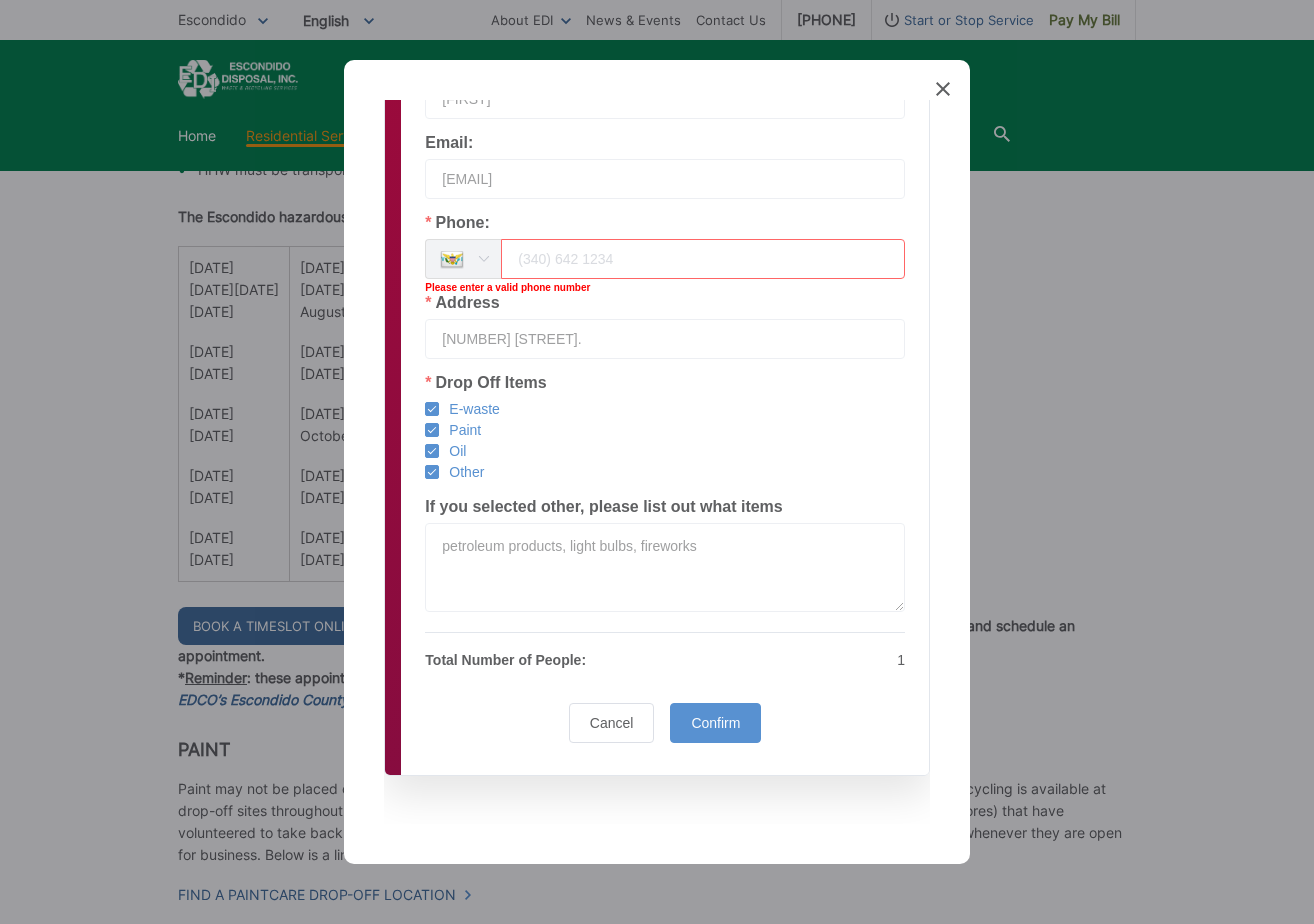 click at bounding box center [483, 259] 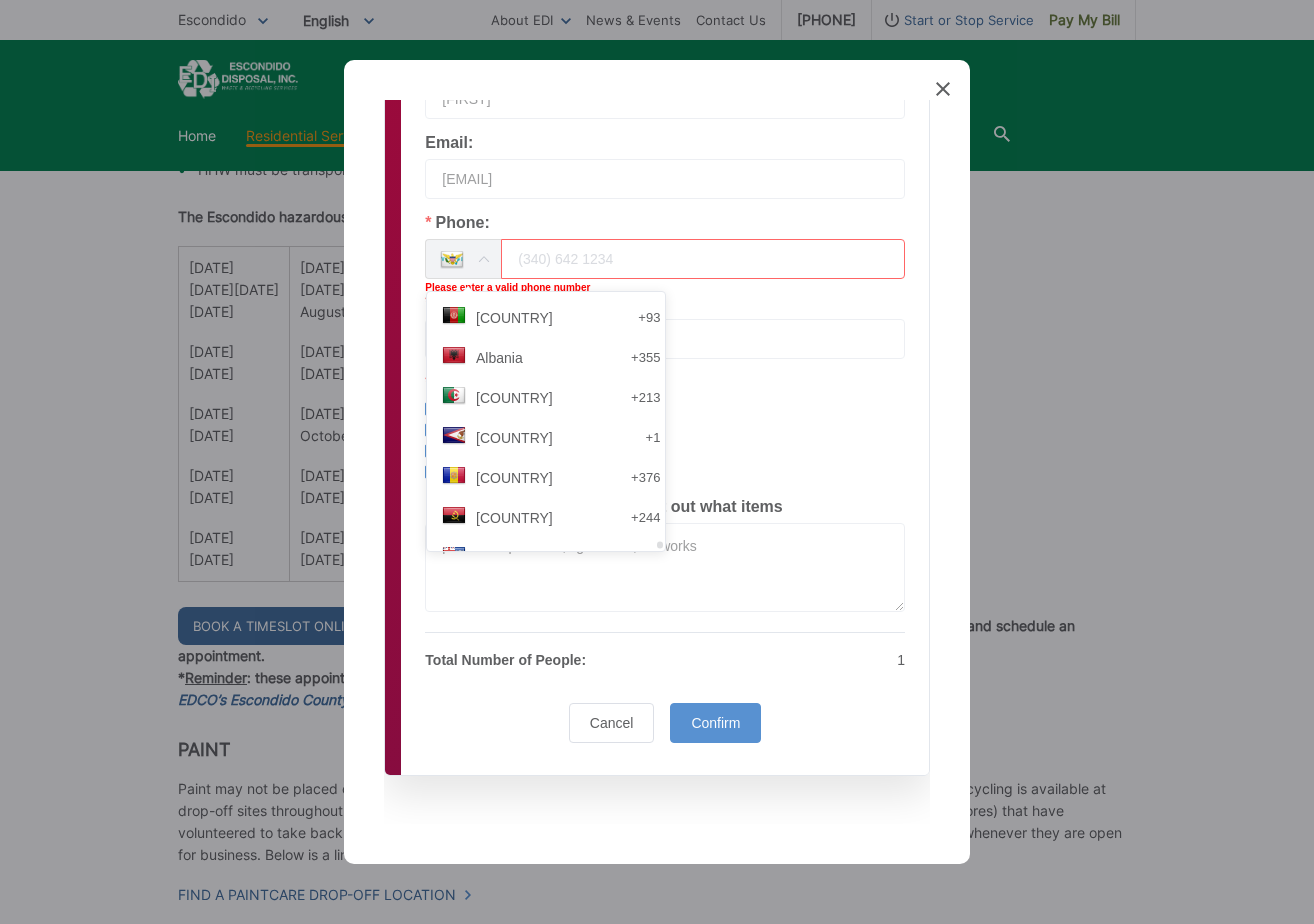 scroll, scrollTop: 8707, scrollLeft: 0, axis: vertical 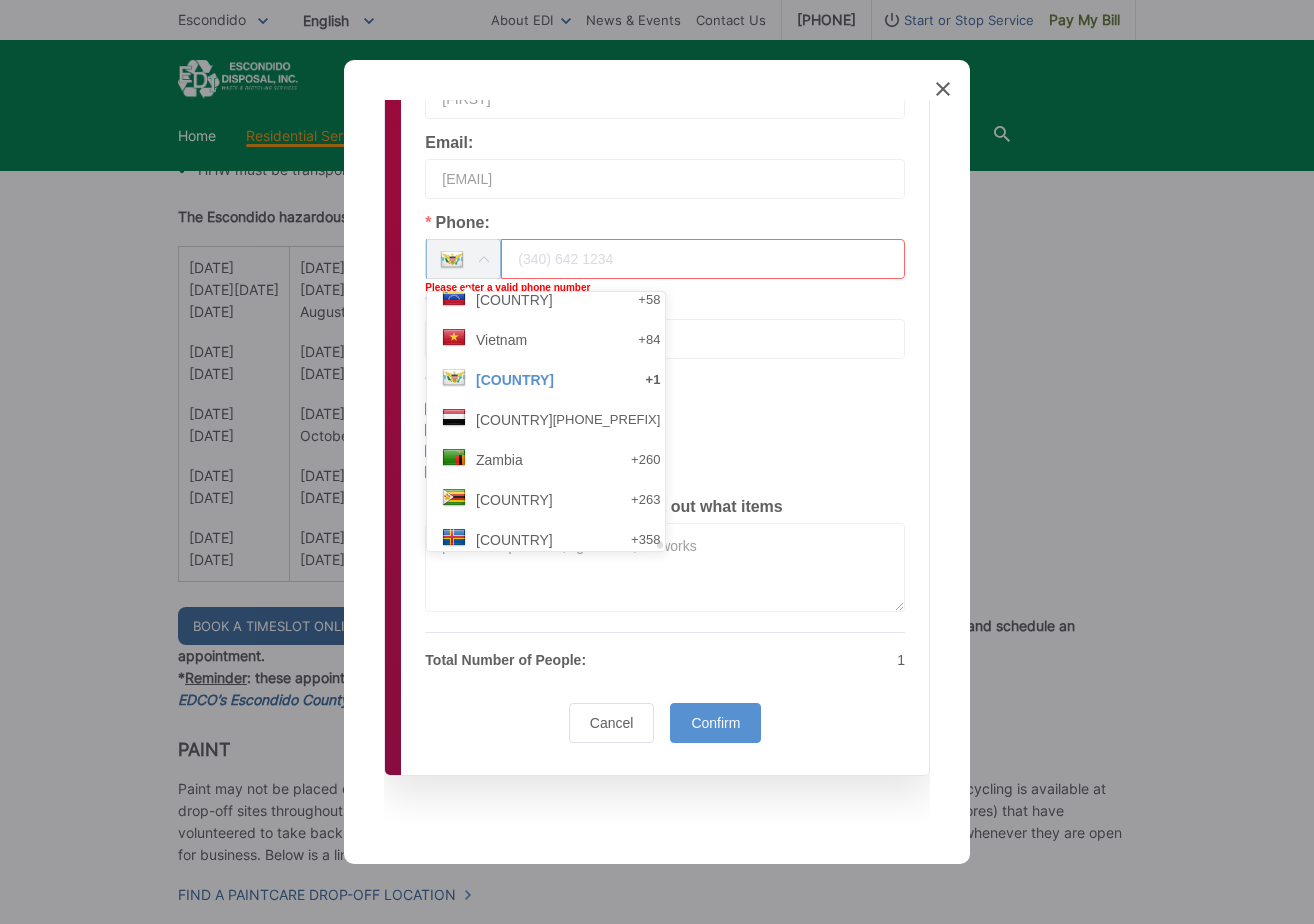 click at bounding box center (546, 546) 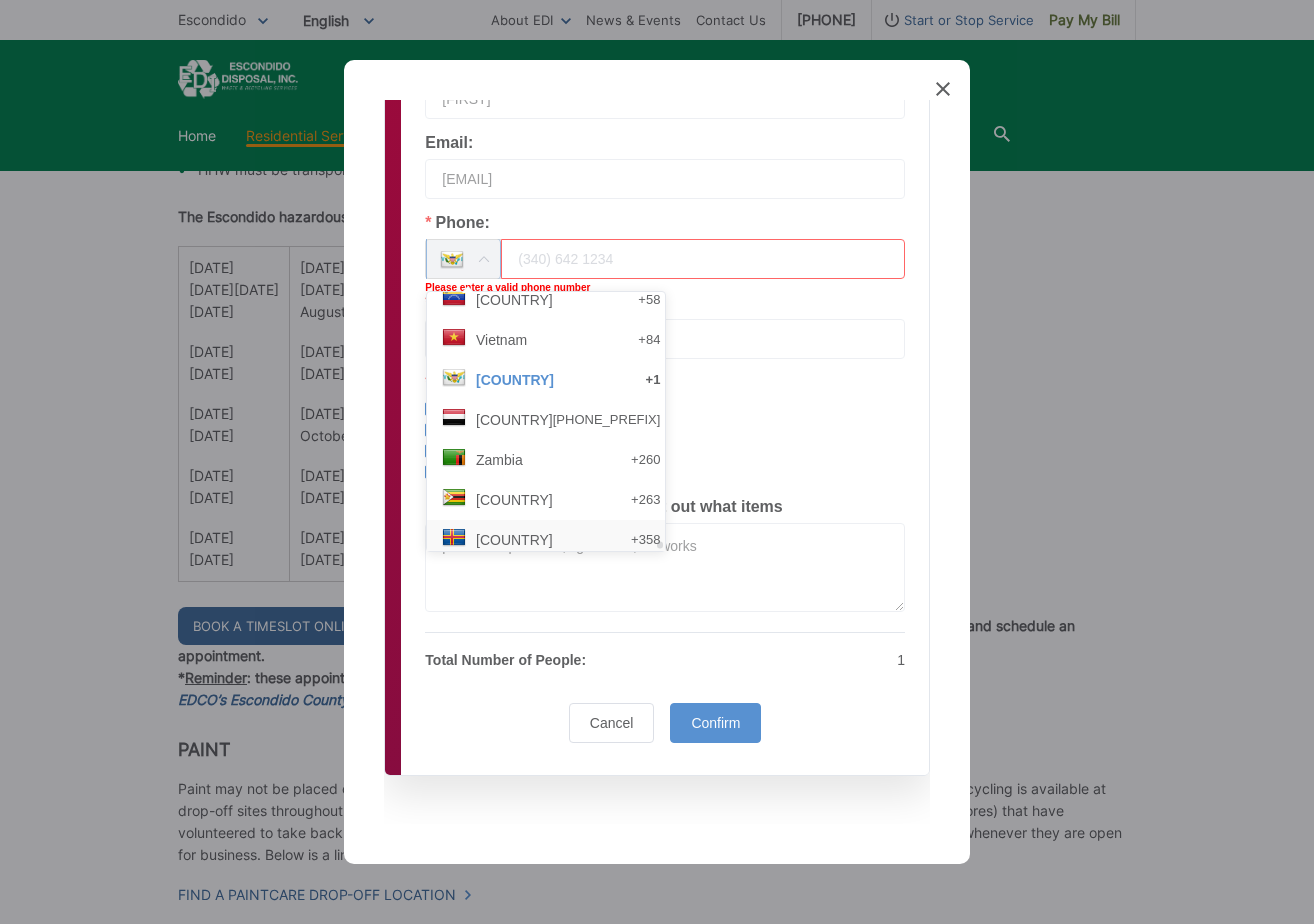 click at bounding box center [546, 546] 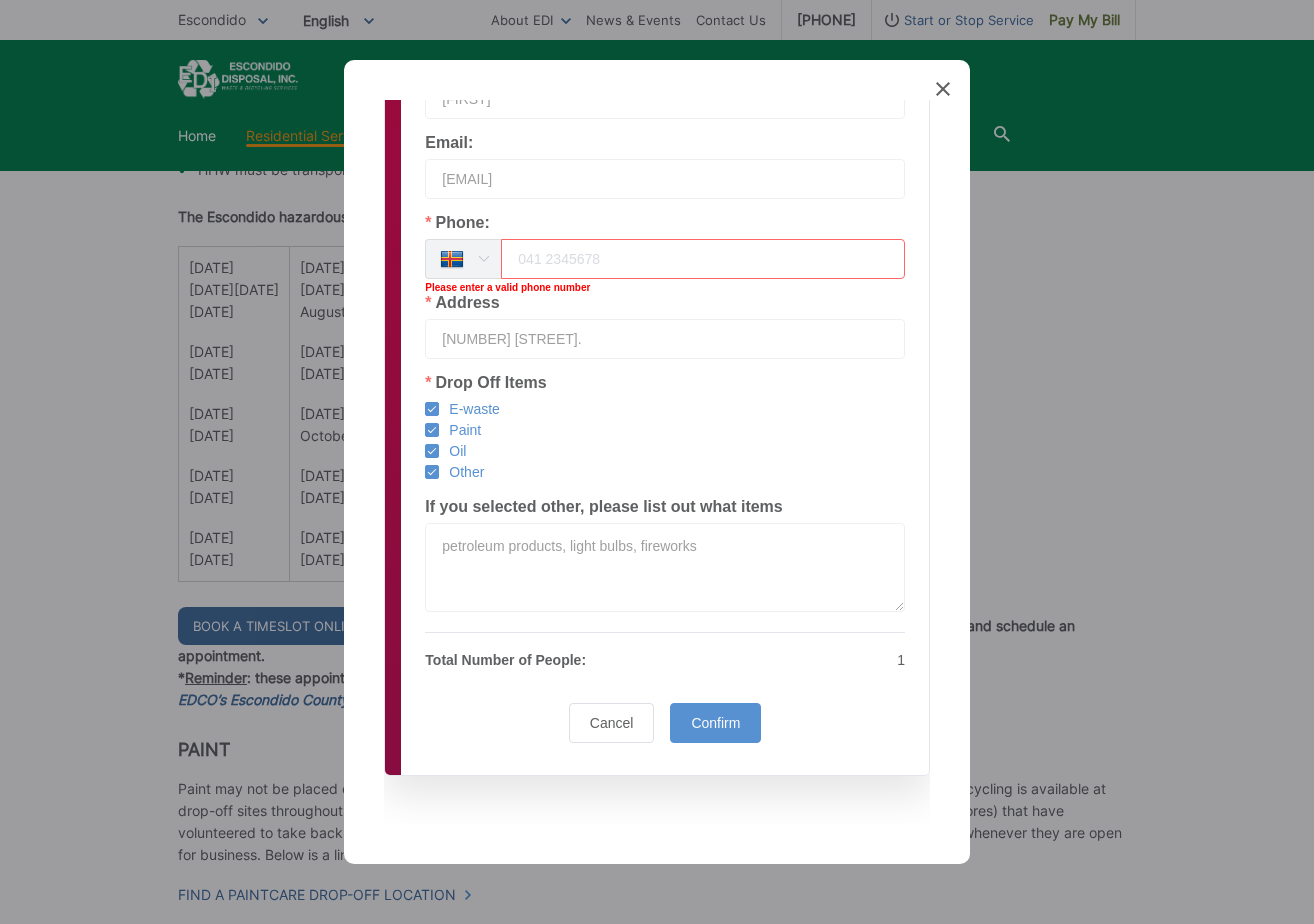 click at bounding box center [483, 259] 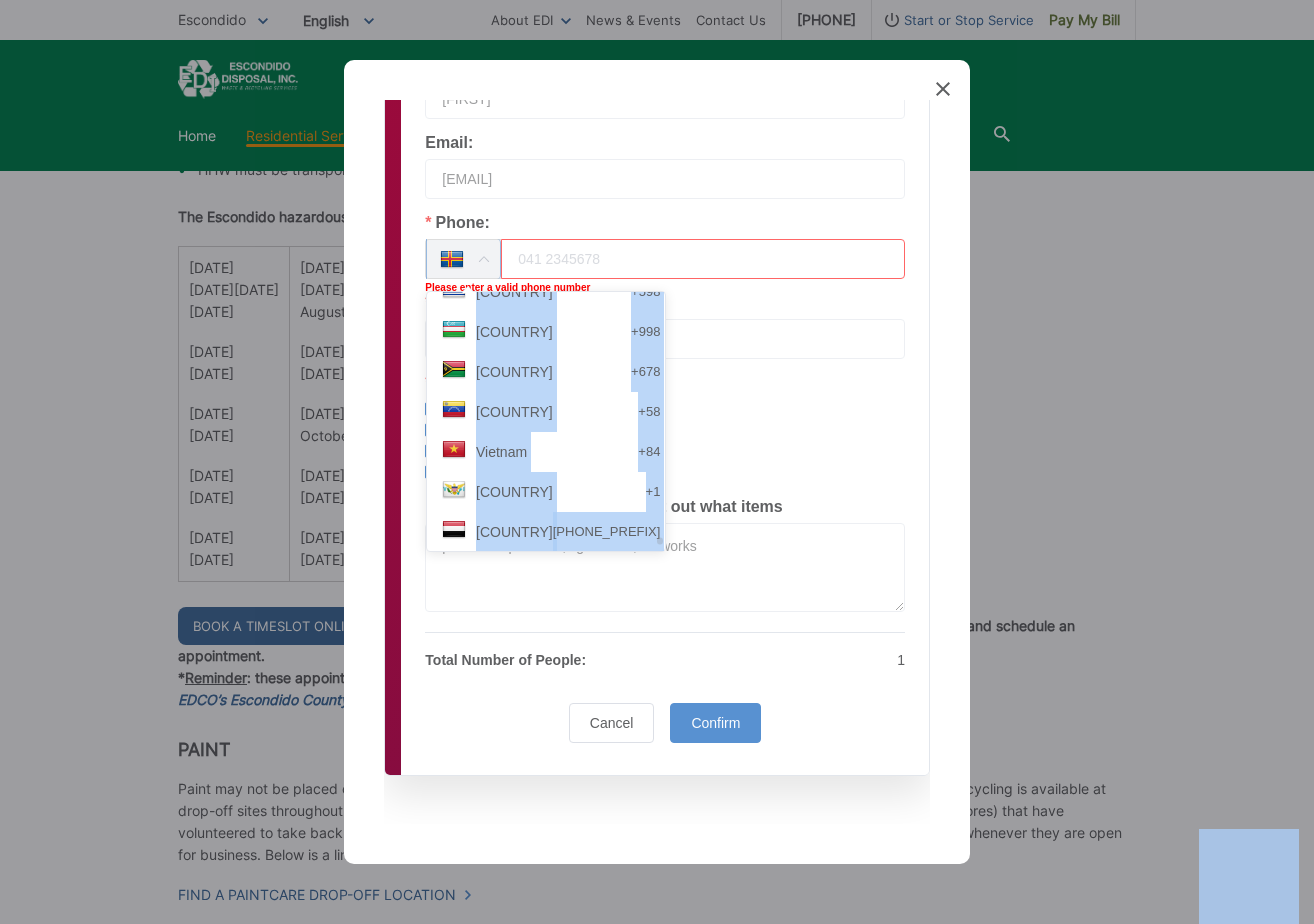 scroll, scrollTop: 8482, scrollLeft: 0, axis: vertical 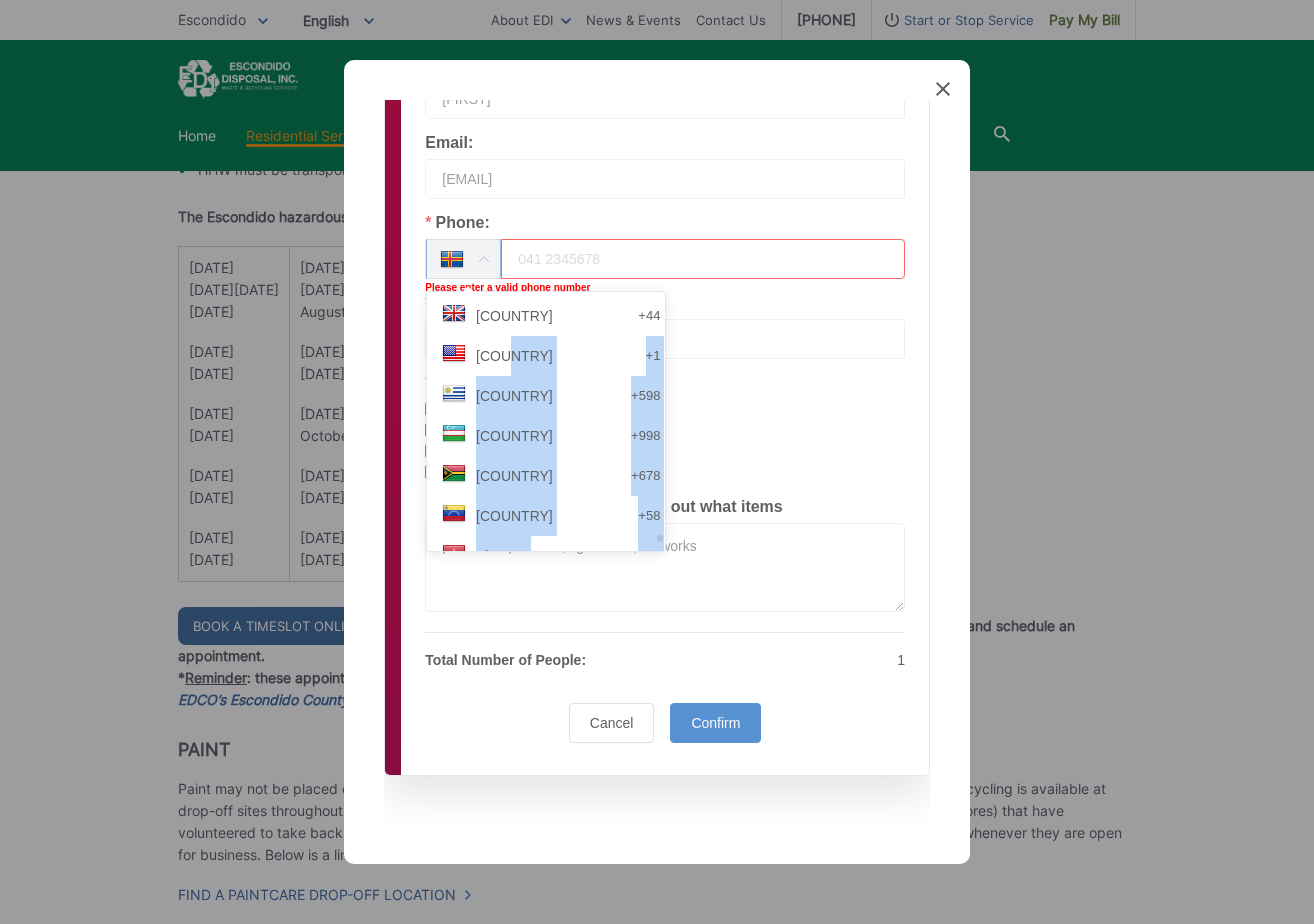 drag, startPoint x: 606, startPoint y: 536, endPoint x: 500, endPoint y: 353, distance: 211.48286 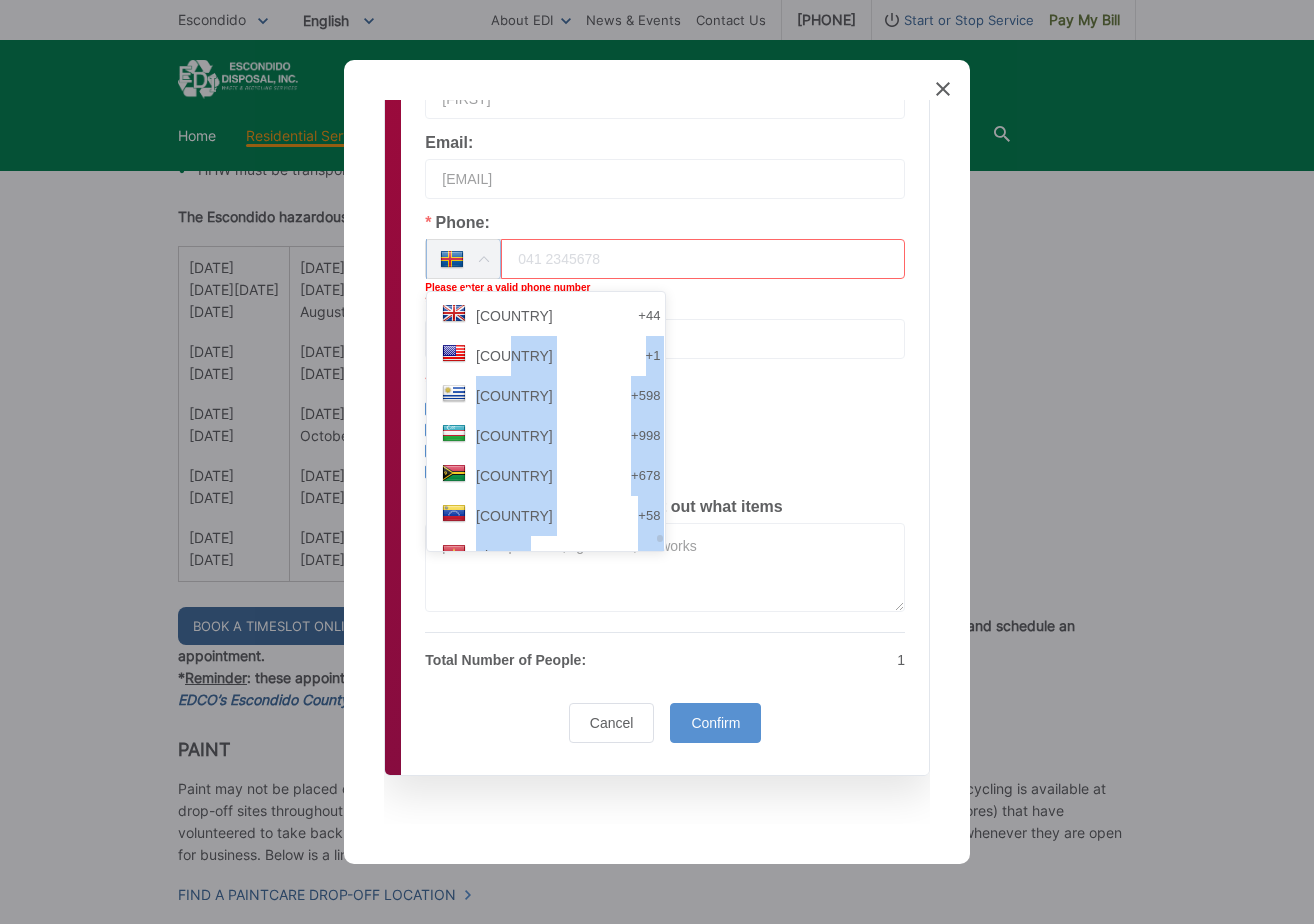 click on "[COUNTRY]   +358" at bounding box center (553, 756) 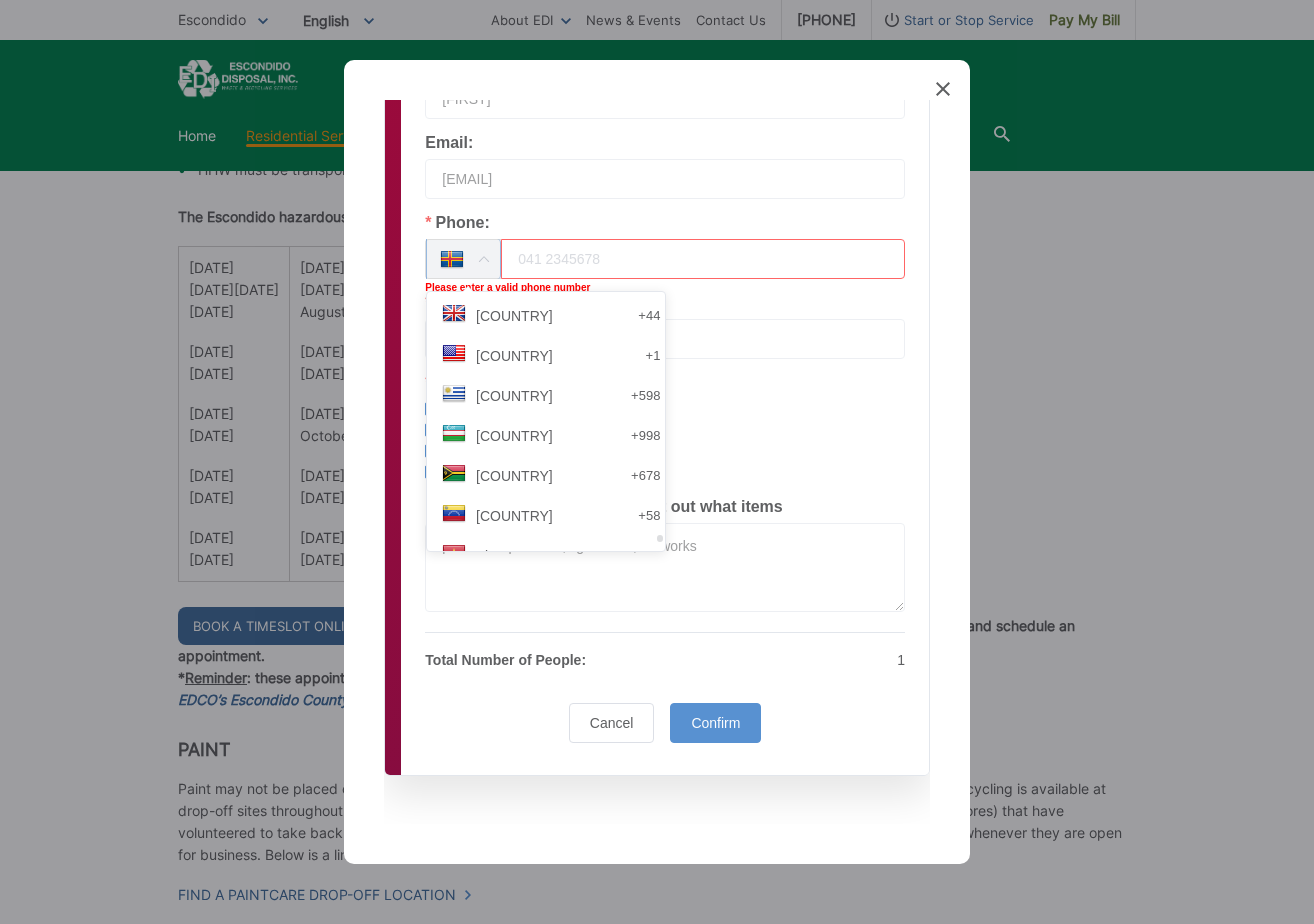 scroll, scrollTop: 8707, scrollLeft: 0, axis: vertical 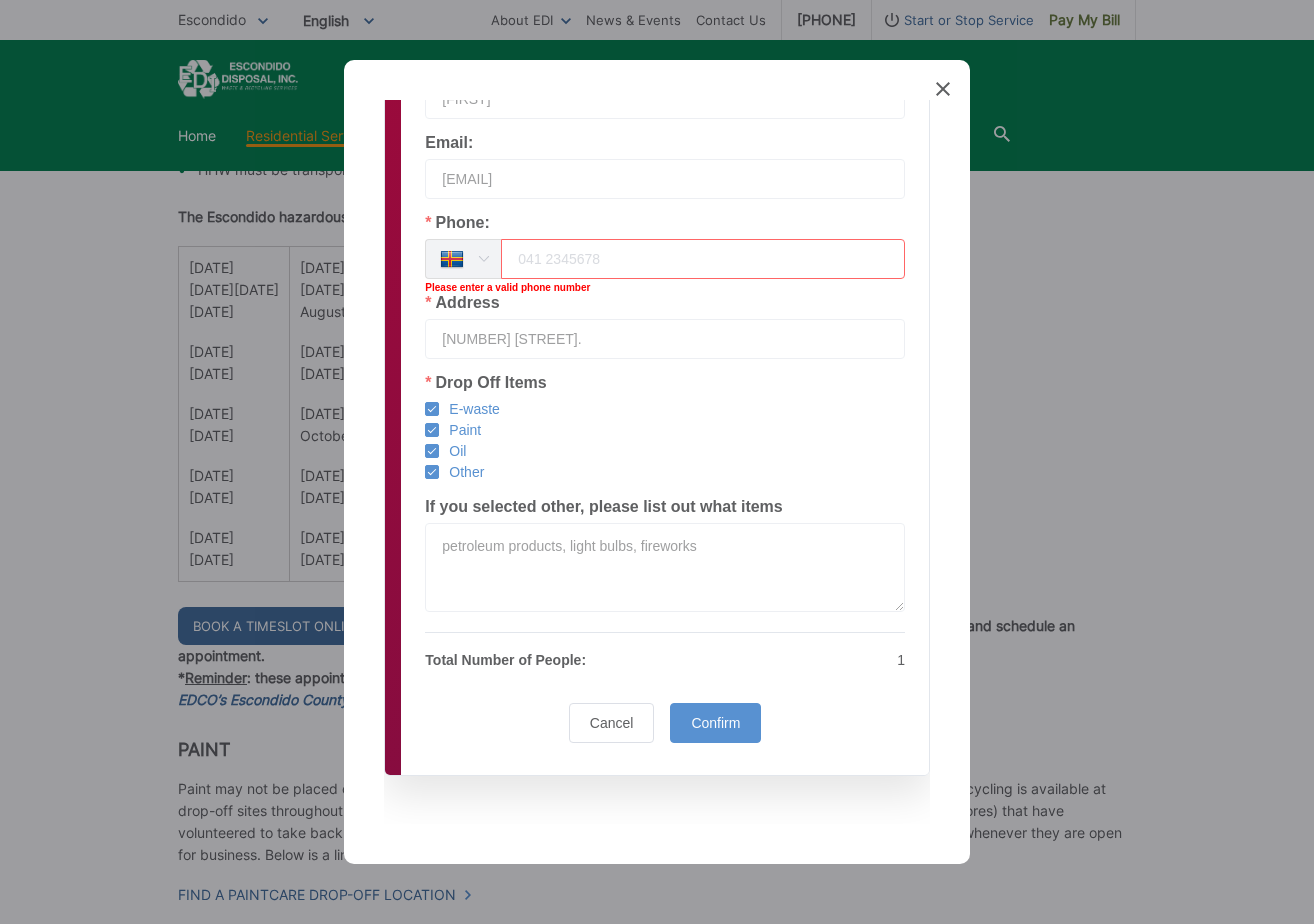click at bounding box center (483, 259) 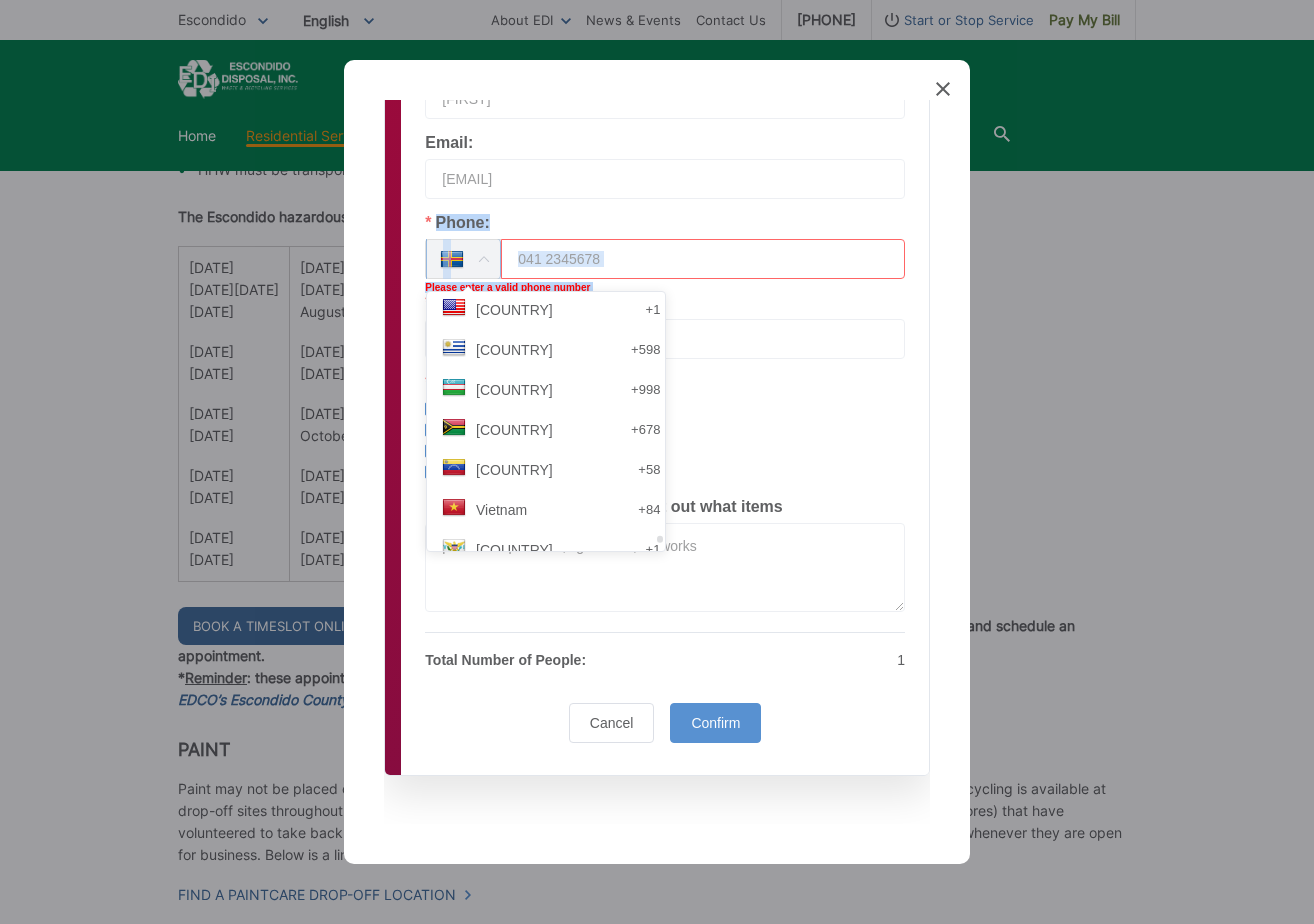 scroll, scrollTop: 8482, scrollLeft: 0, axis: vertical 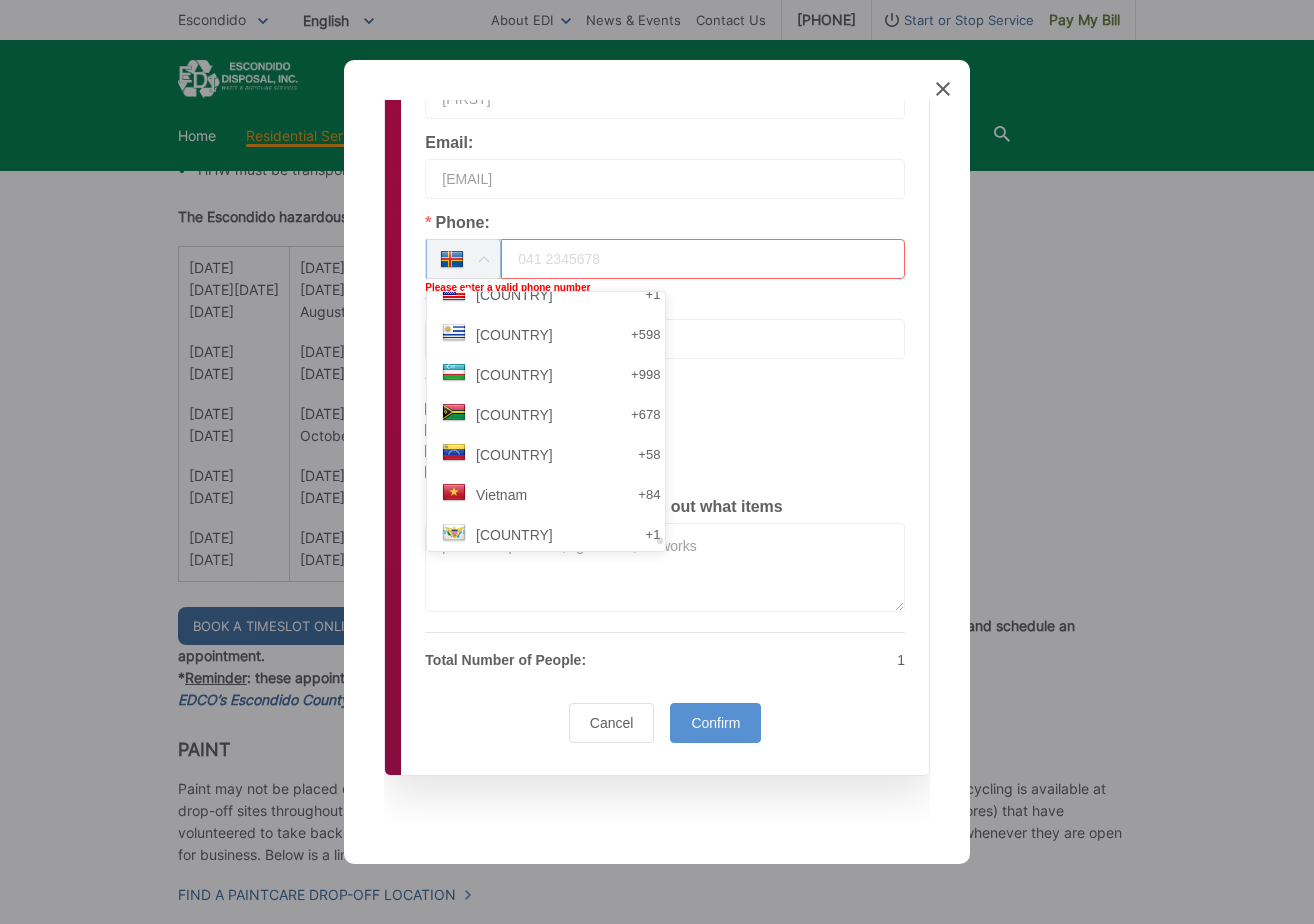 drag, startPoint x: 598, startPoint y: 536, endPoint x: 527, endPoint y: 564, distance: 76.321686 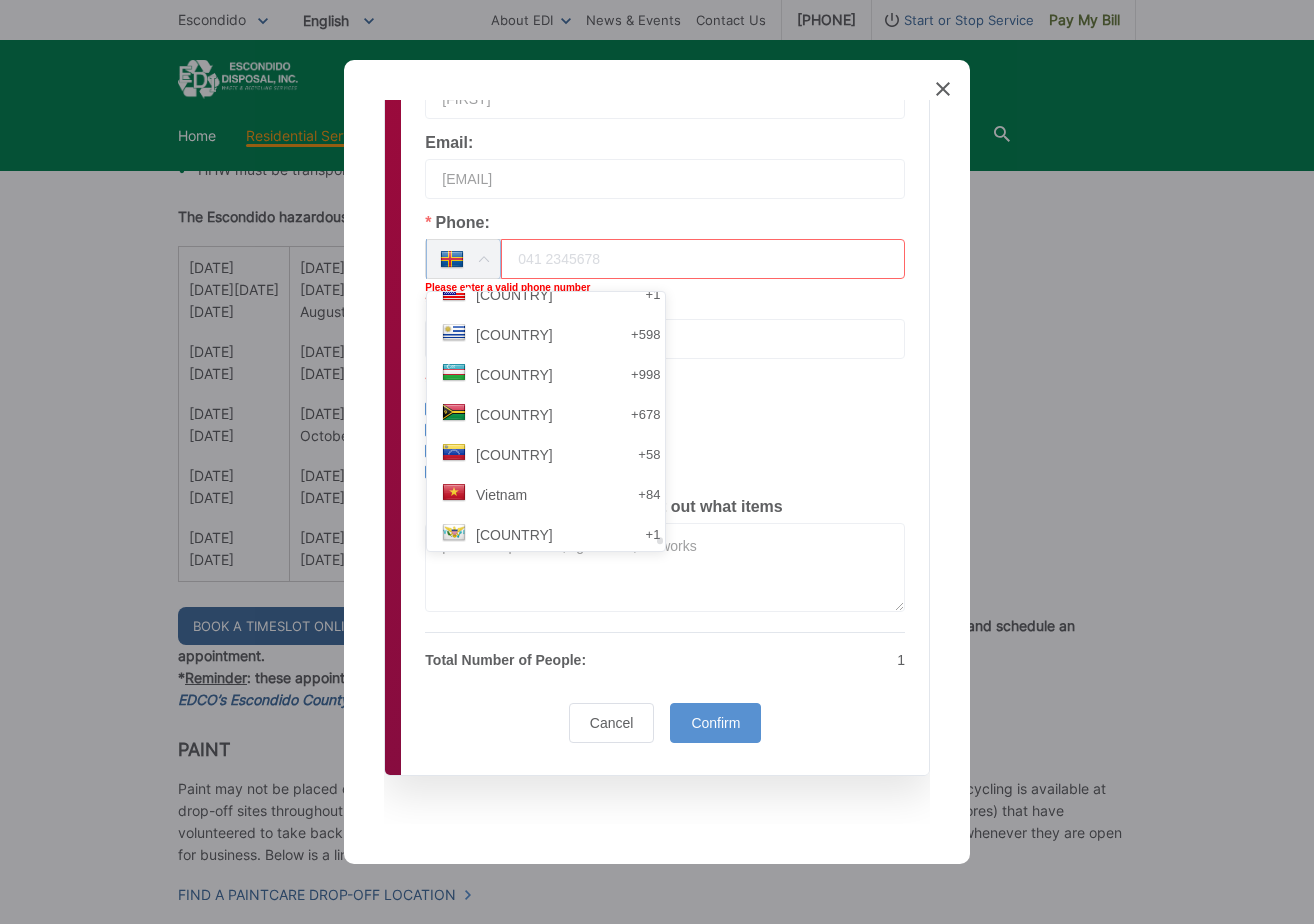 click on "[COUNTRY]   +358" at bounding box center (553, 695) 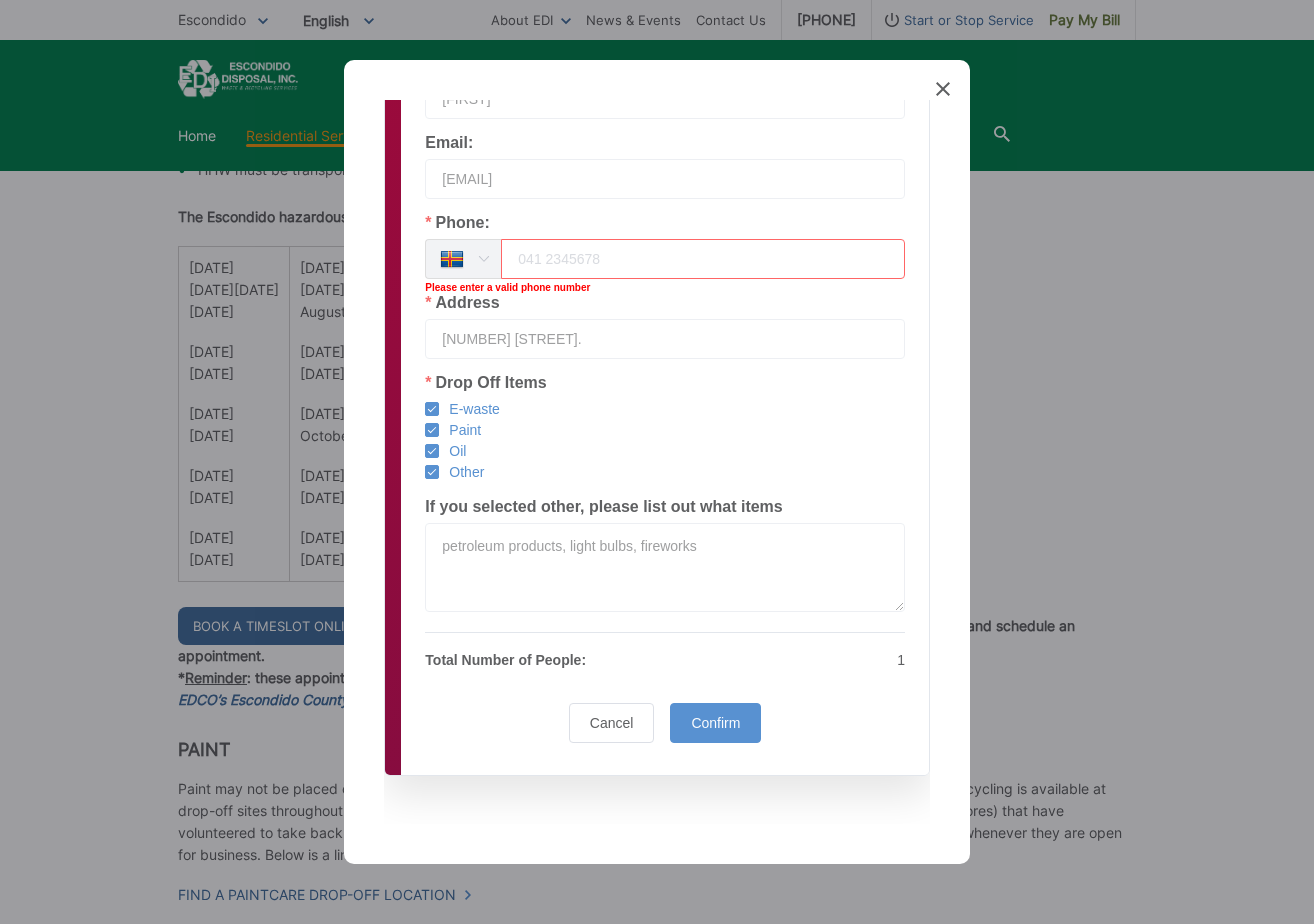 click at bounding box center [483, 259] 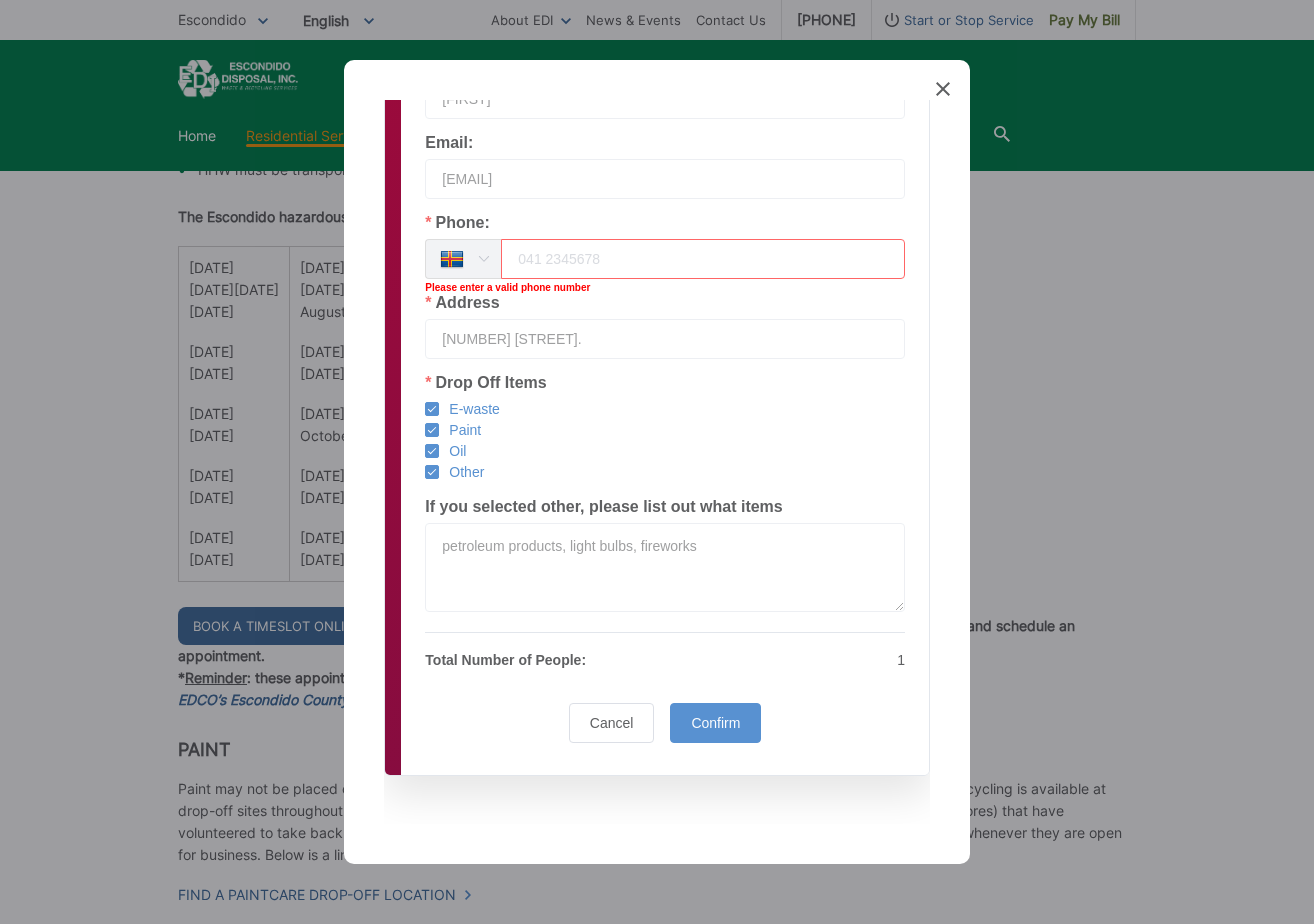 scroll, scrollTop: 8707, scrollLeft: 0, axis: vertical 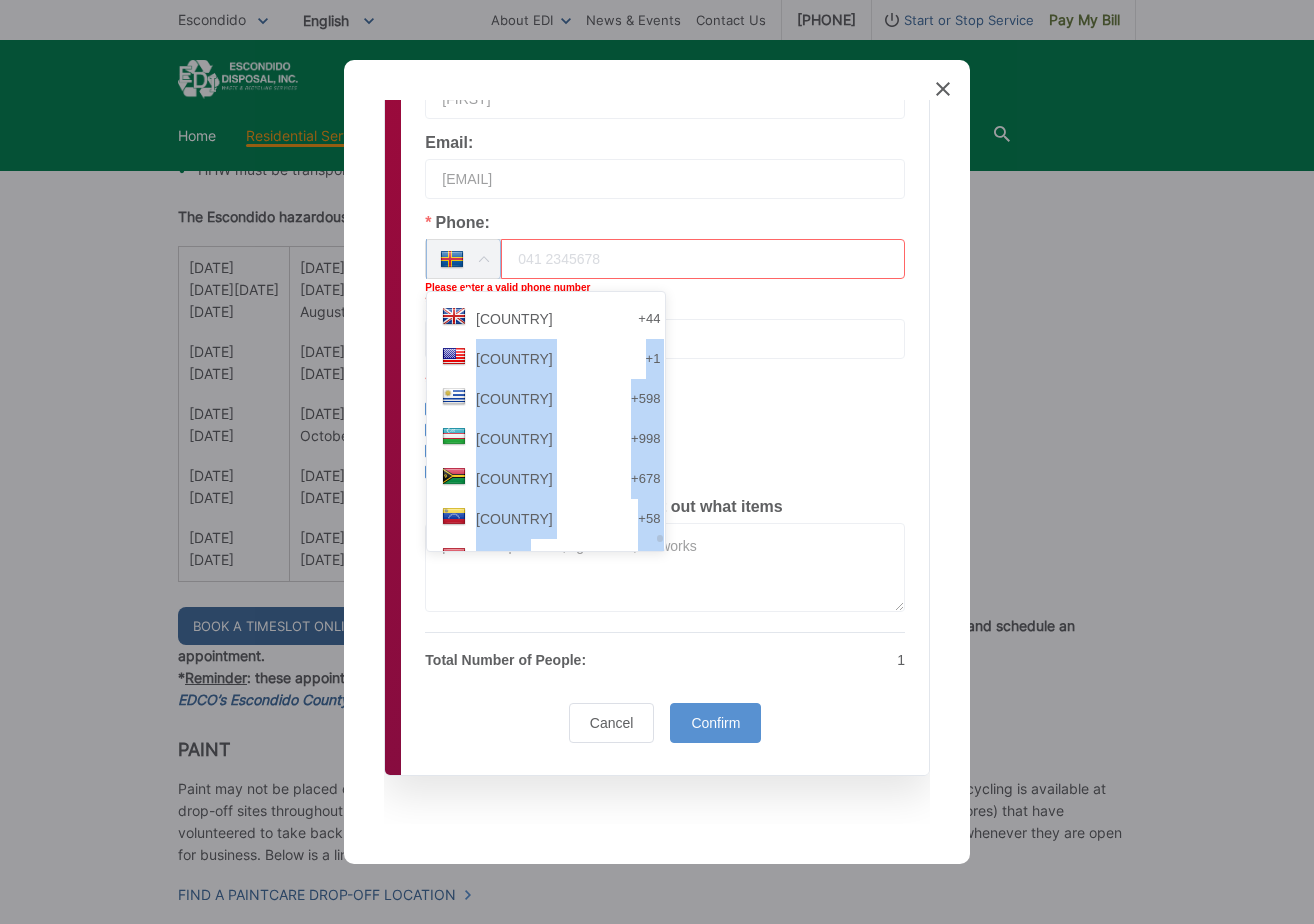 drag, startPoint x: 600, startPoint y: 536, endPoint x: 447, endPoint y: 351, distance: 240.07082 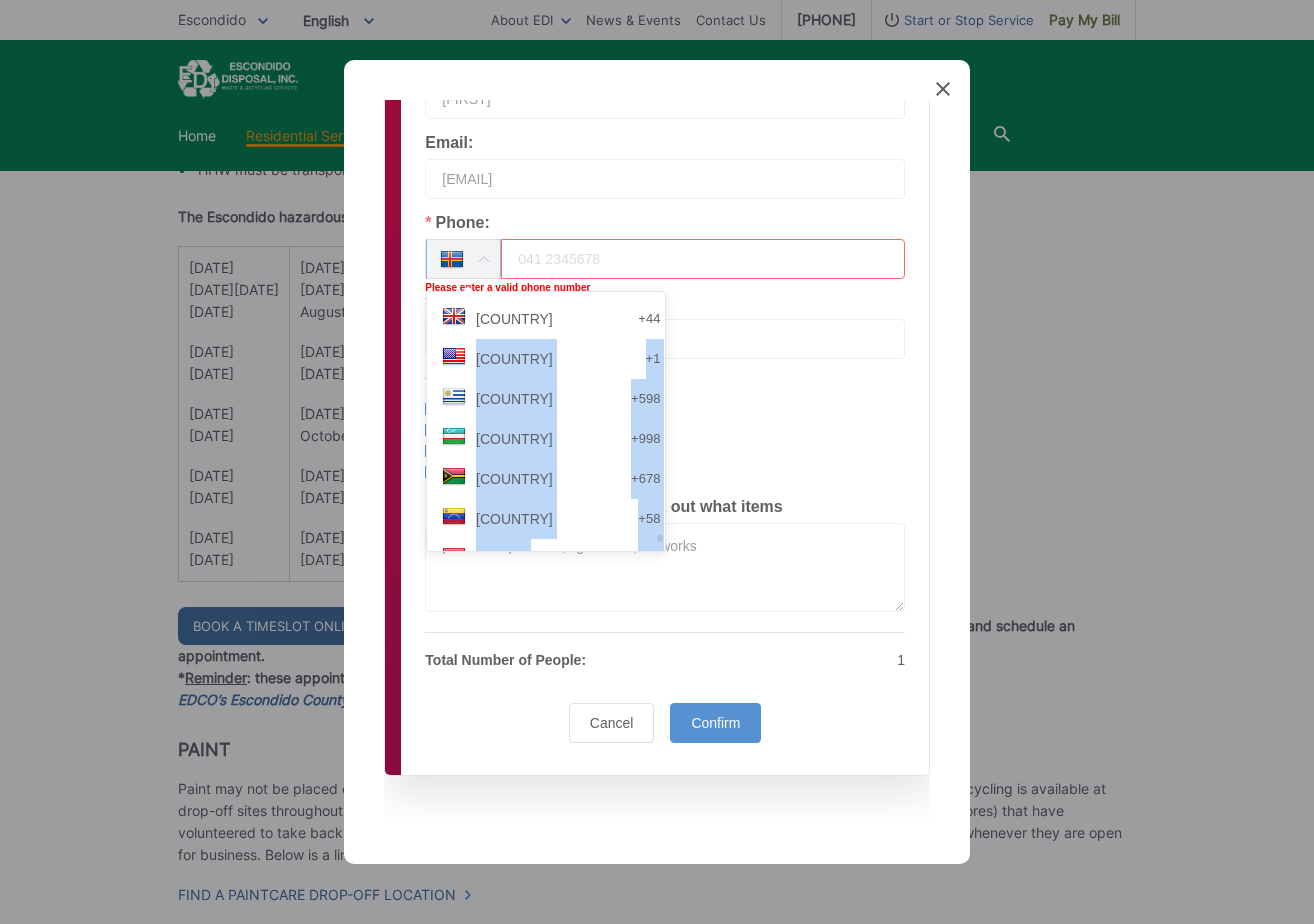 click on "[COUNTRY]   +358" at bounding box center [553, 759] 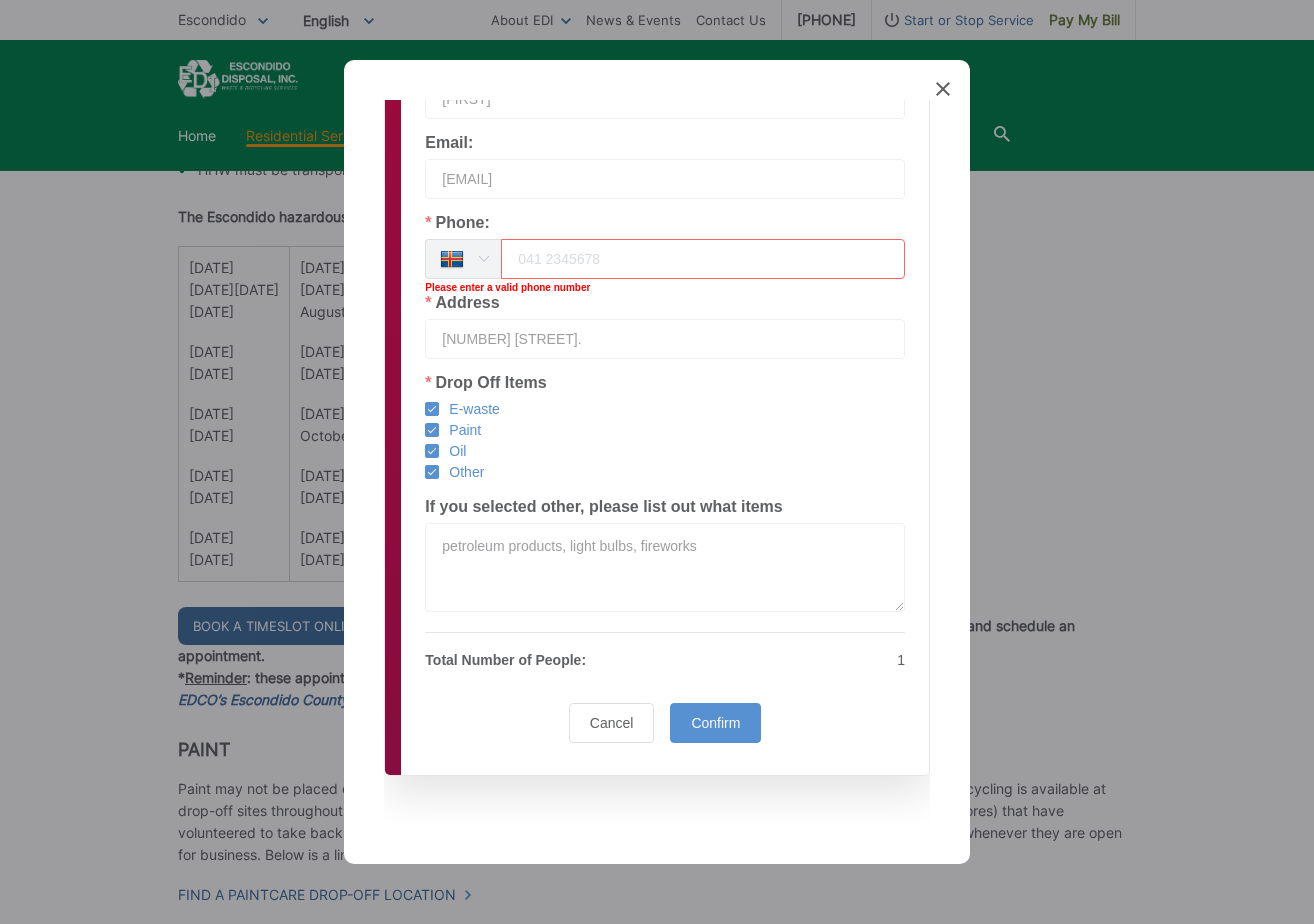 scroll, scrollTop: 8707, scrollLeft: 0, axis: vertical 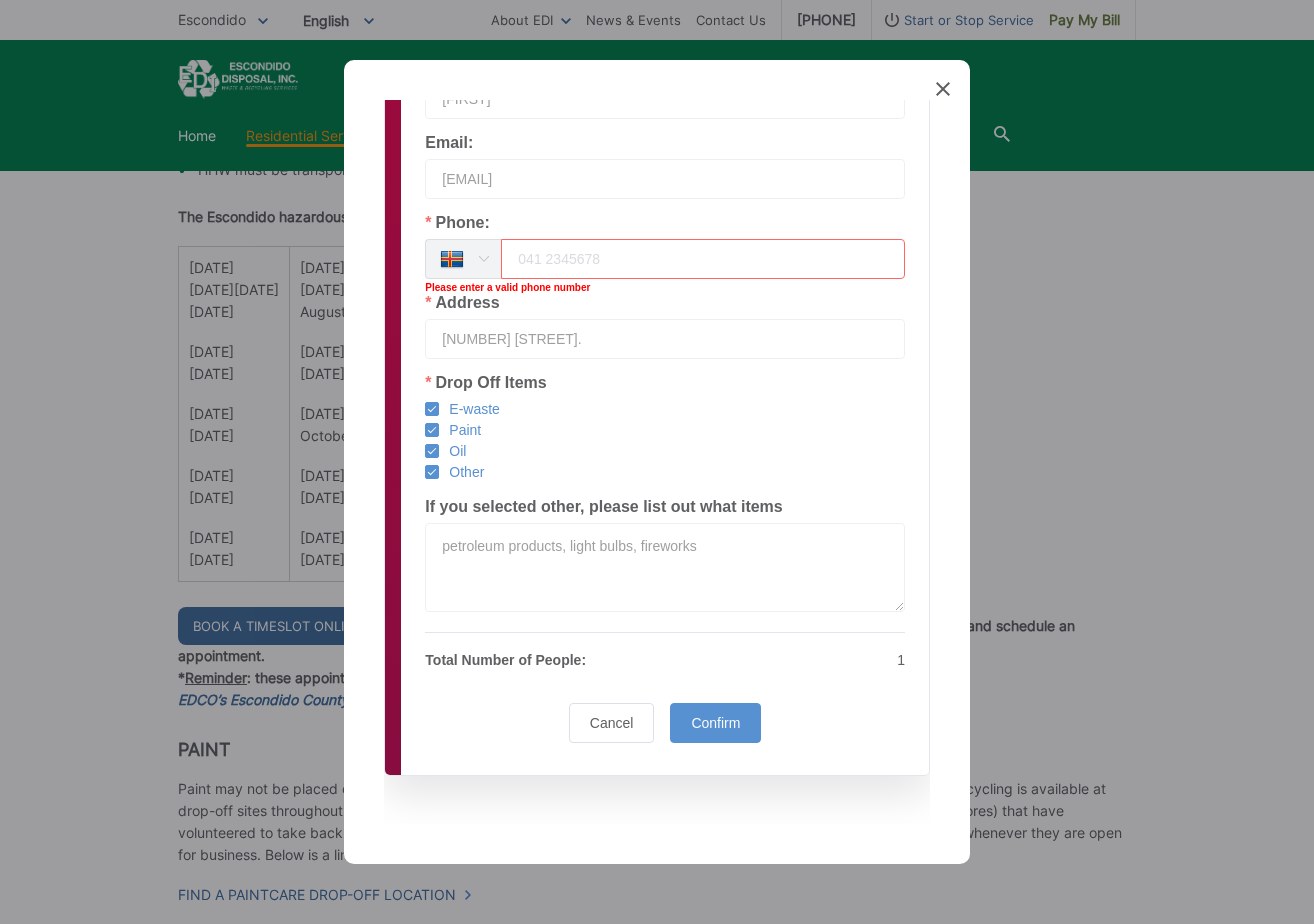 click on "[NUMBER] [STREET]." at bounding box center (665, 339) 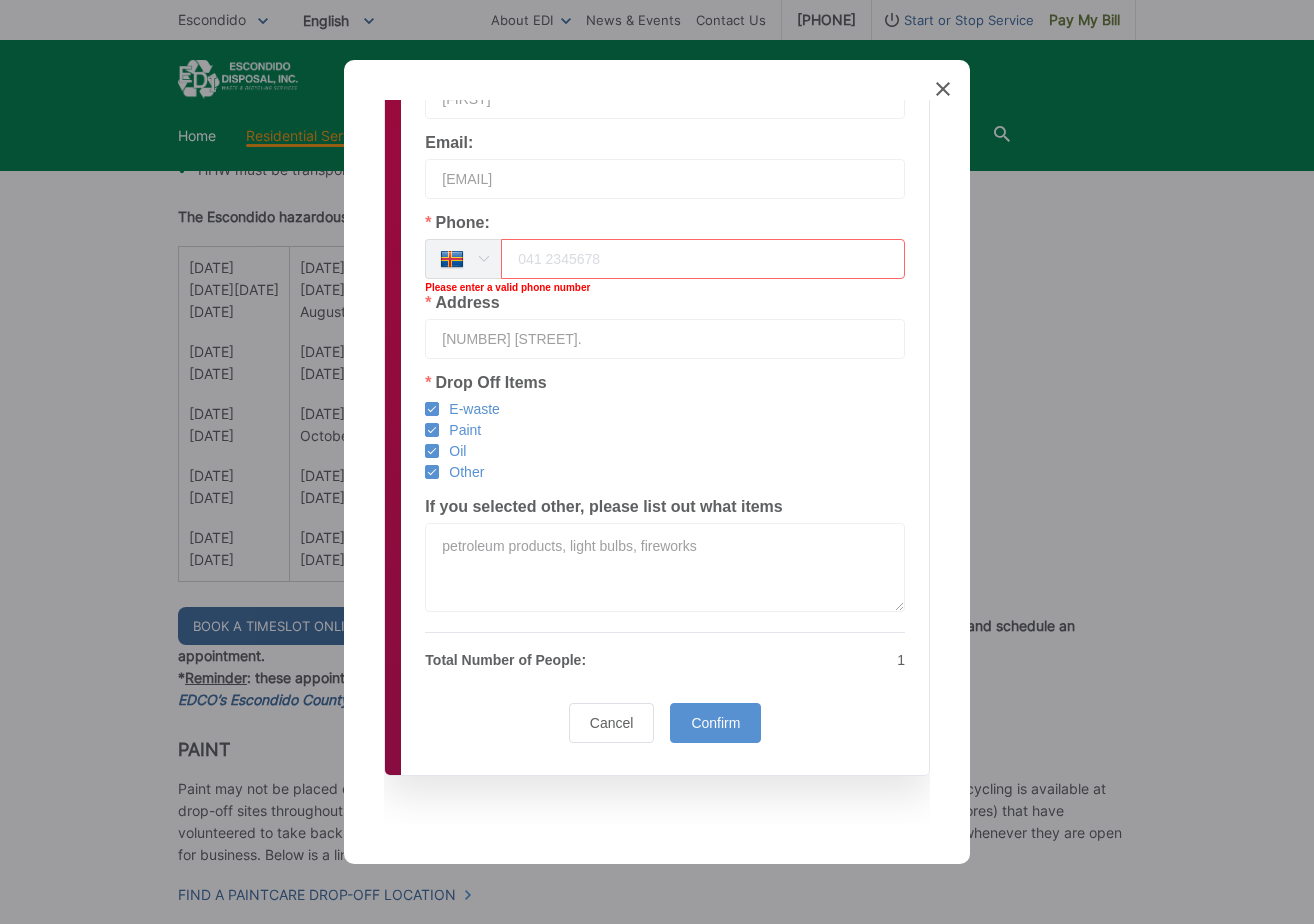 click at bounding box center (483, 259) 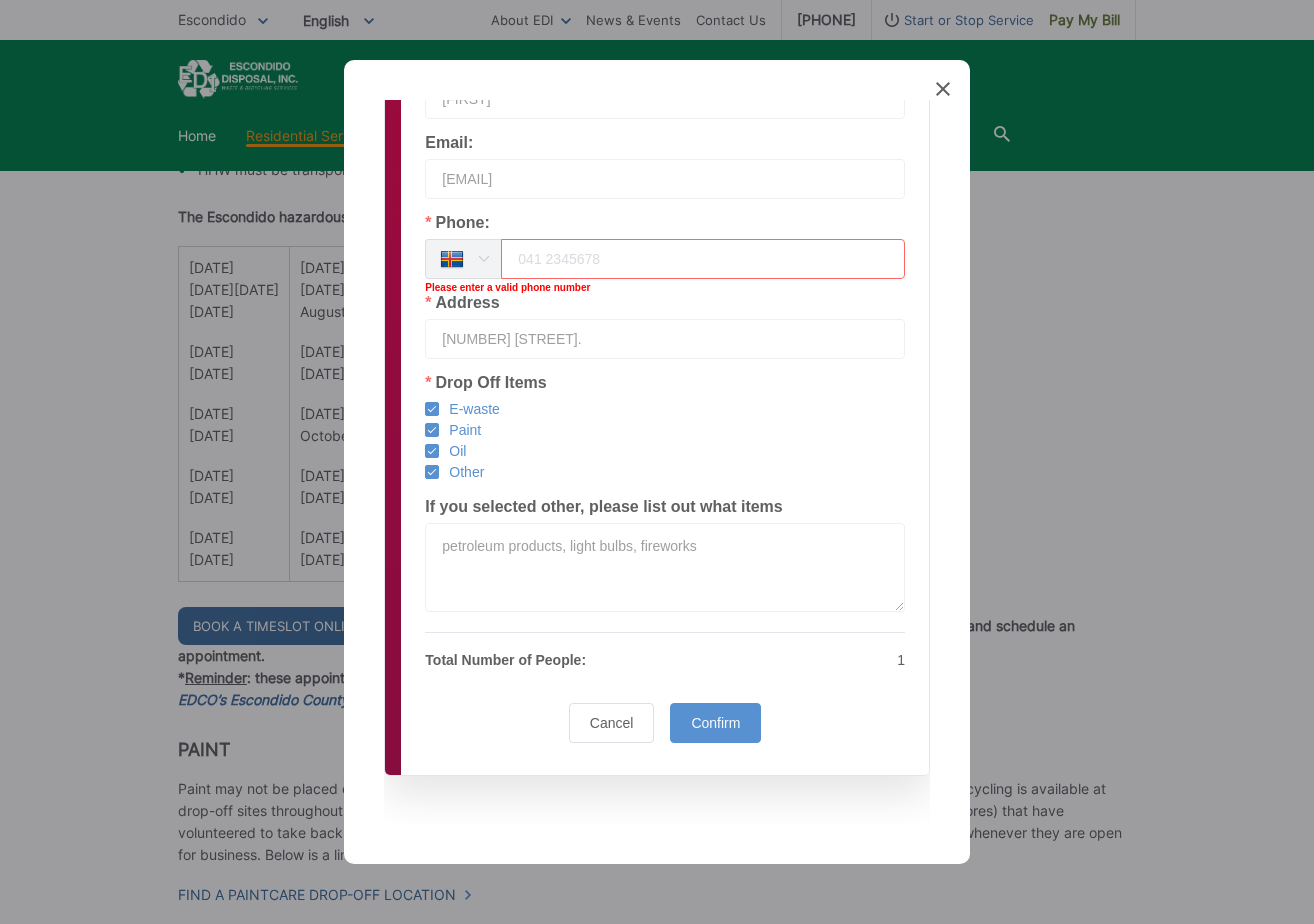 scroll, scrollTop: 8707, scrollLeft: 0, axis: vertical 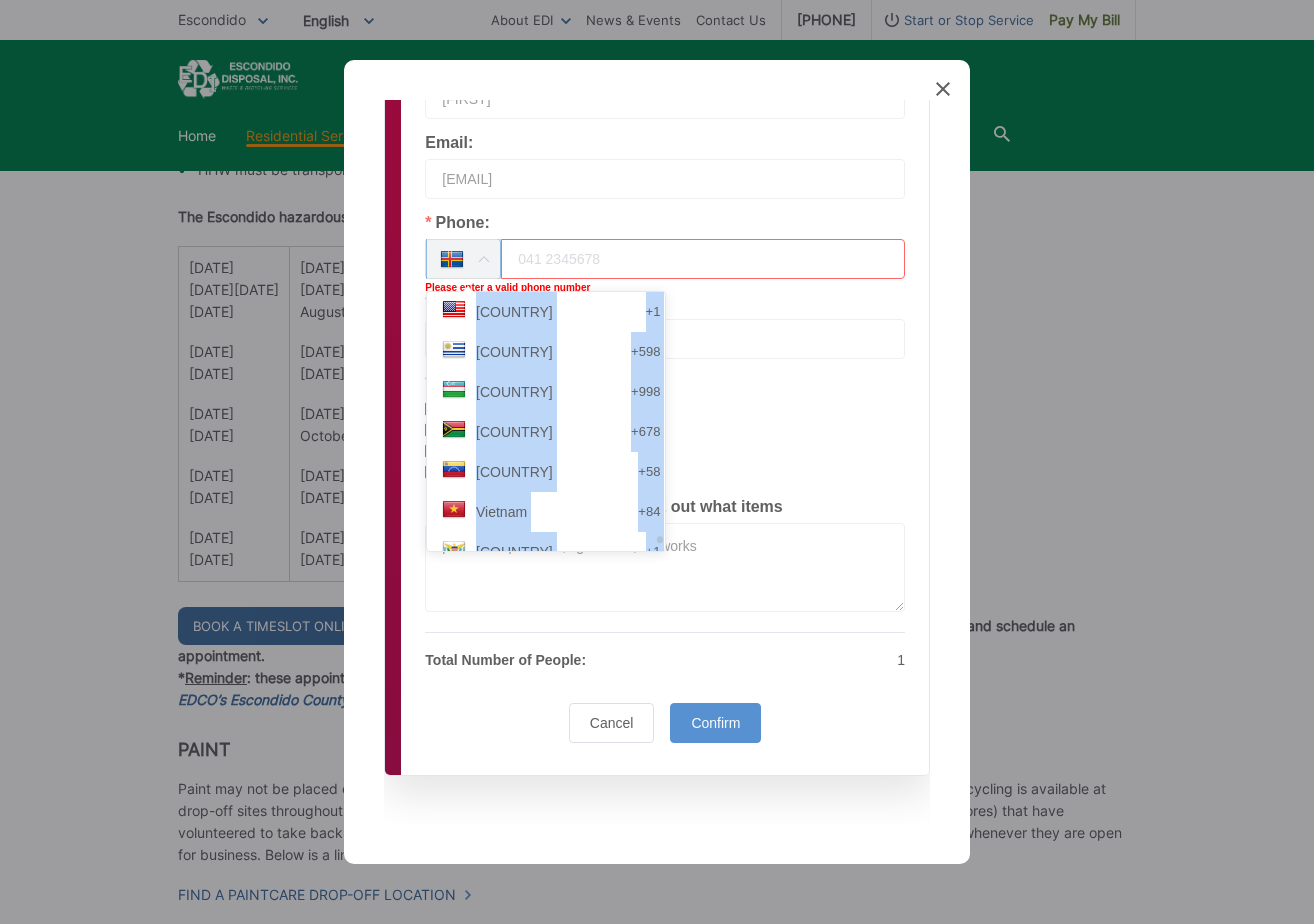 drag, startPoint x: 593, startPoint y: 541, endPoint x: 579, endPoint y: 307, distance: 234.41843 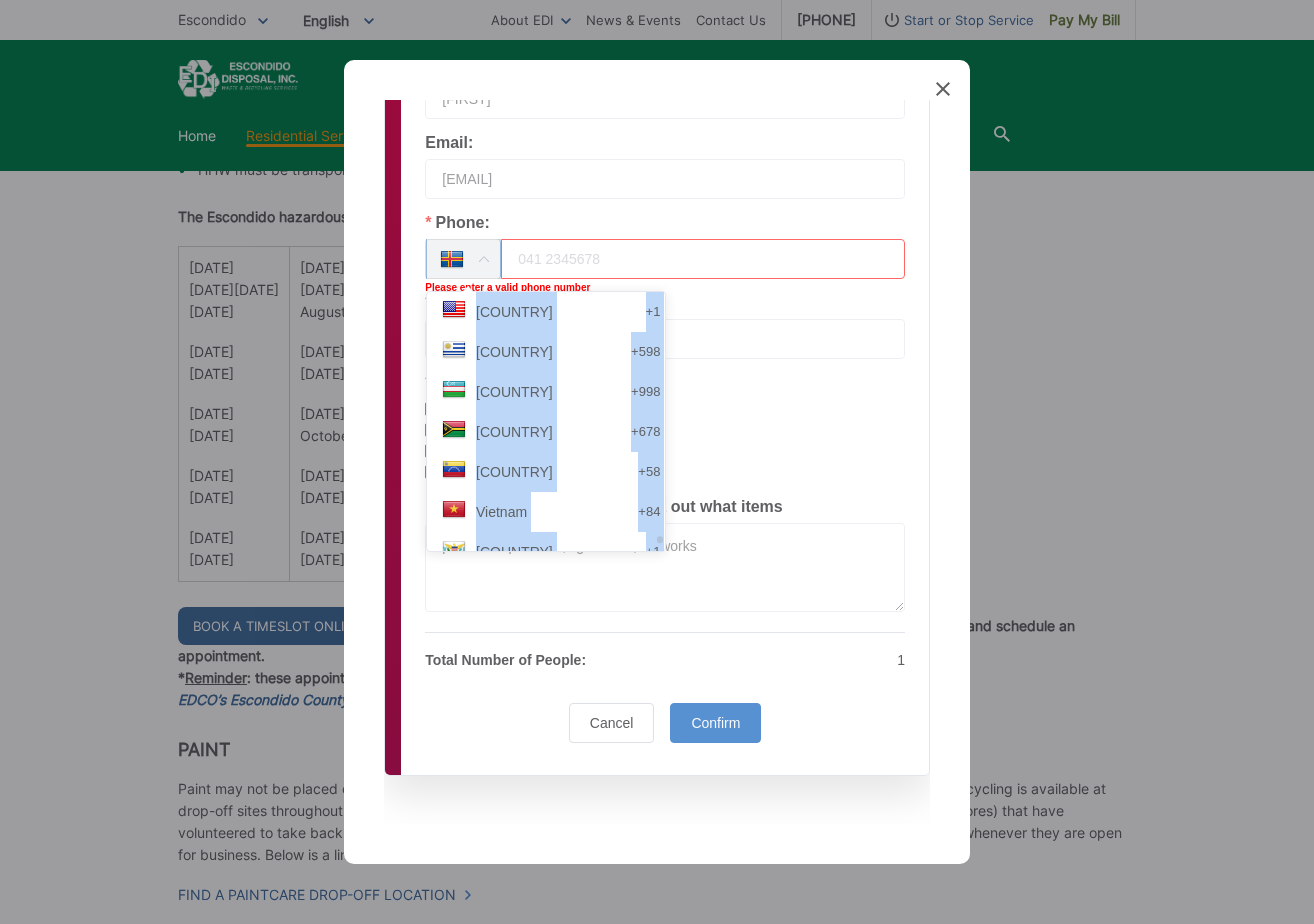 click on "[COUNTRY]   +358" at bounding box center [553, 712] 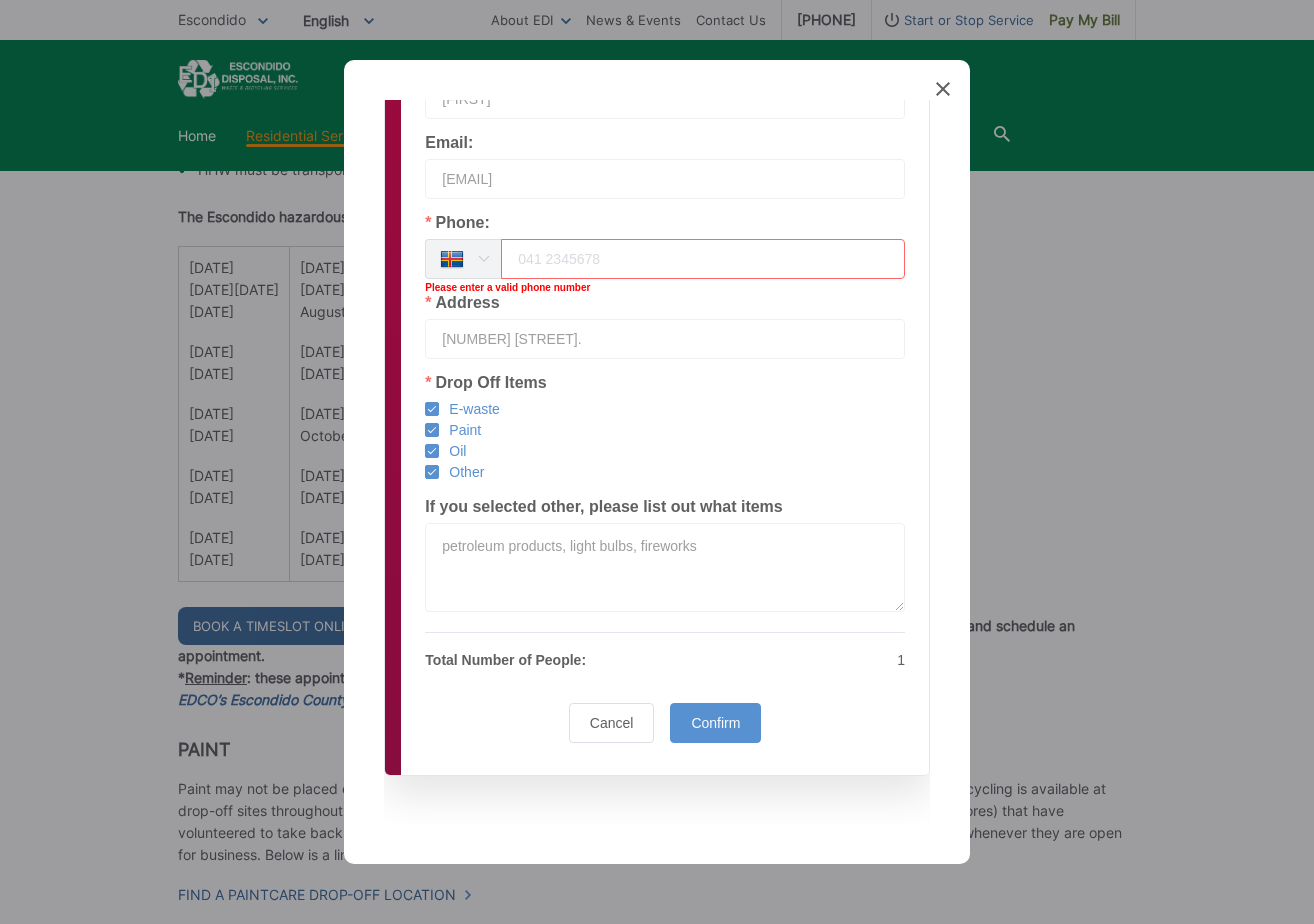 scroll, scrollTop: 8707, scrollLeft: 0, axis: vertical 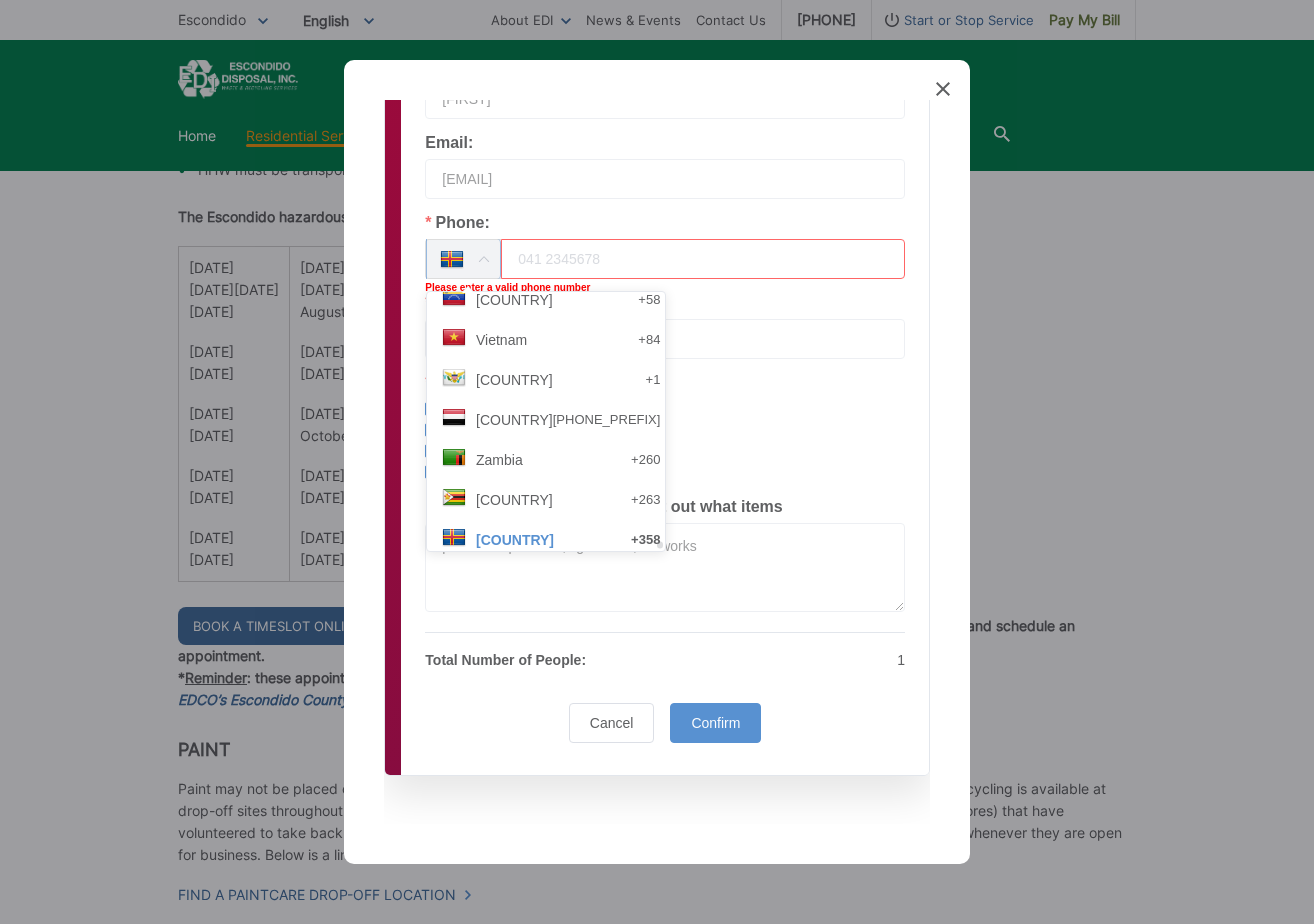 click at bounding box center [703, 259] 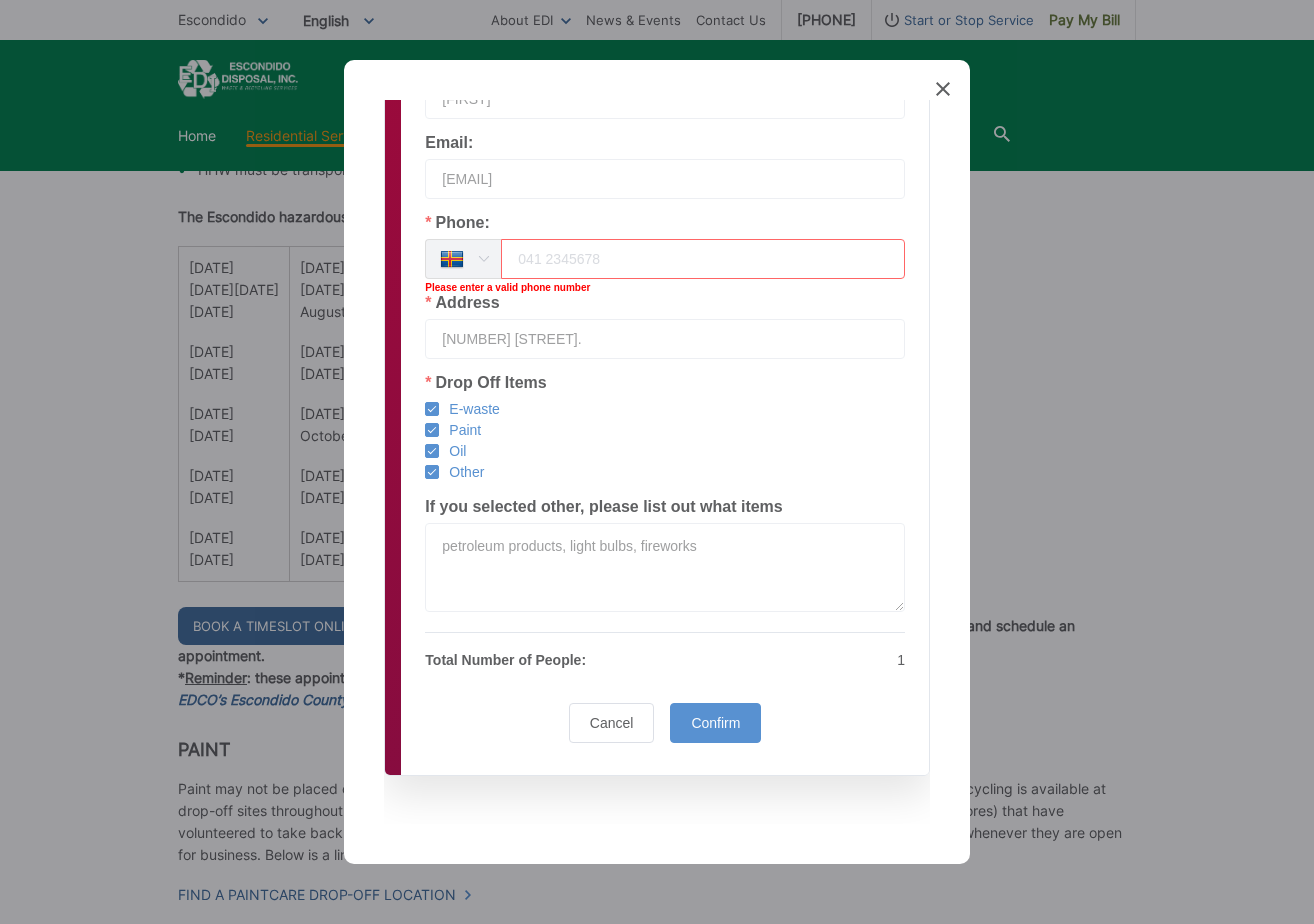 click at bounding box center (483, 259) 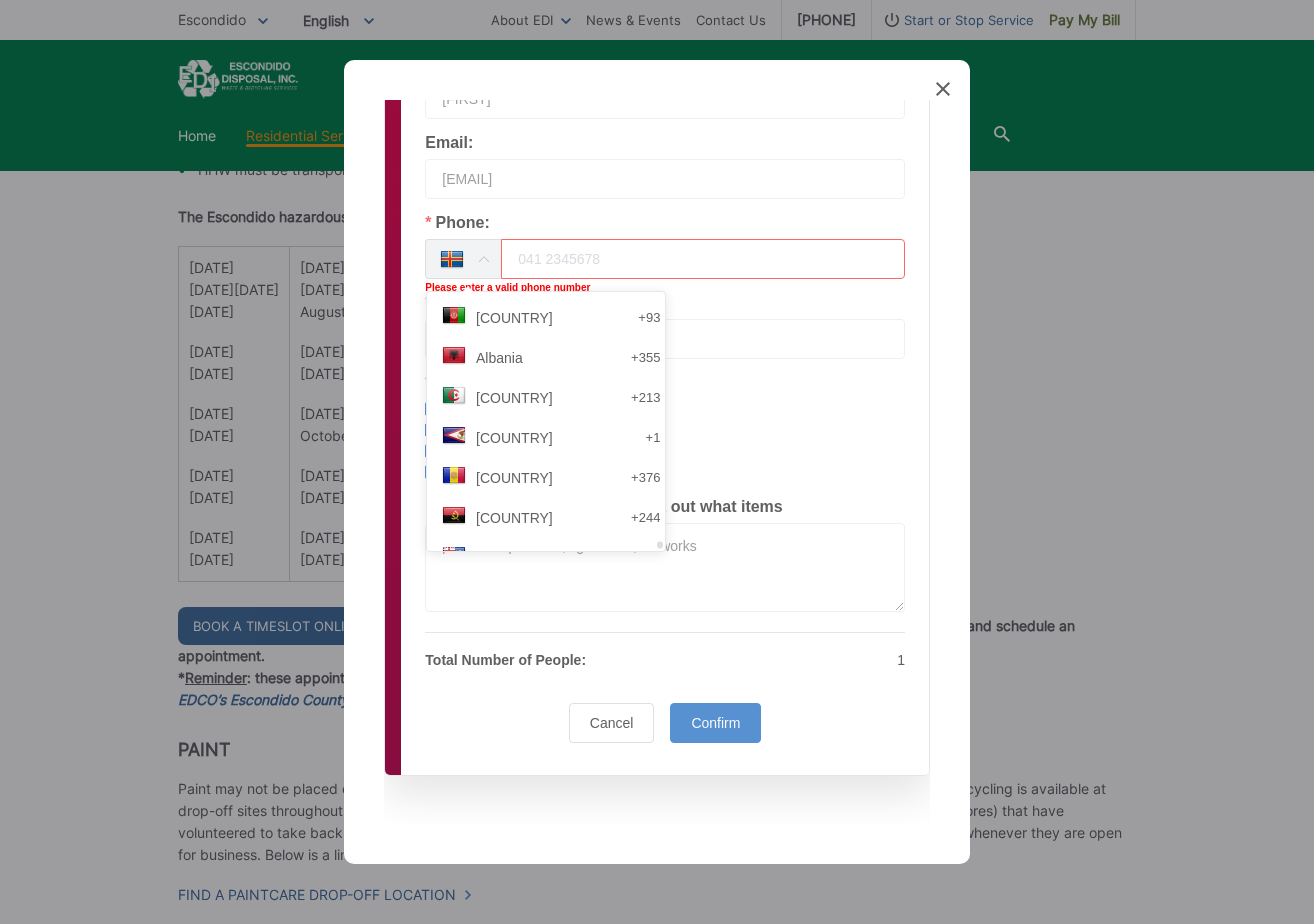 scroll, scrollTop: 8707, scrollLeft: 0, axis: vertical 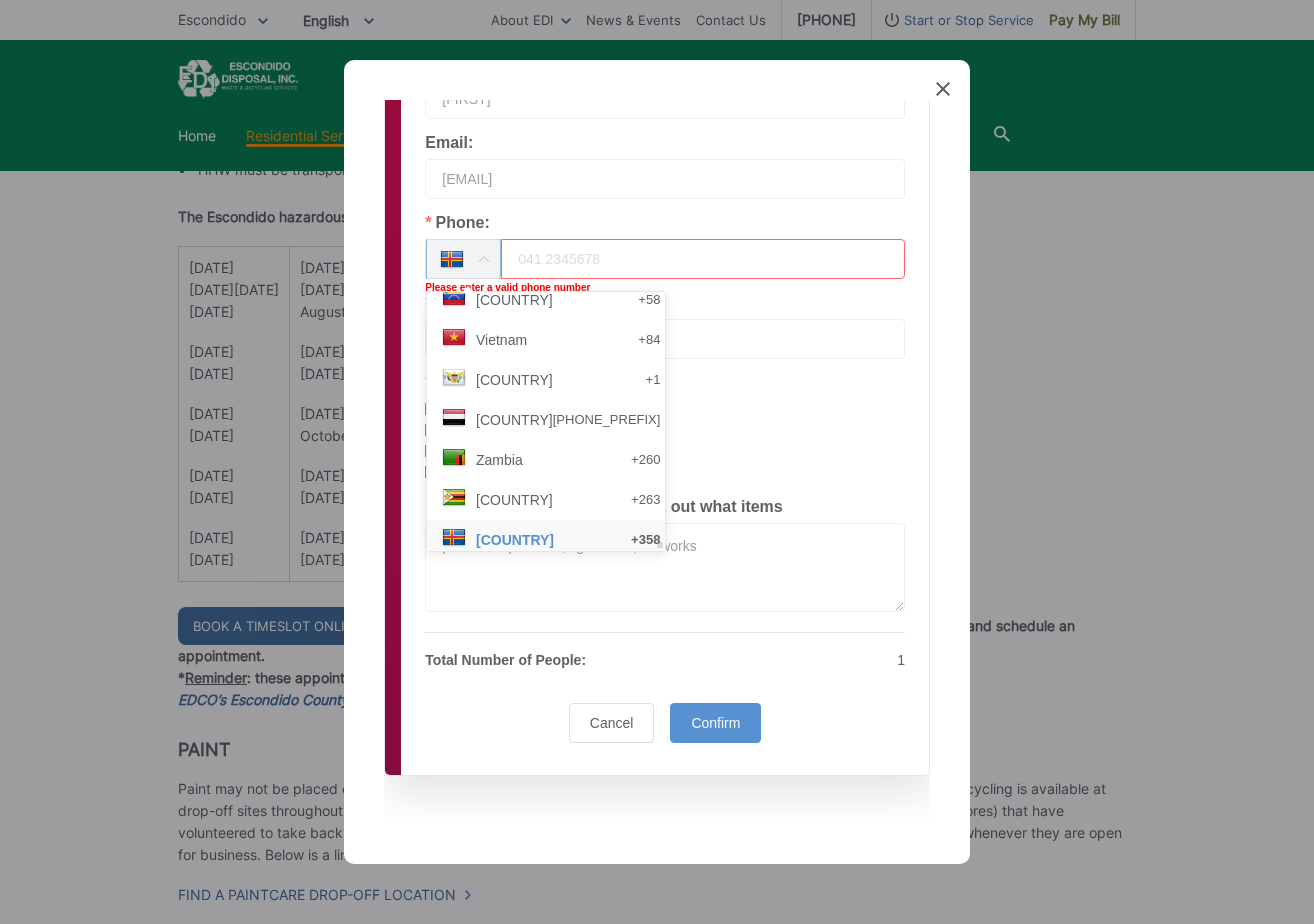 drag, startPoint x: 601, startPoint y: 461, endPoint x: 551, endPoint y: 550, distance: 102.0833 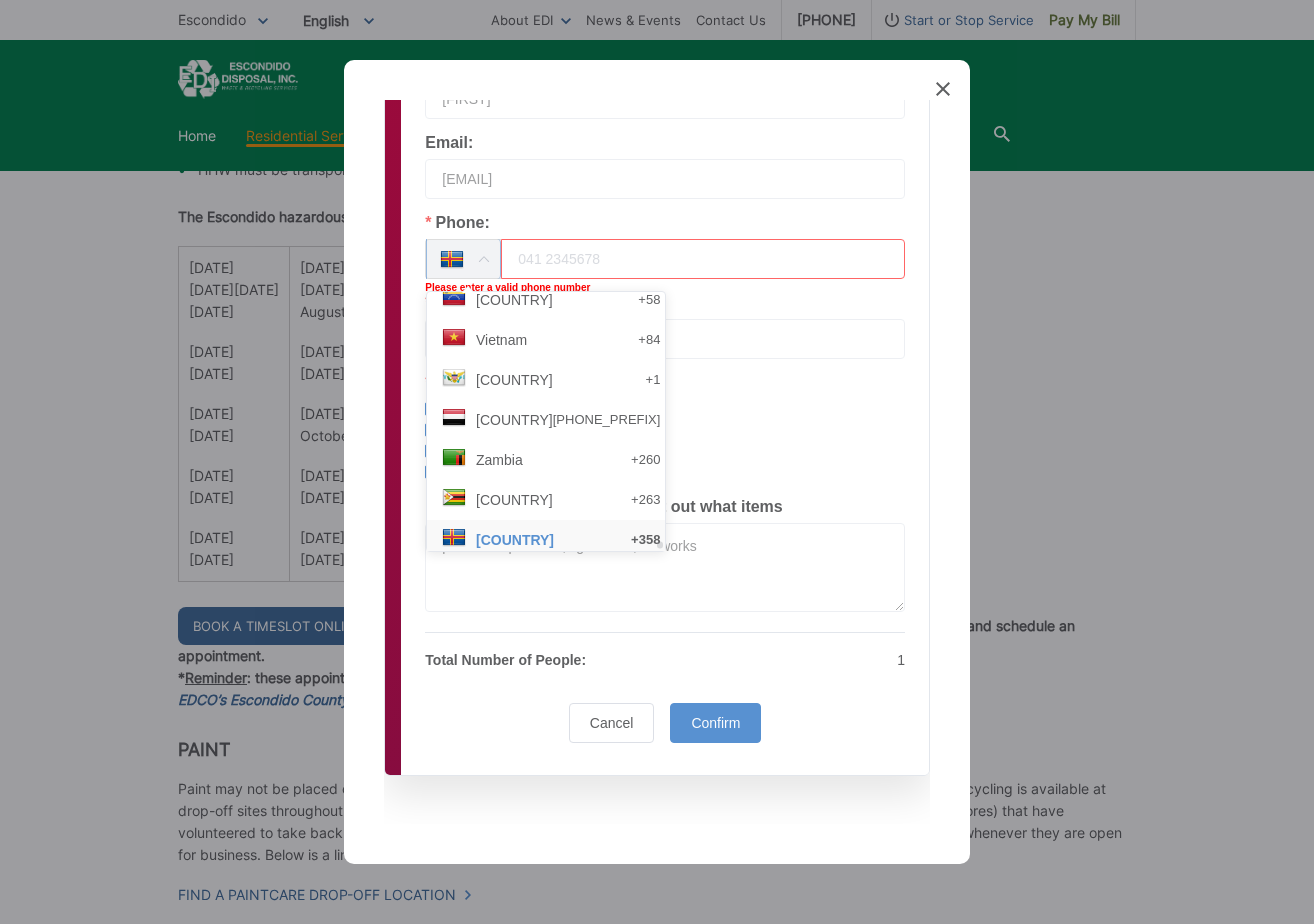 click on "[COUNTRY]   +93   [COUNTRY]   +355   [COUNTRY]   +213   [COUNTRY]   +1   [COUNTRY]   +376   [COUNTRY]   +244   [COUNTRY]   +1   [COUNTRY]   +1   [COUNTRY]   +54   [COUNTRY]   +374   [COUNTRY]   +297   [COUNTRY]   +61   [COUNTRY]   +43   [COUNTRY]   +994   [COUNTRY]   +1   [COUNTRY]   +973   [COUNTRY]   +880   [COUNTRY]   +1   [COUNTRY]   +375   [COUNTRY]   +32   [COUNTRY]   +501   [COUNTRY]   +1   [COUNTRY]   +229   [COUNTRY]   +1   [COUNTRY]   +975   [COUNTRY]   +591   [COUNTRY]   +387   [COUNTRY]   +267   [COUNTRY]   +55   [COUNTRY]   +1   [COUNTRY]   +673   [COUNTRY]   +359   [COUNTRY]   +226   [COUNTRY]   +257   [COUNTRY]   +855   [COUNTRY]   +237   [COUNTRY]   +1   [COUNTRY]   +238   [COUNTRY]   +1   [COUNTRY]   +236   [COUNTRY]   +235   [COUNTRY]   +56   [COUNTRY]   +86   [COUNTRY]   +57   [COUNTRY]   +269   [COUNTRY]   +243   [COUNTRY]   +242   [COUNTRY]   +682   [COUNTRY]   +506   [COUNTRY]   +225   [COUNTRY]   +385   [COUNTRY]   +53   [COUNTRY]   +357   [COUNTRY]   +420   [COUNTRY]   +45   [COUNTRY]   +253" at bounding box center [546, 421] 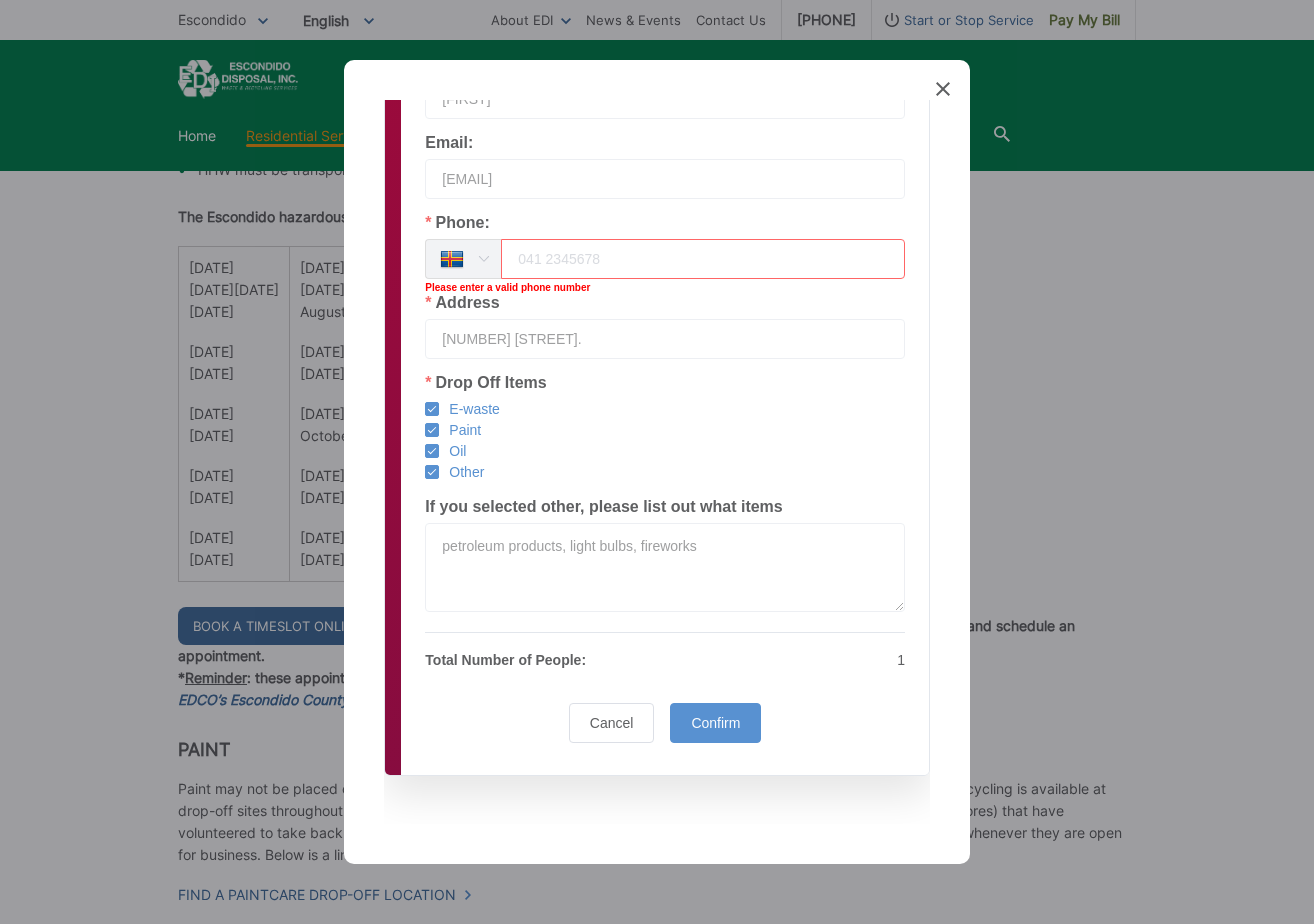 click at bounding box center (483, 259) 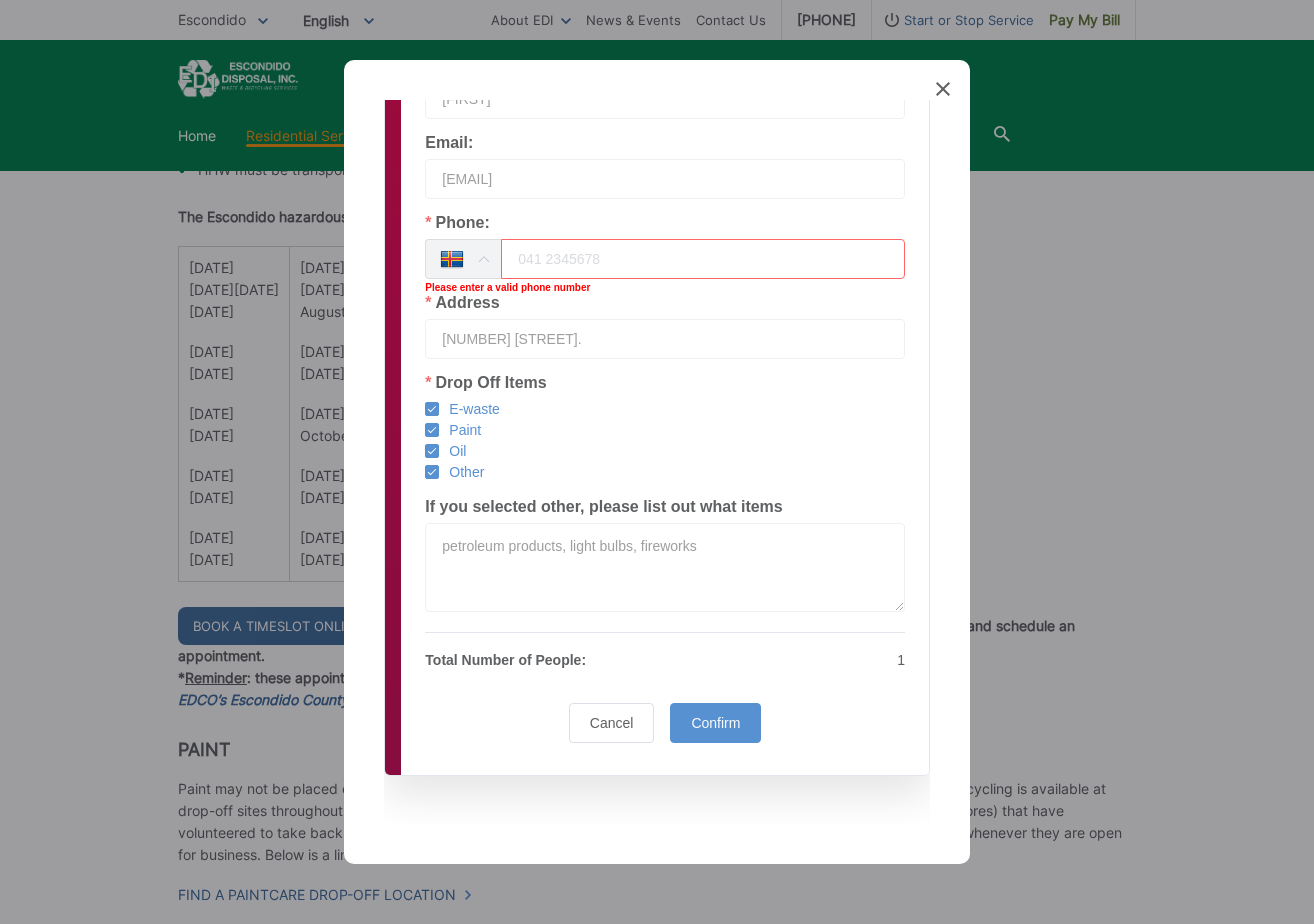 scroll, scrollTop: 8707, scrollLeft: 0, axis: vertical 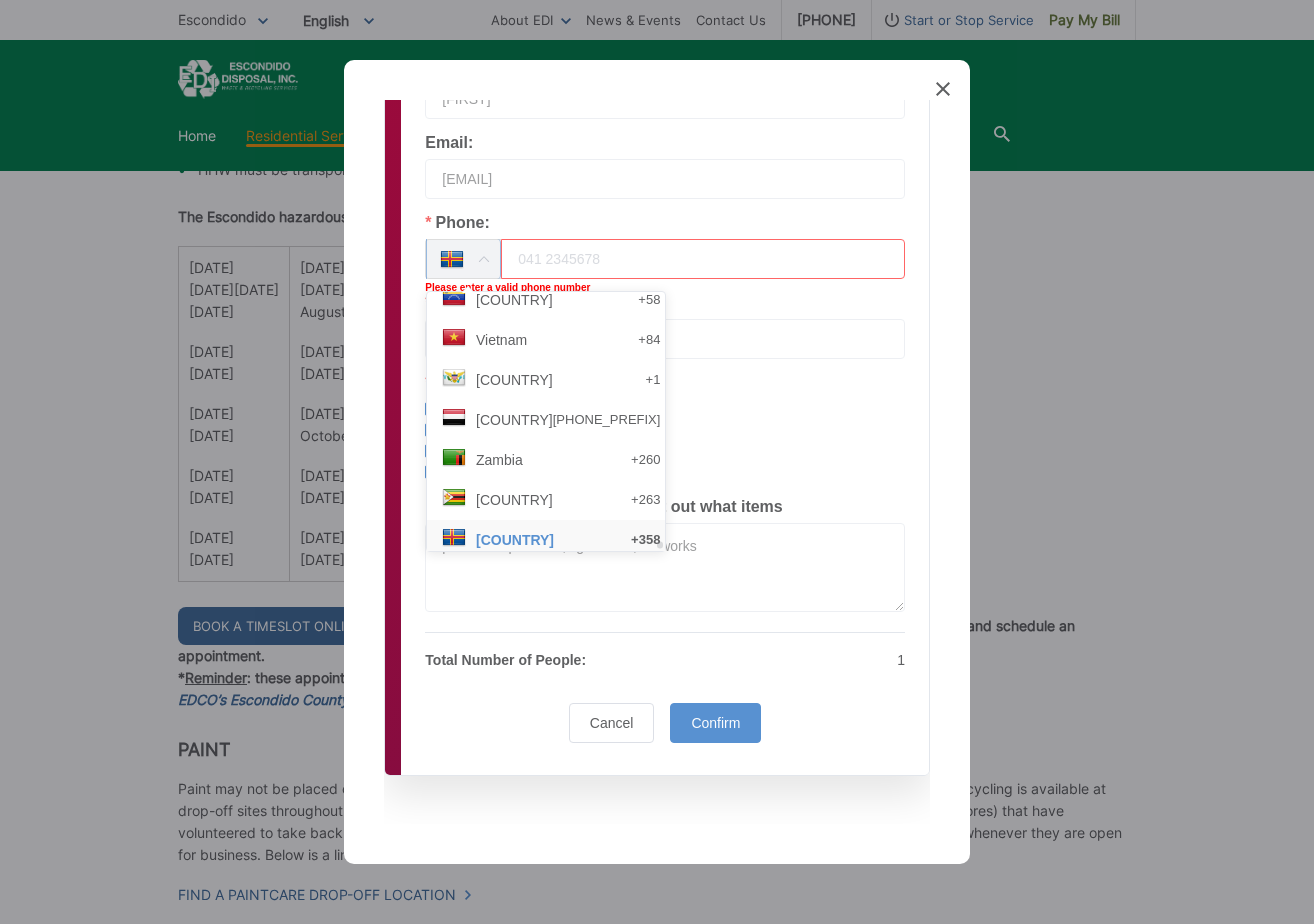 click on "[COUNTRY]" at bounding box center (515, 540) 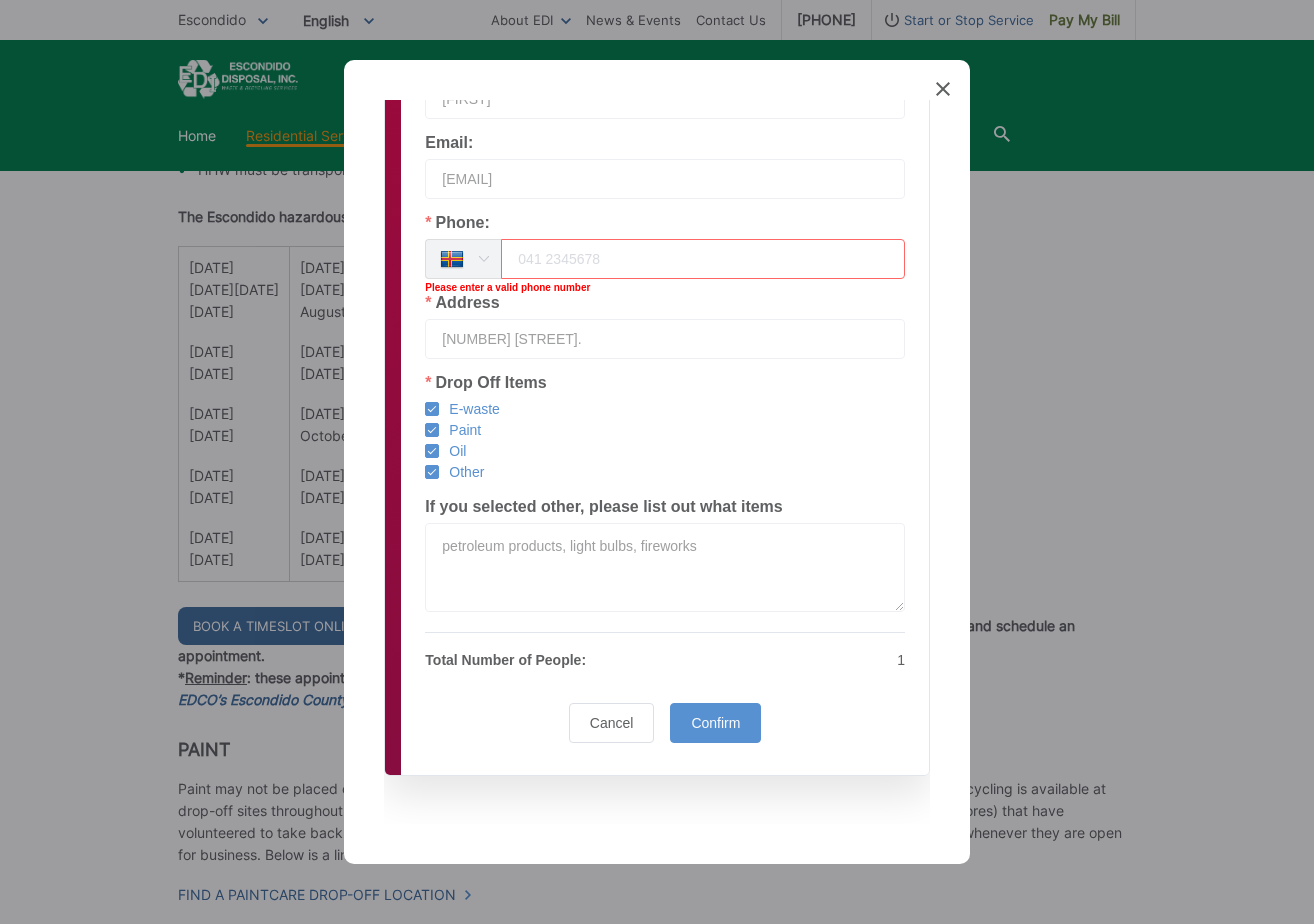 click at bounding box center (483, 259) 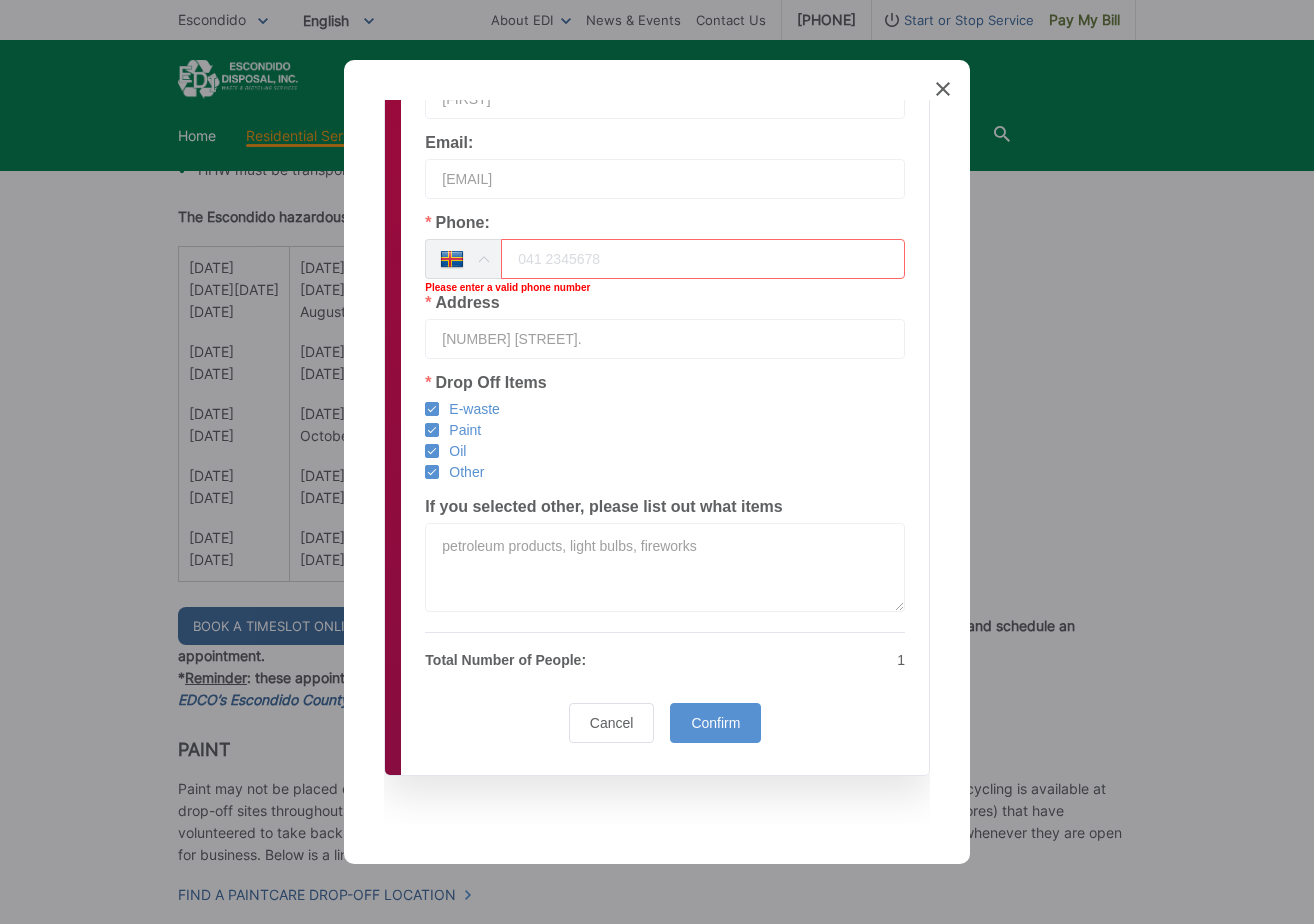 scroll, scrollTop: 8707, scrollLeft: 0, axis: vertical 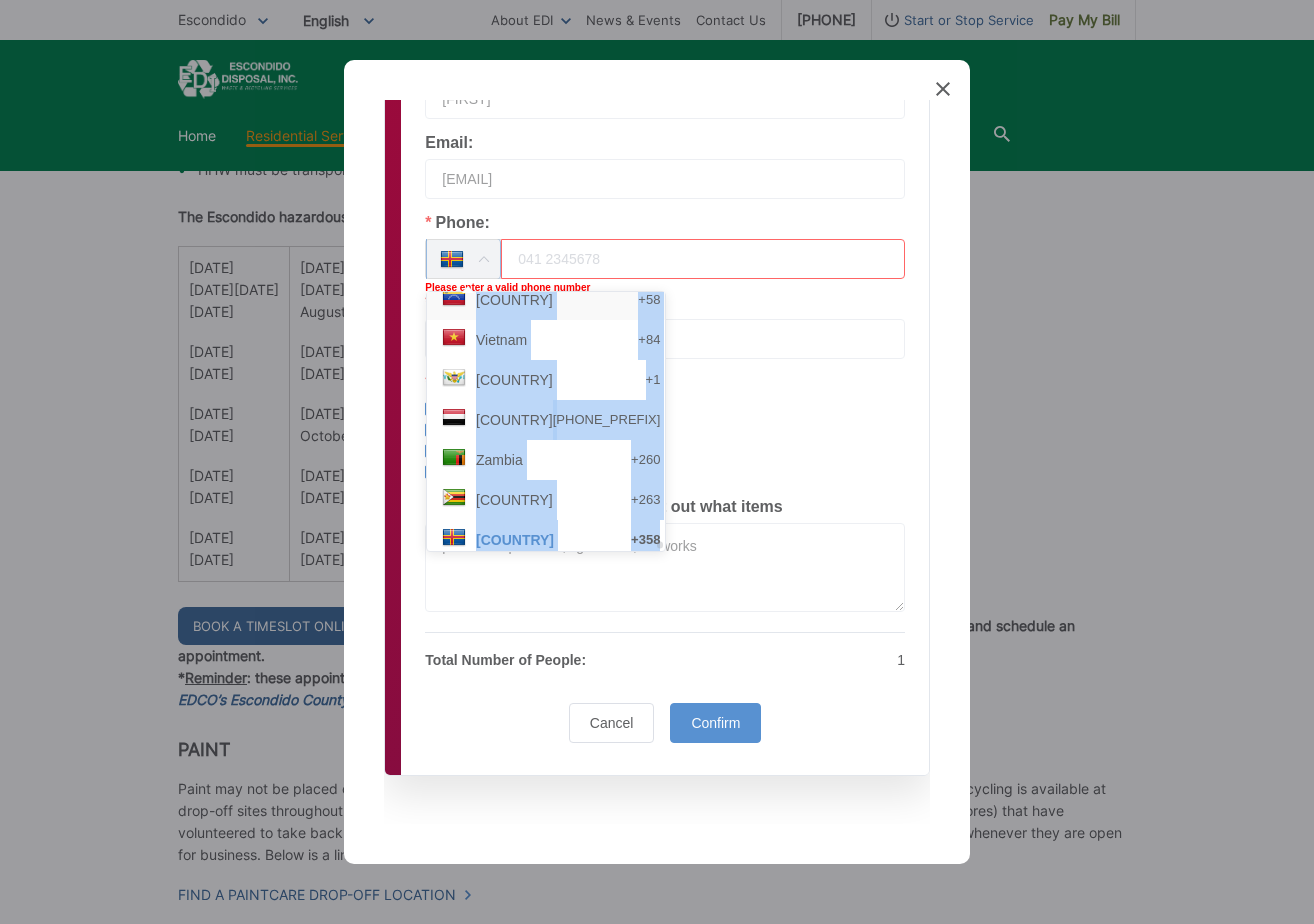 drag, startPoint x: 609, startPoint y: 471, endPoint x: 609, endPoint y: 294, distance: 177 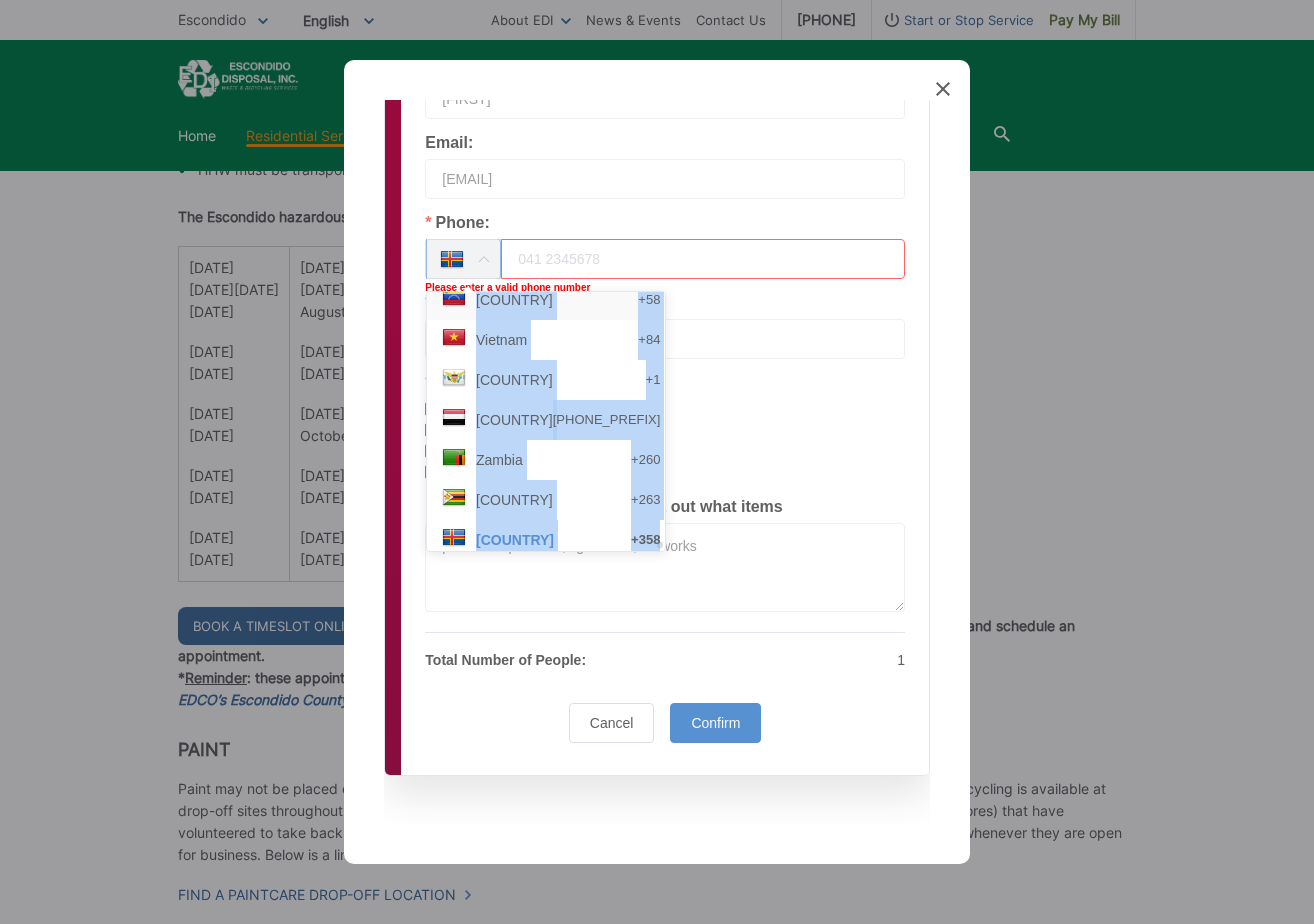 click on "[COUNTRY]   +93   [COUNTRY]   +355   [COUNTRY]   +213   [COUNTRY]   +1   [COUNTRY]   +376   [COUNTRY]   +244   [COUNTRY]   +1   [COUNTRY]   +1   [COUNTRY]   +54   [COUNTRY]   +374   [COUNTRY]   +297   [COUNTRY]   +61   [COUNTRY]   +43   [COUNTRY]   +994   [COUNTRY]   +1   [COUNTRY]   +973   [COUNTRY]   +880   [COUNTRY]   +1   [COUNTRY]   +375   [COUNTRY]   +32   [COUNTRY]   +501   [COUNTRY]   +1   [COUNTRY]   +229   [COUNTRY]   +1   [COUNTRY]   +975   [COUNTRY]   +591   [COUNTRY]   +387   [COUNTRY]   +267   [COUNTRY]   +55   [COUNTRY]   +1   [COUNTRY]   +673   [COUNTRY]   +359   [COUNTRY]   +226   [COUNTRY]   +257   [COUNTRY]   +855   [COUNTRY]   +237   [COUNTRY]   +1   [COUNTRY]   +238   [COUNTRY]   +1   [COUNTRY]   +236   [COUNTRY]   +235   [COUNTRY]   +56   [COUNTRY]   +86   [COUNTRY]   +57   [COUNTRY]   +269   [COUNTRY]   +243   [COUNTRY]   +242   [COUNTRY]   +682   [COUNTRY]   +506   [COUNTRY]   +225   [COUNTRY]   +385   [COUNTRY]   +53   [COUNTRY]   +357   [COUNTRY]   +420   [COUNTRY]   +45   [COUNTRY]   +253" at bounding box center (546, 421) 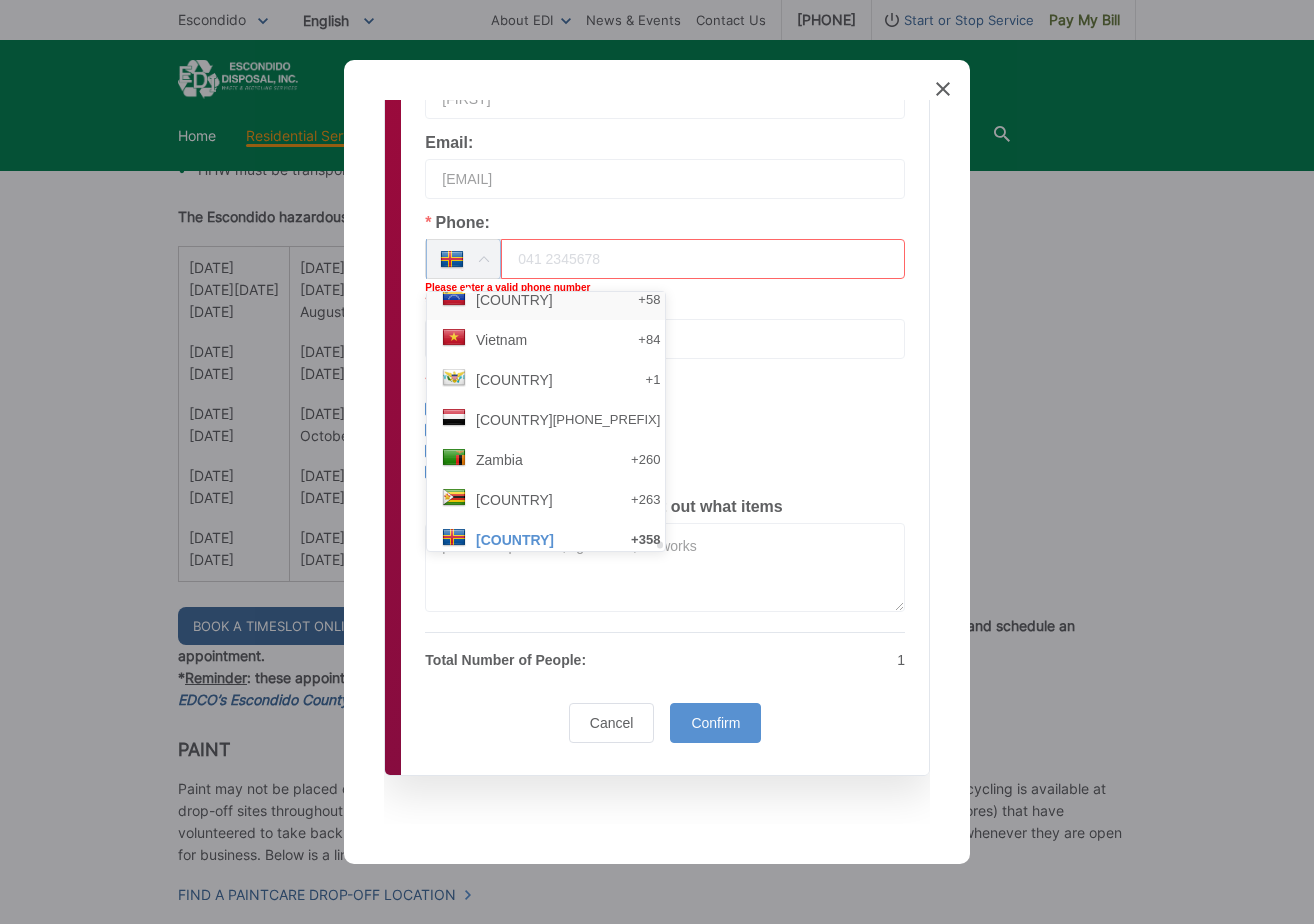 click on "[COUNTRY]   +58" at bounding box center [553, 300] 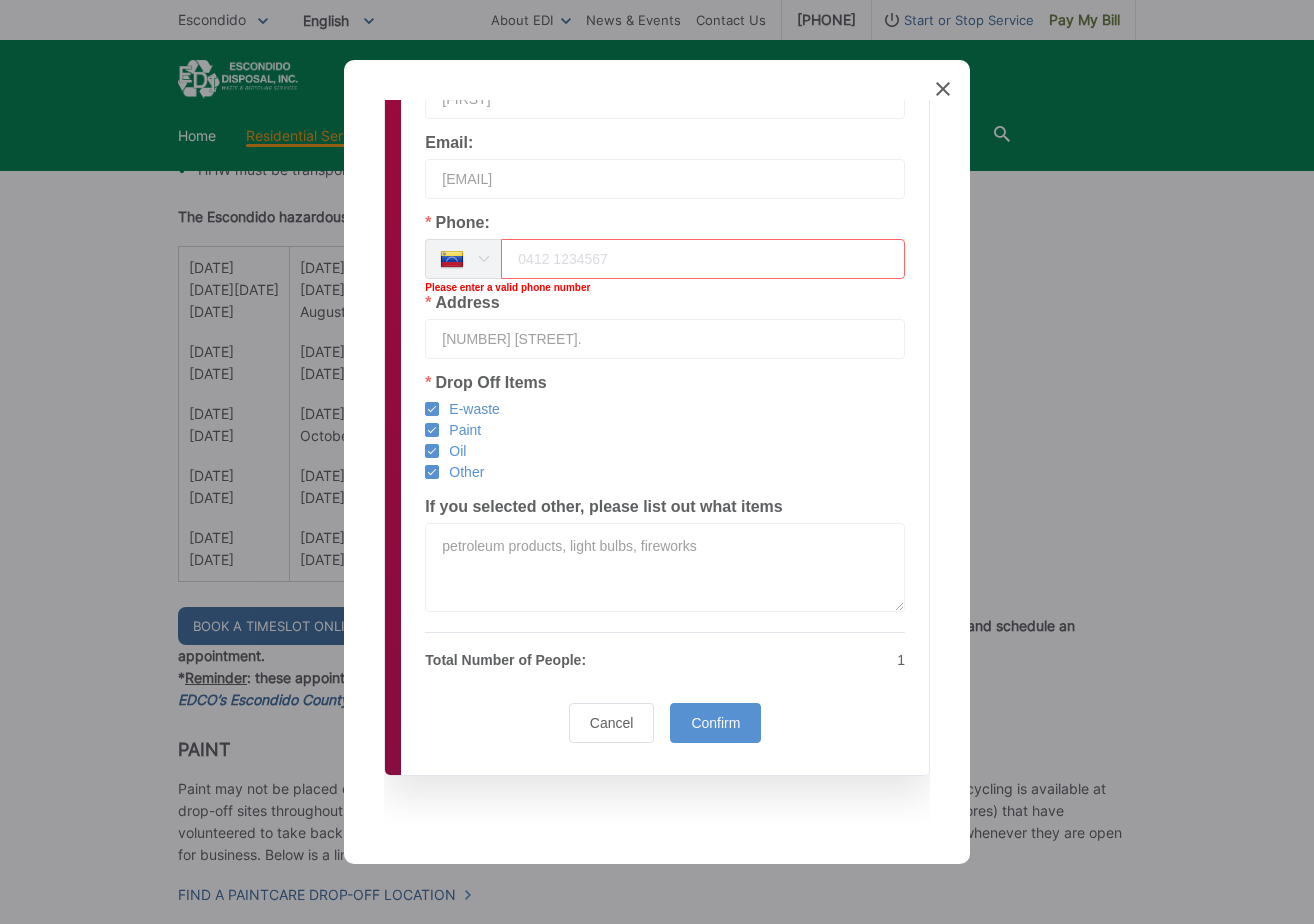 scroll, scrollTop: 8686, scrollLeft: 0, axis: vertical 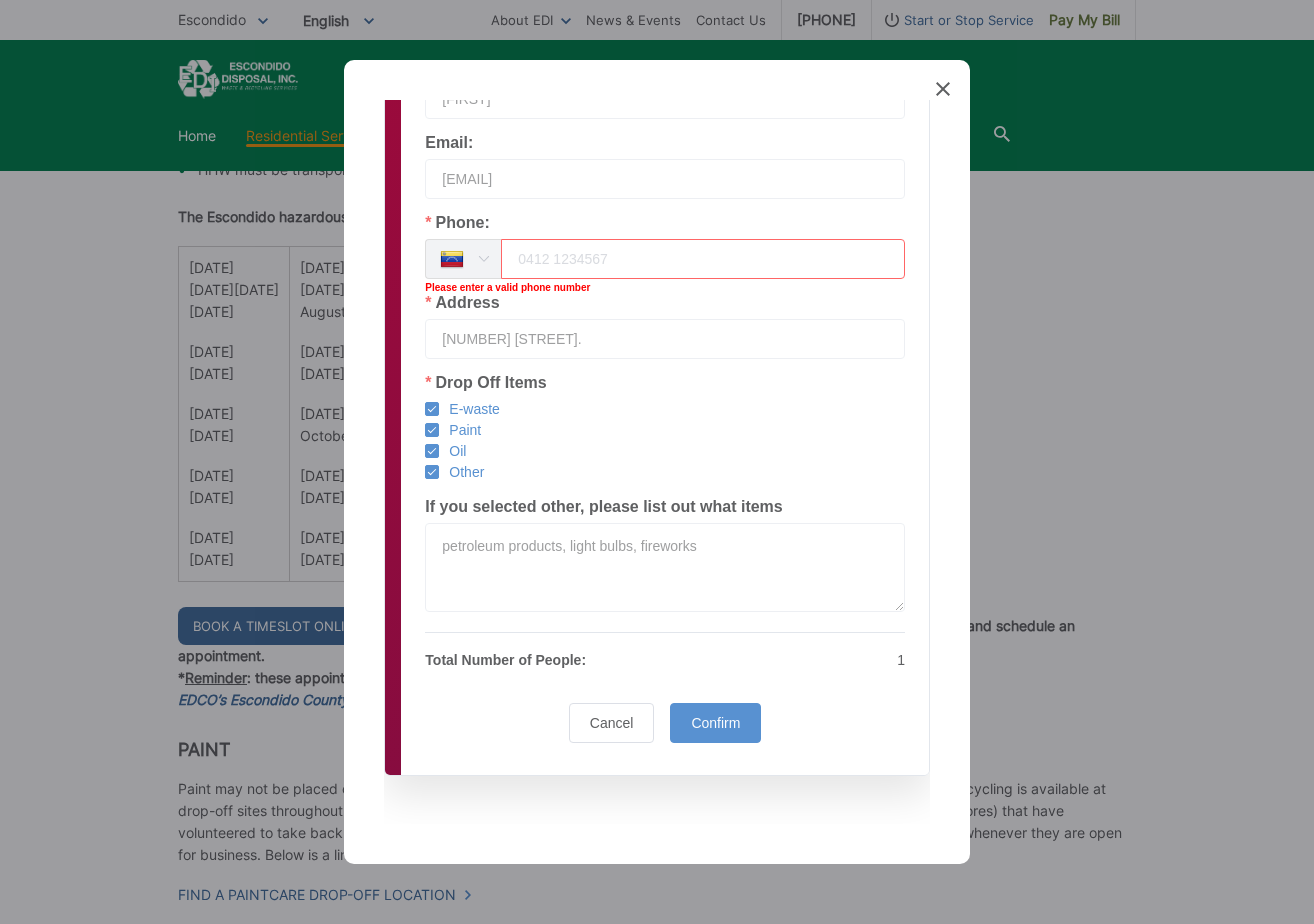 click at bounding box center [463, 259] 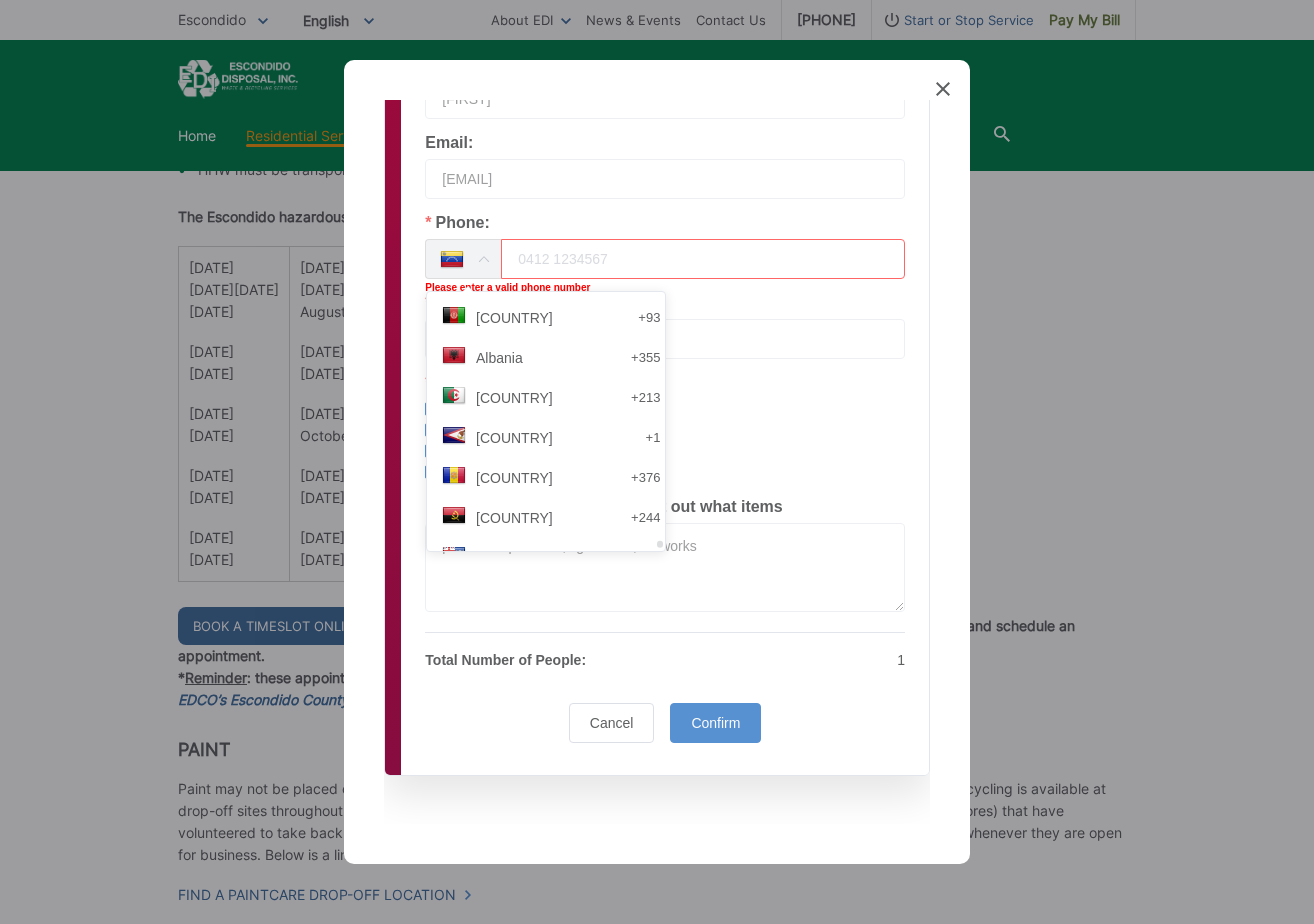 scroll, scrollTop: 8686, scrollLeft: 0, axis: vertical 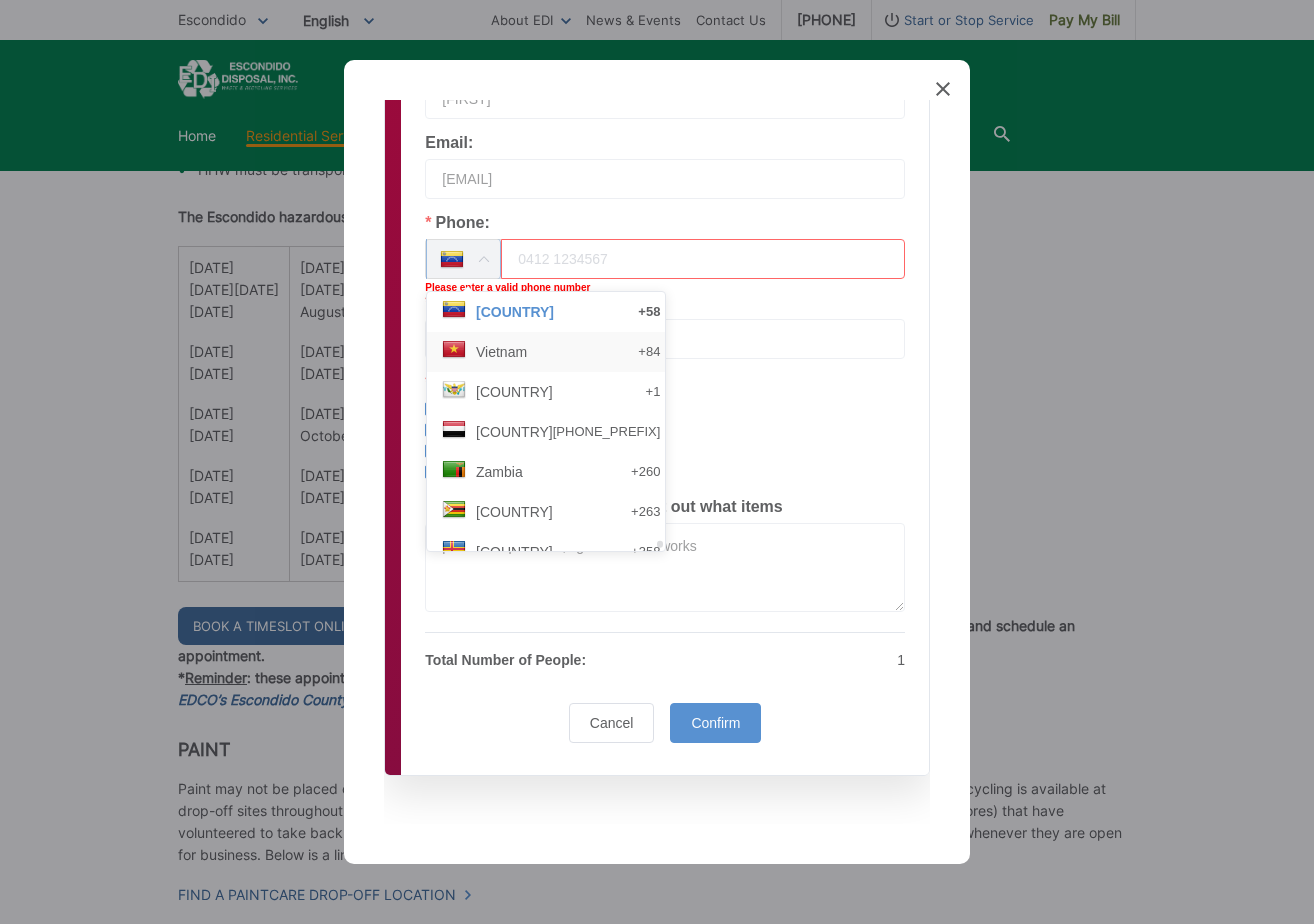 click on "Vietnam" at bounding box center (501, 352) 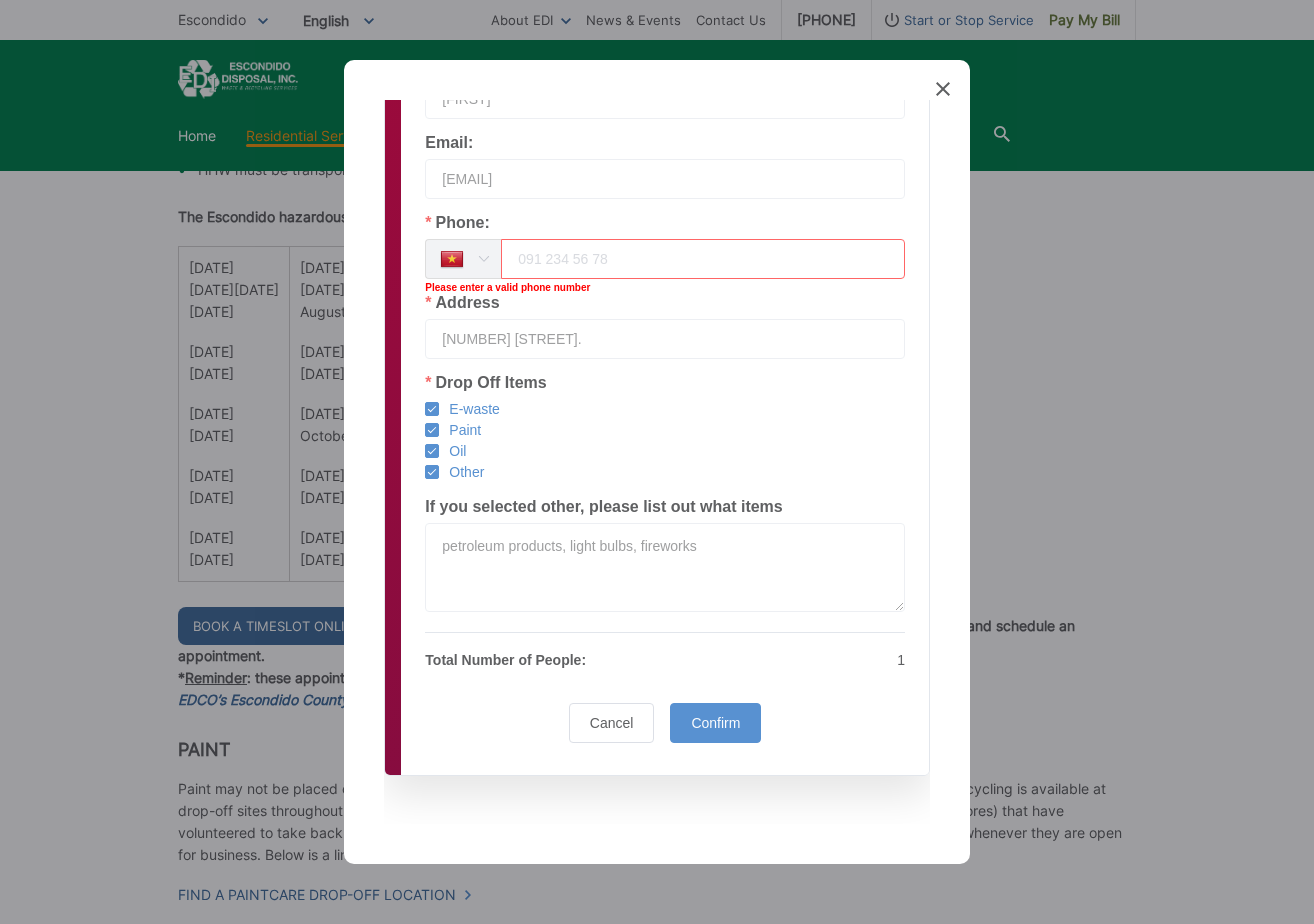 click at bounding box center (483, 259) 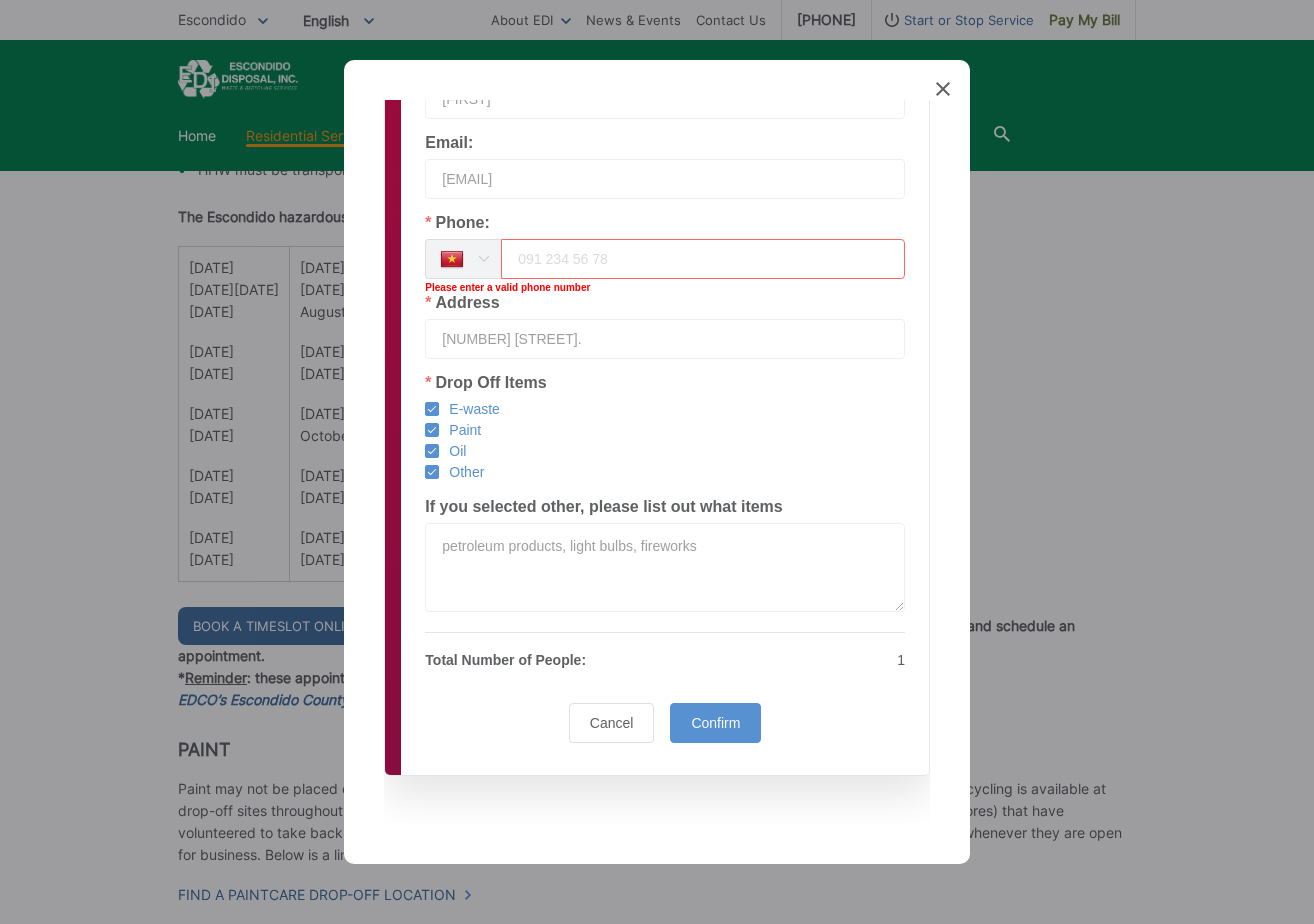 scroll, scrollTop: 8686, scrollLeft: 0, axis: vertical 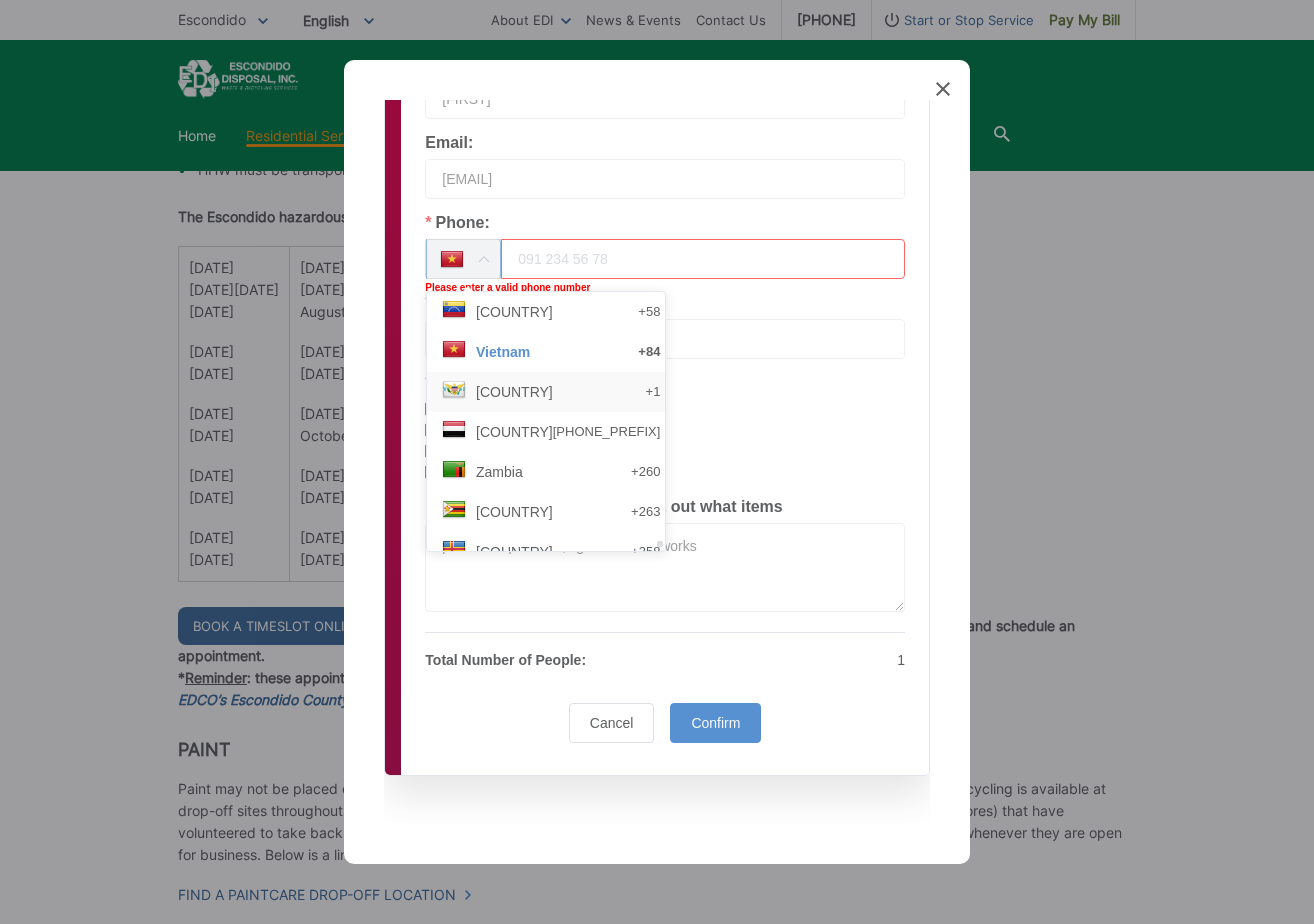 click on "[COUNTRY]" at bounding box center (514, 392) 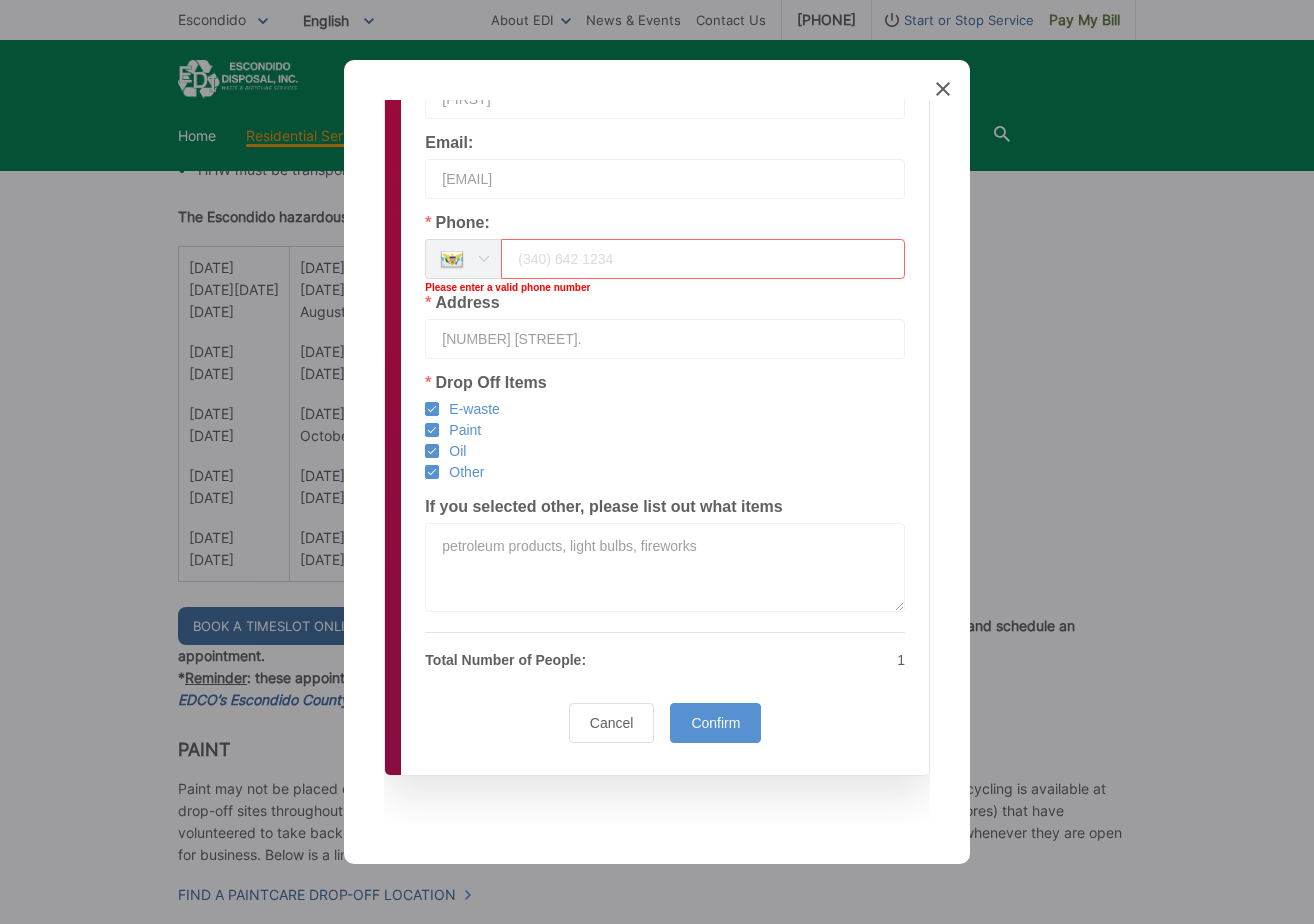 click at bounding box center [483, 259] 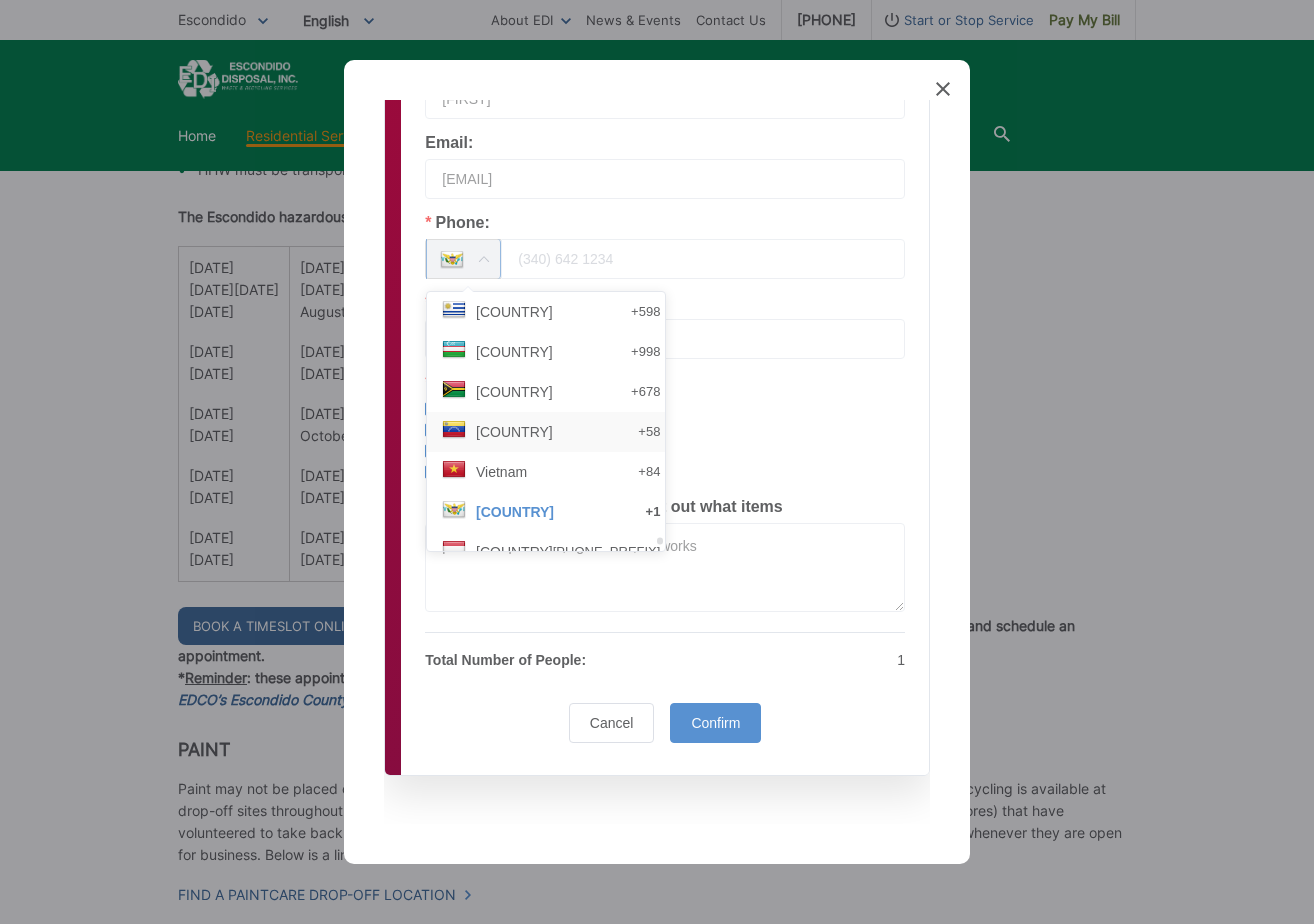 scroll, scrollTop: 8526, scrollLeft: 0, axis: vertical 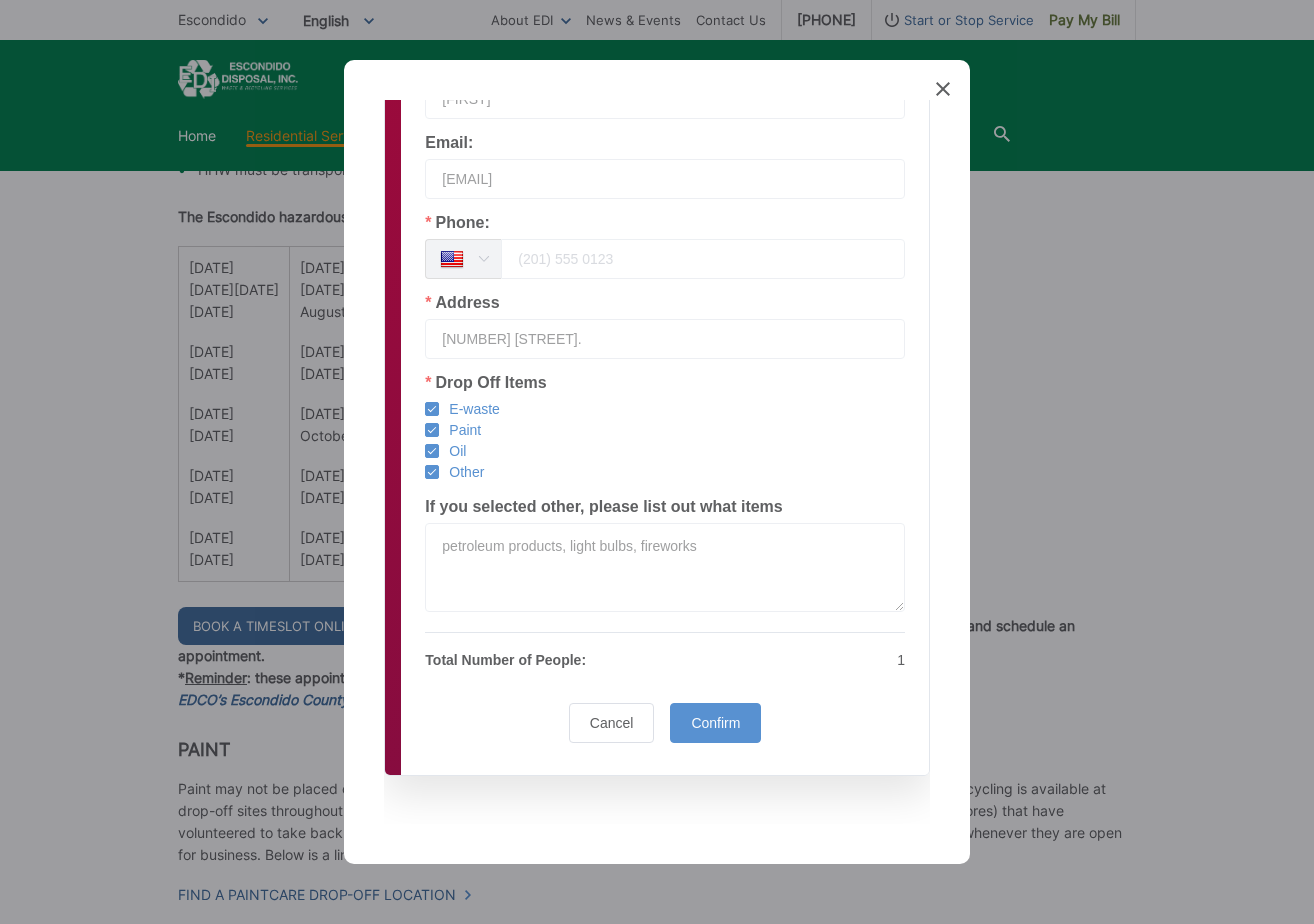 click at bounding box center [703, 259] 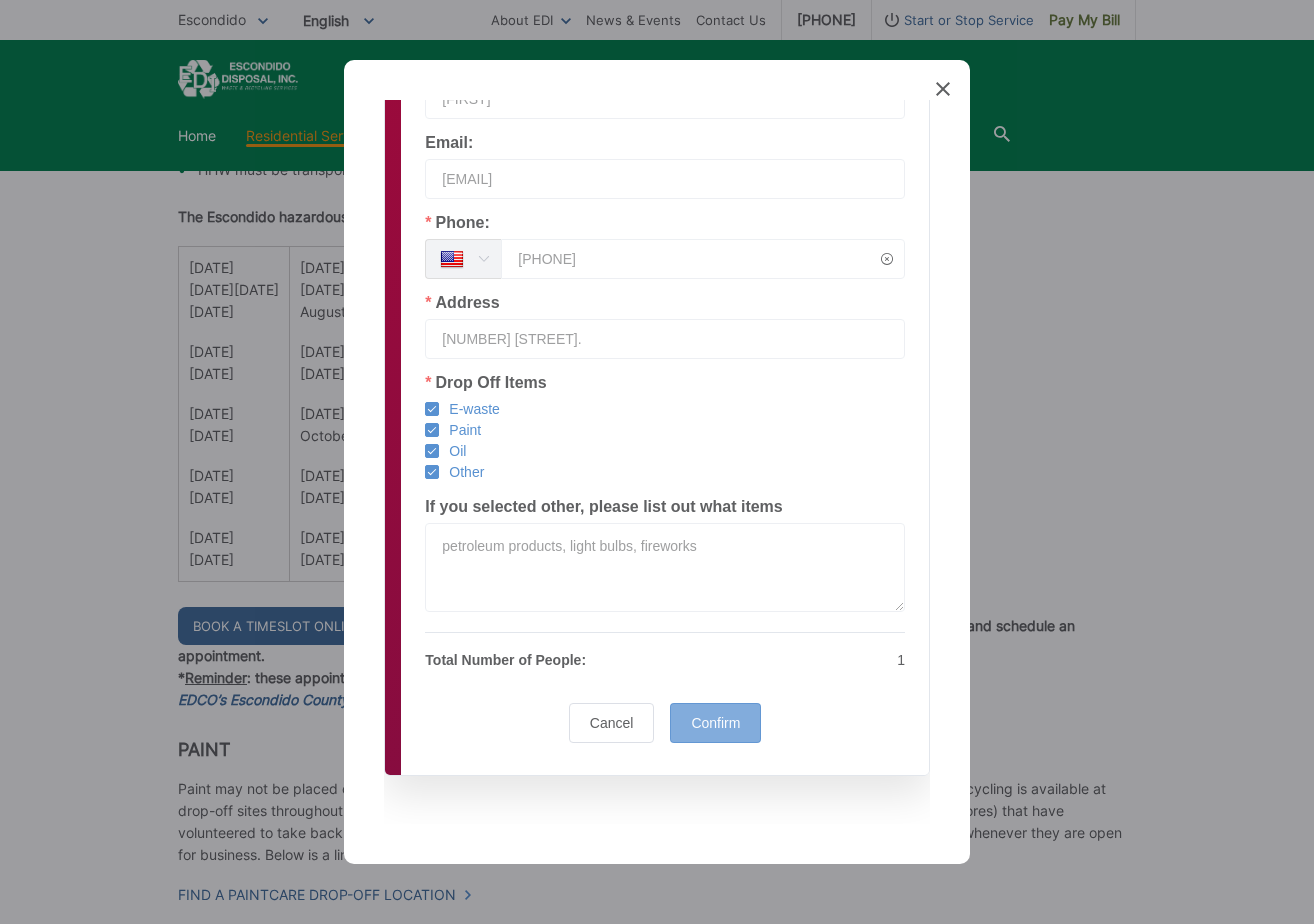 type on "[PHONE]" 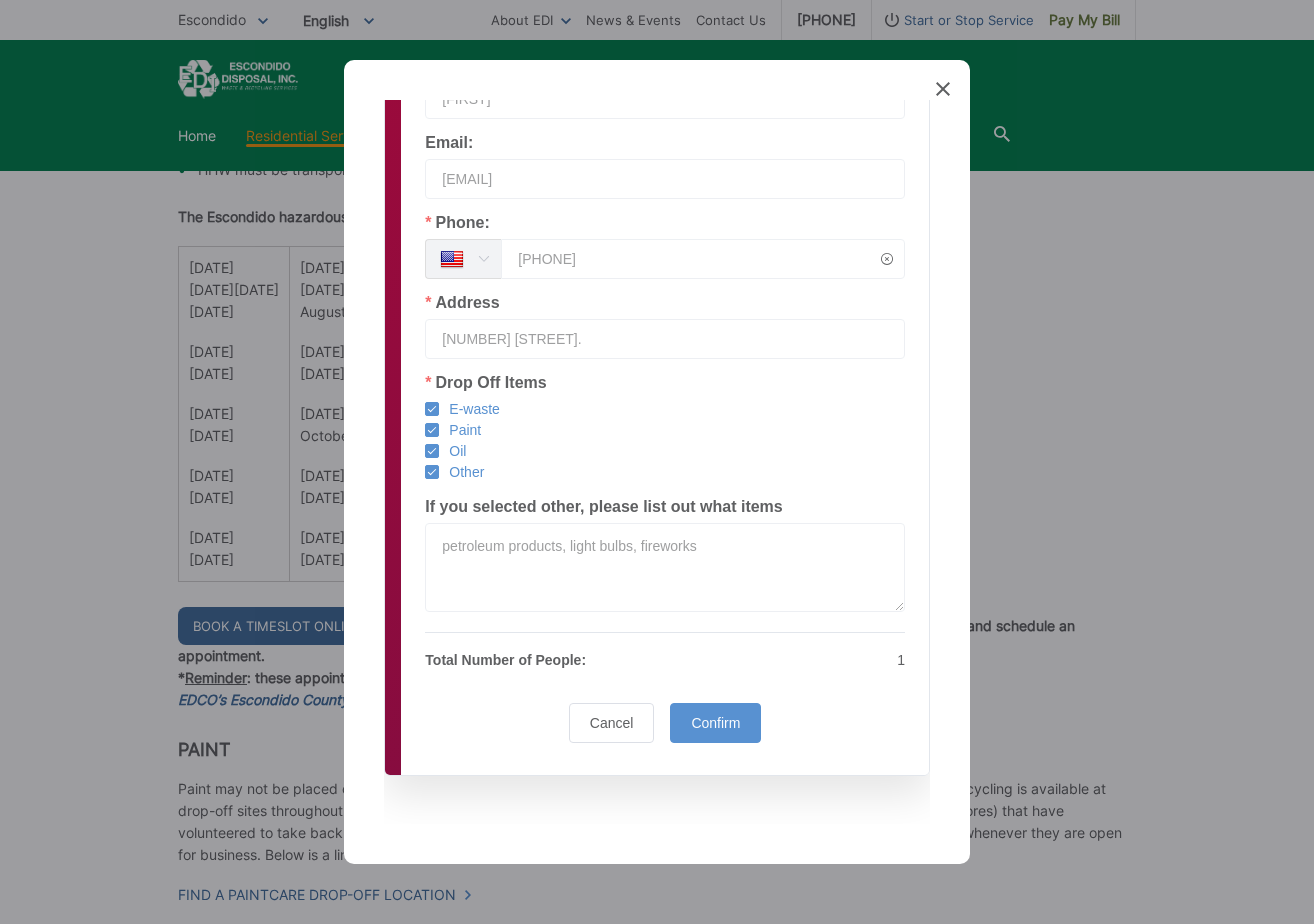 click on "Confirm" at bounding box center (715, 723) 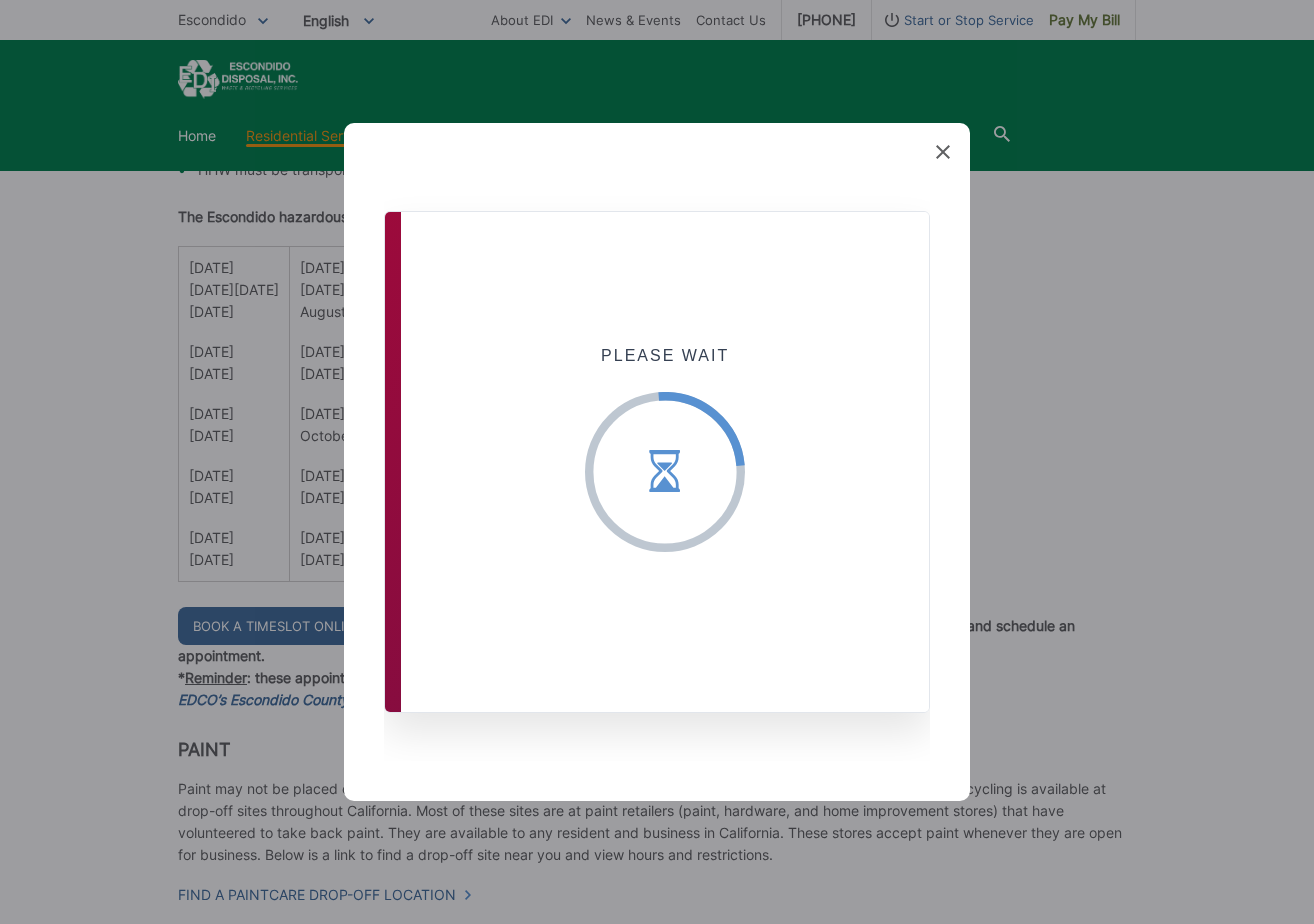 scroll, scrollTop: 0, scrollLeft: 0, axis: both 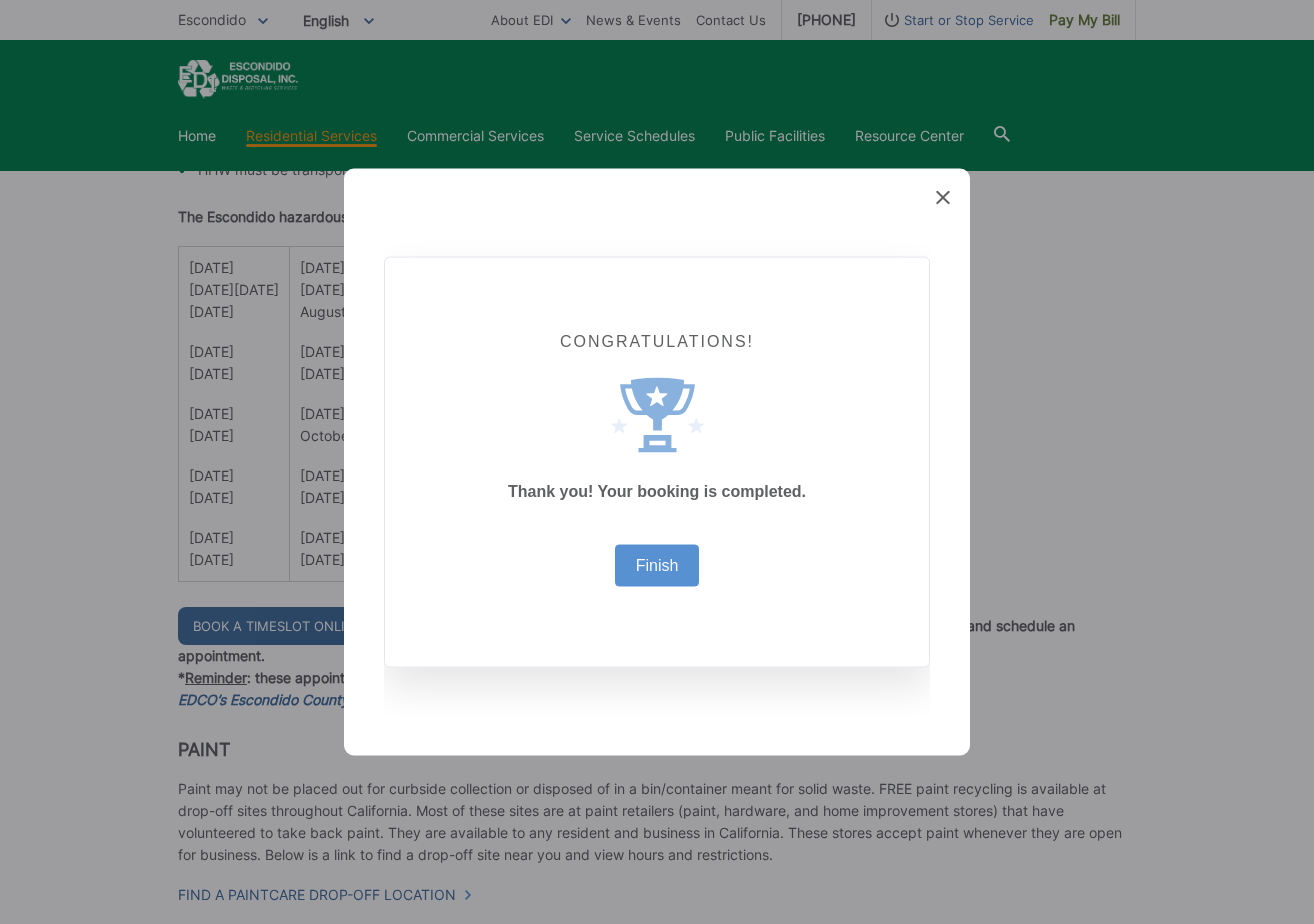 click on "Finish" at bounding box center [657, 566] 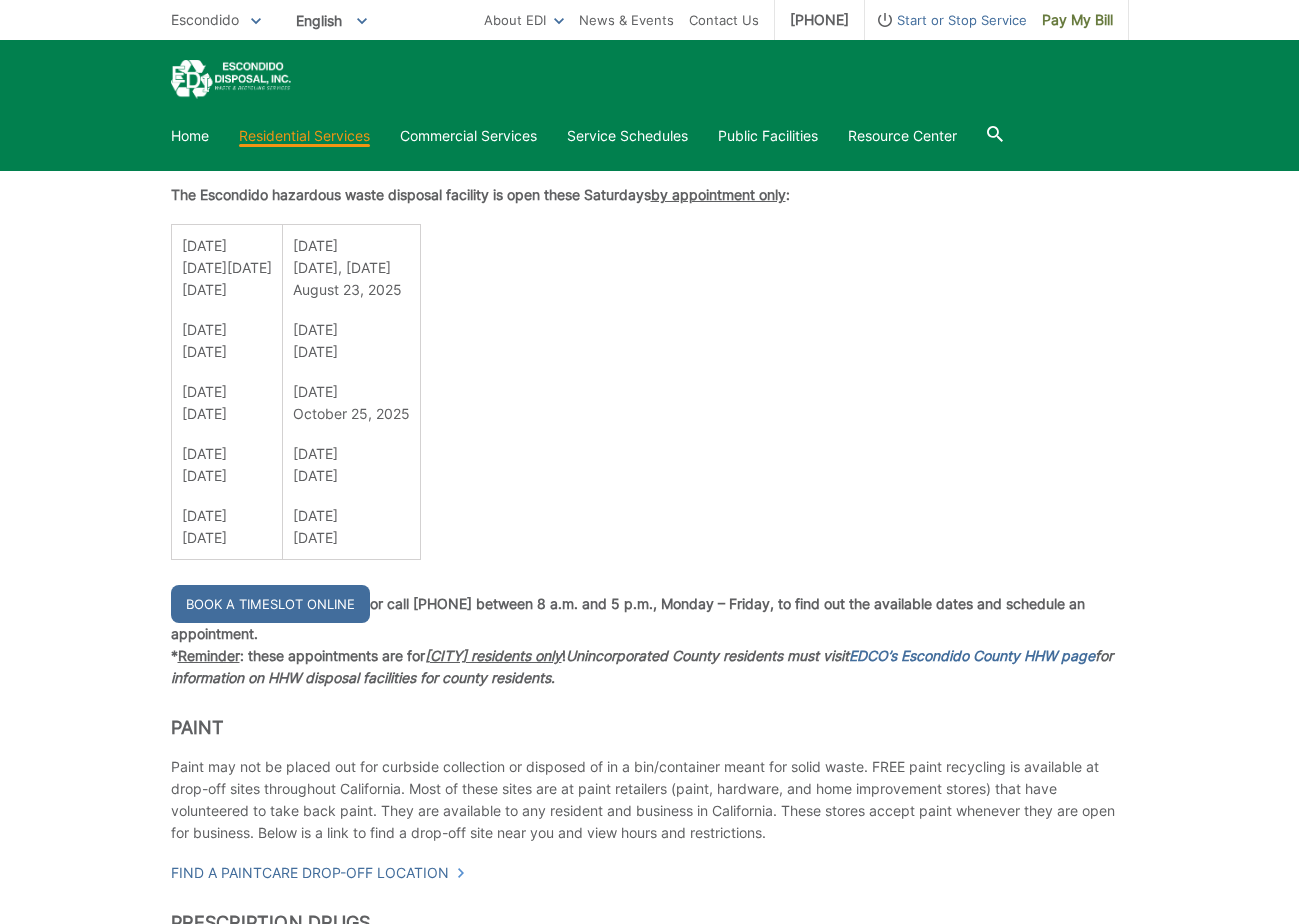 scroll, scrollTop: 1293, scrollLeft: 0, axis: vertical 